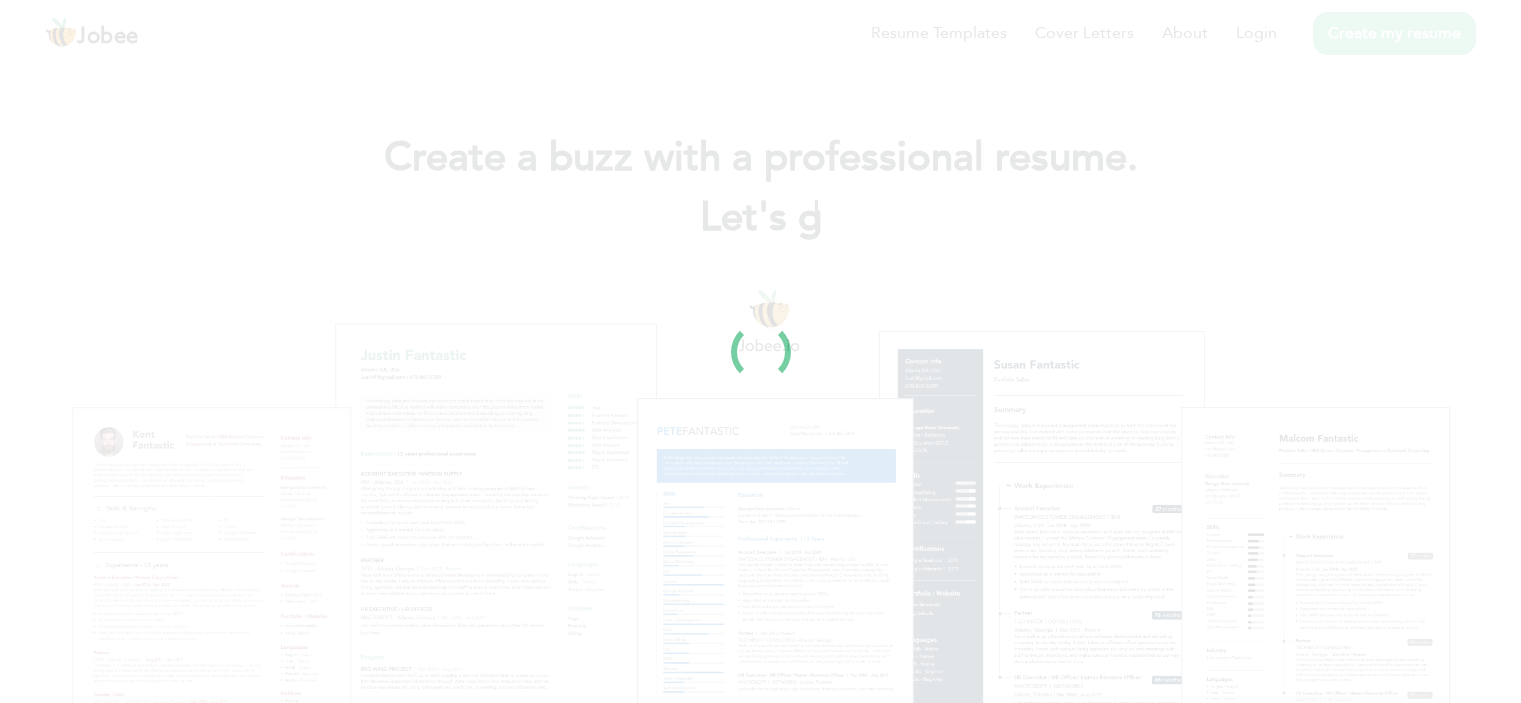 scroll, scrollTop: 0, scrollLeft: 0, axis: both 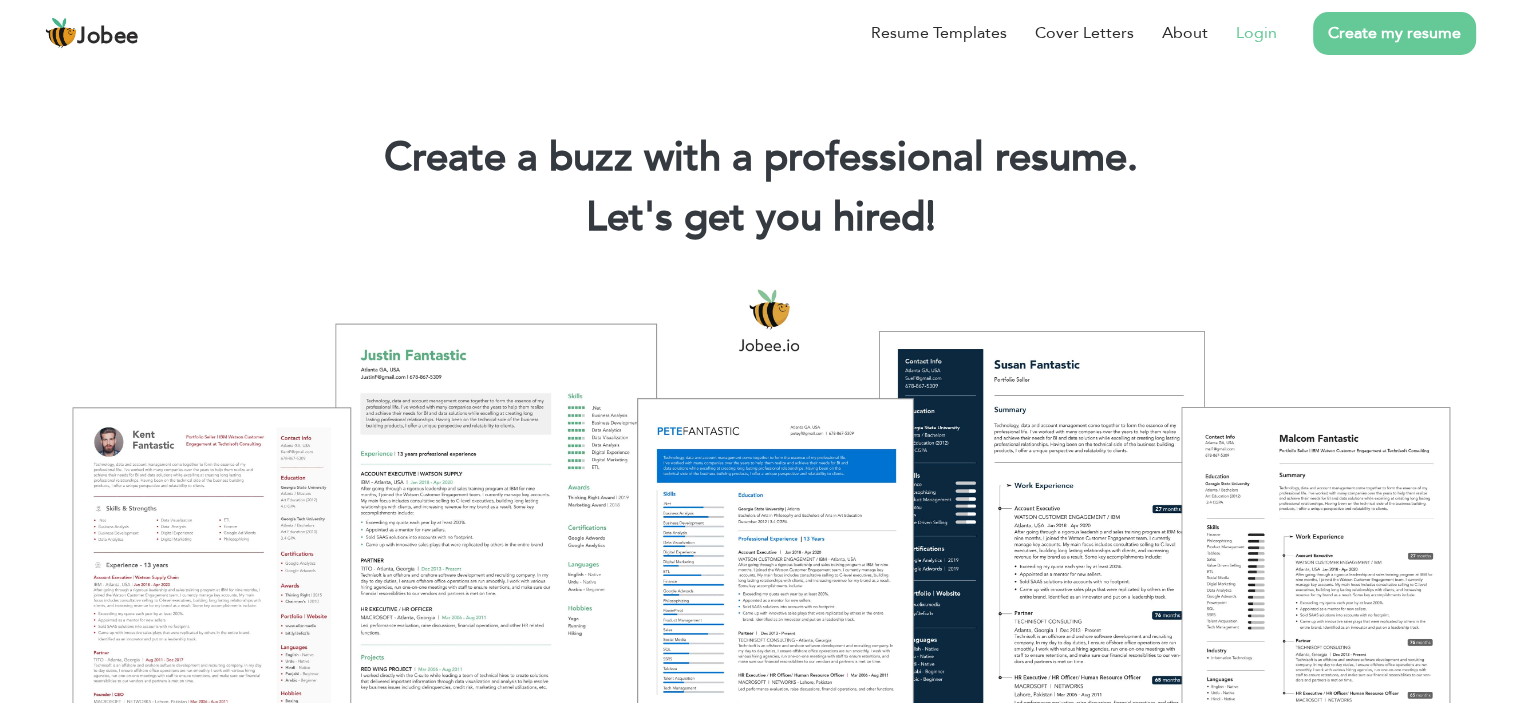 click on "Login" at bounding box center (1242, 33) 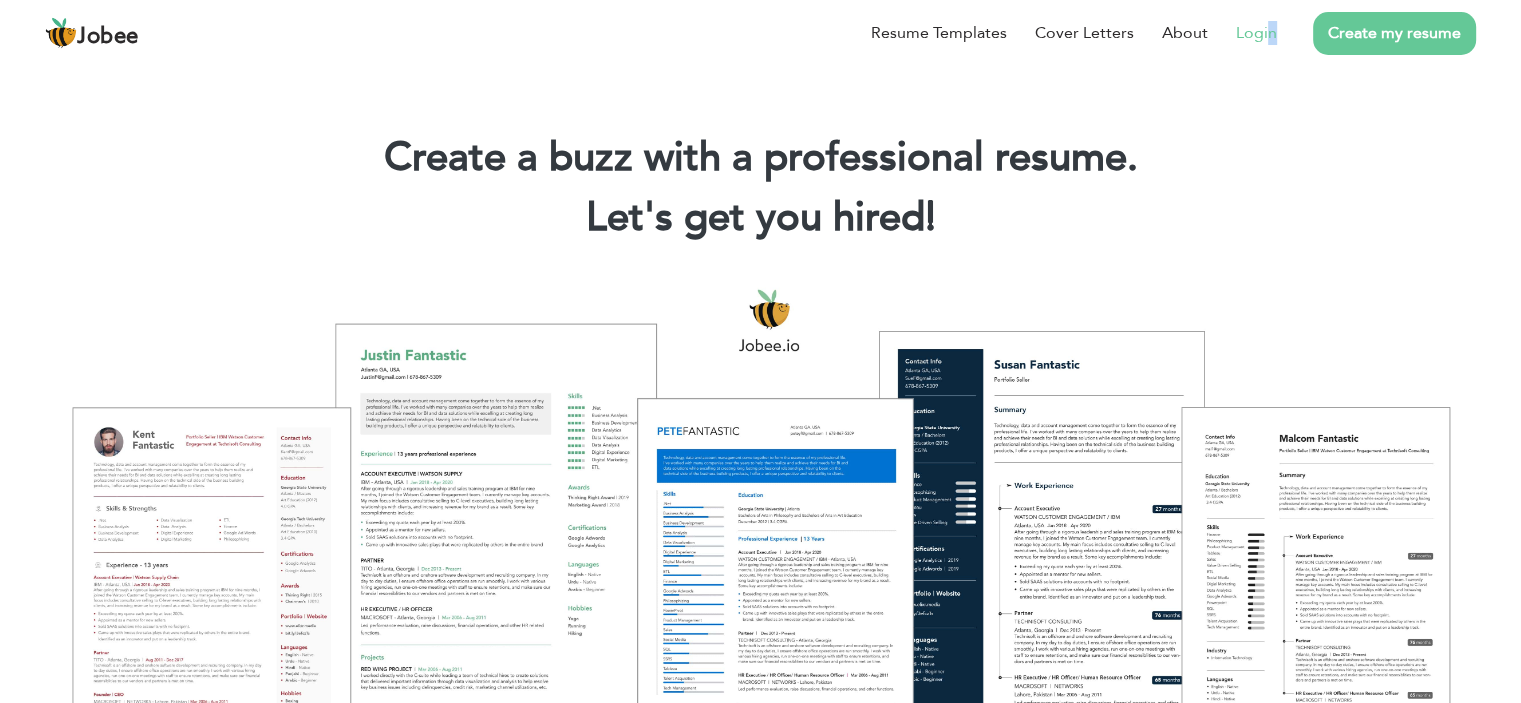 click on "Login" at bounding box center (1256, 33) 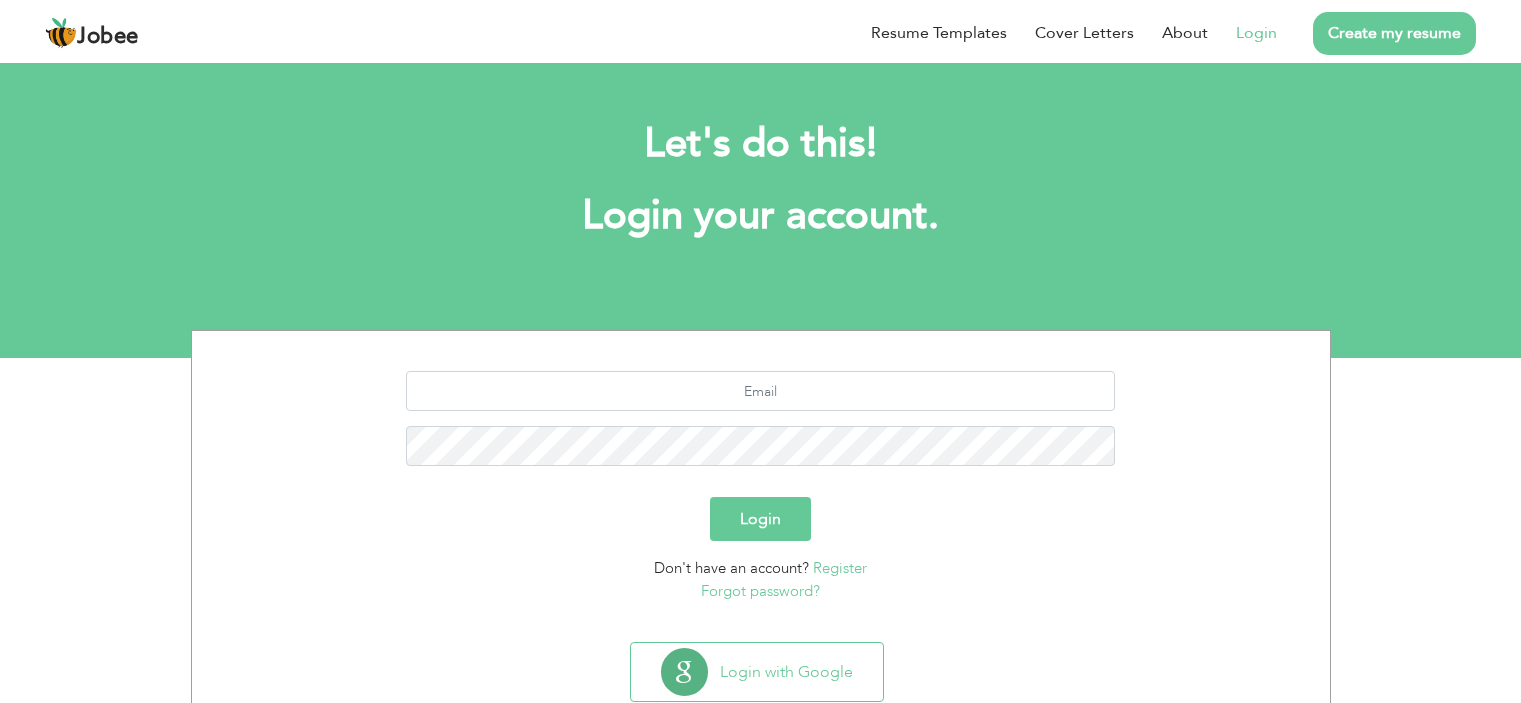 scroll, scrollTop: 0, scrollLeft: 0, axis: both 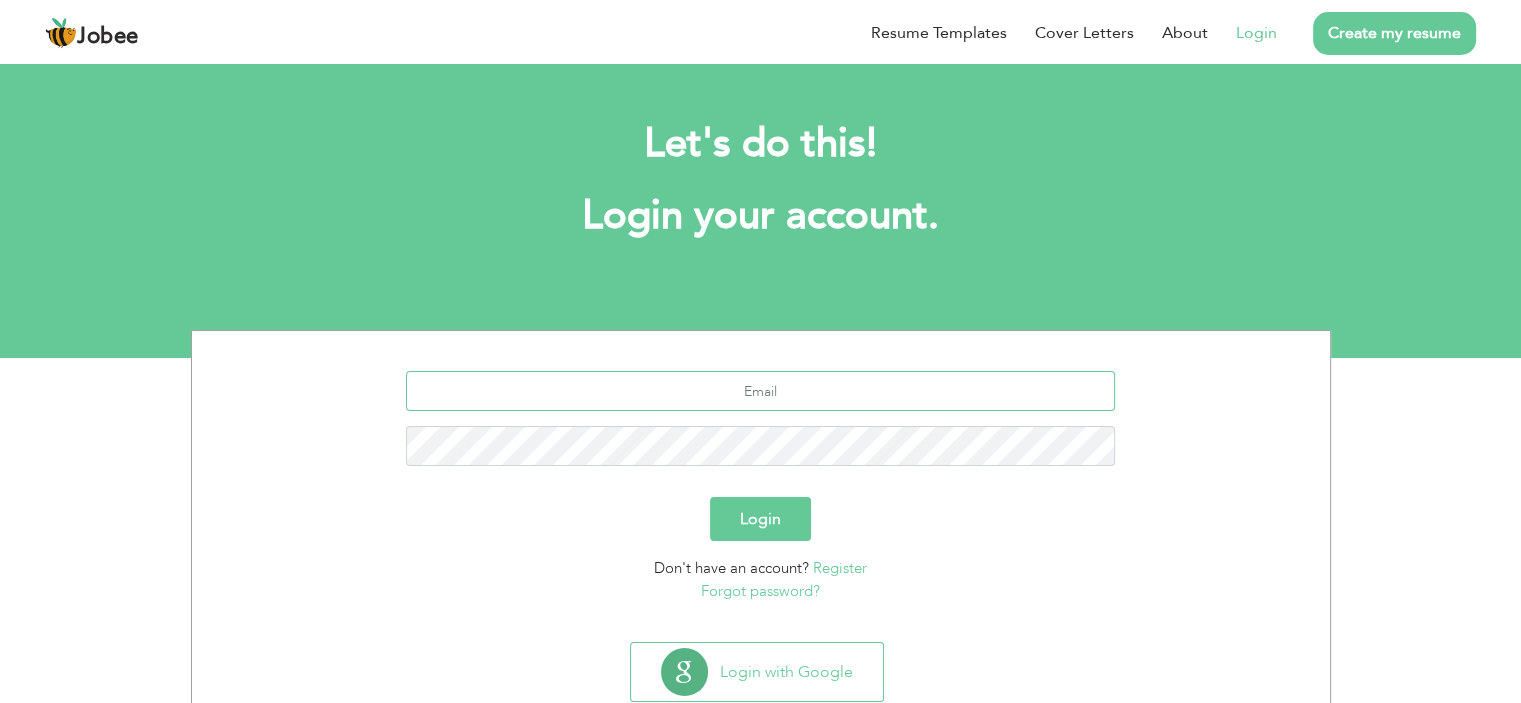 click at bounding box center [760, 391] 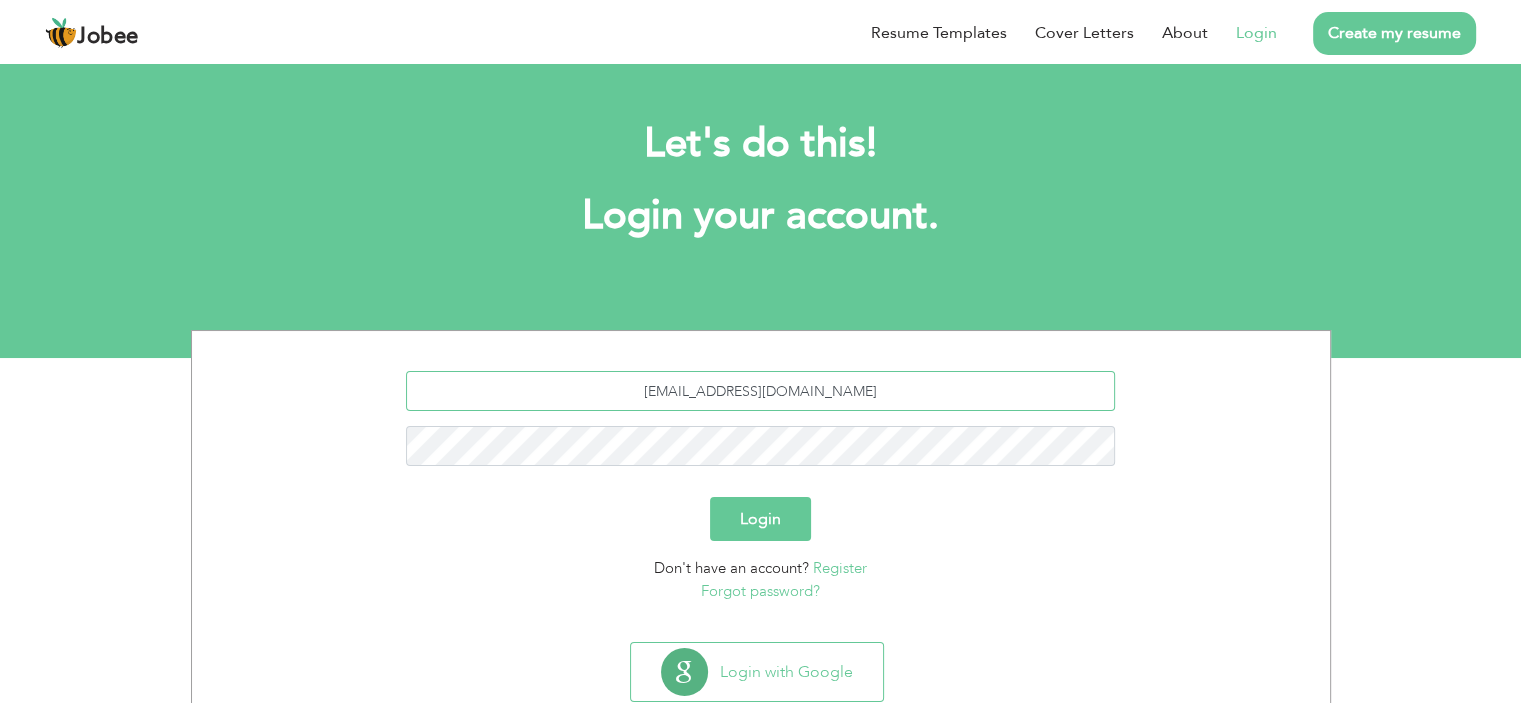 type on "akifnaseem2@gmail.com" 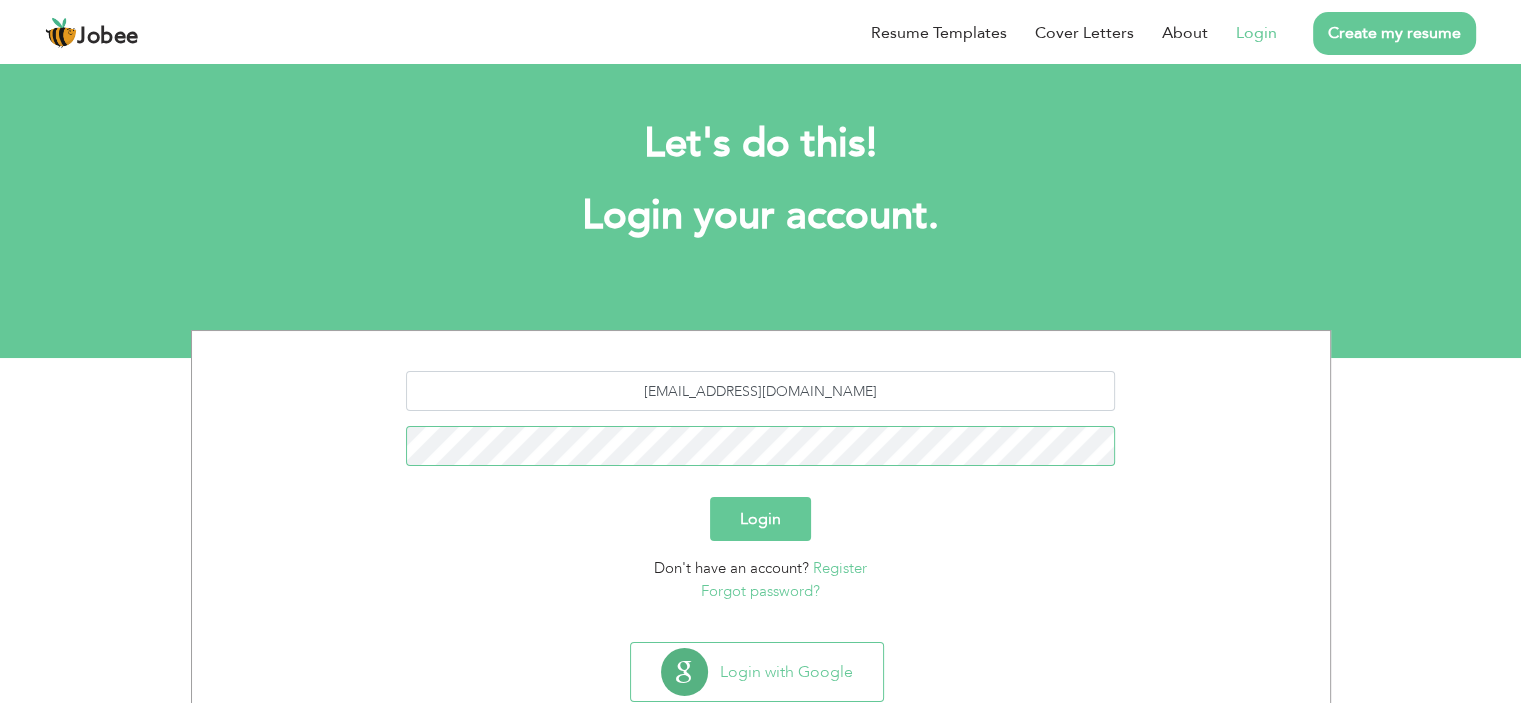 click on "Login" at bounding box center [760, 519] 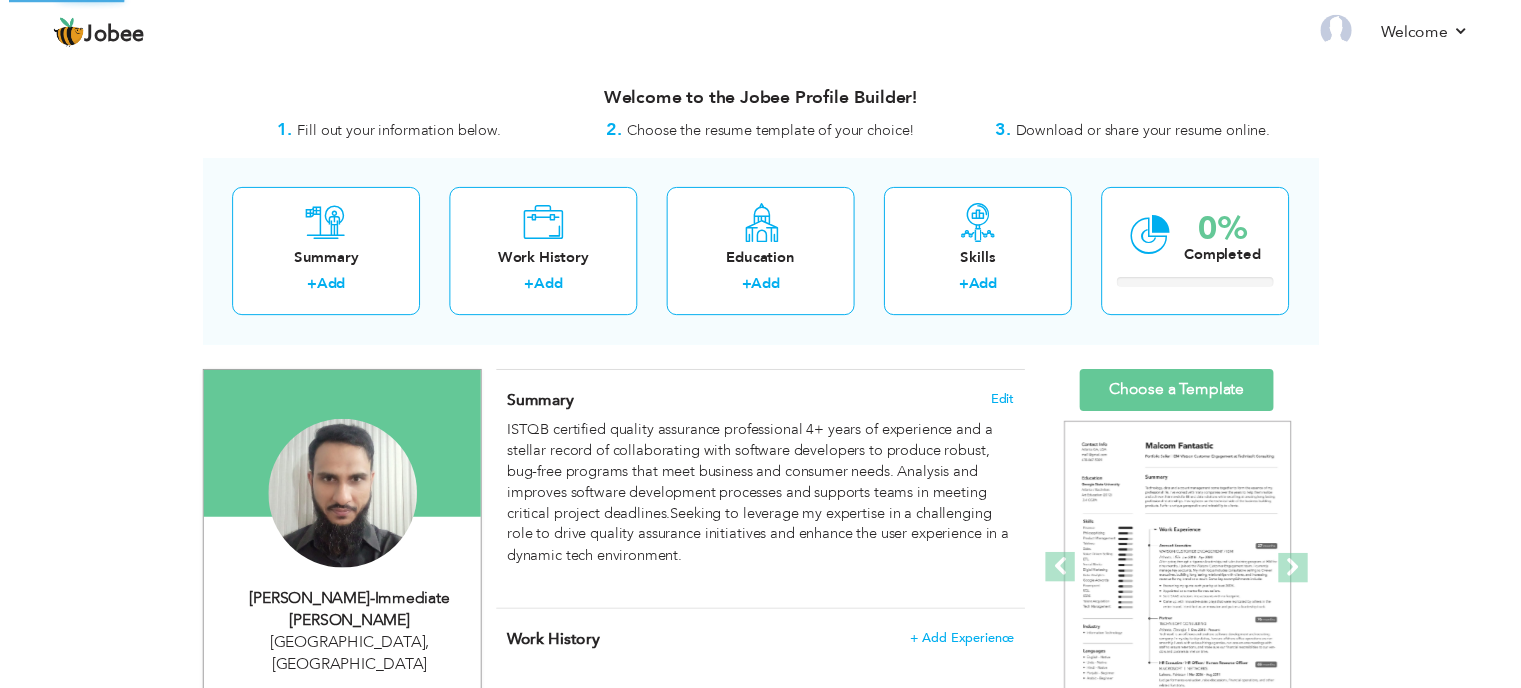 scroll, scrollTop: 0, scrollLeft: 0, axis: both 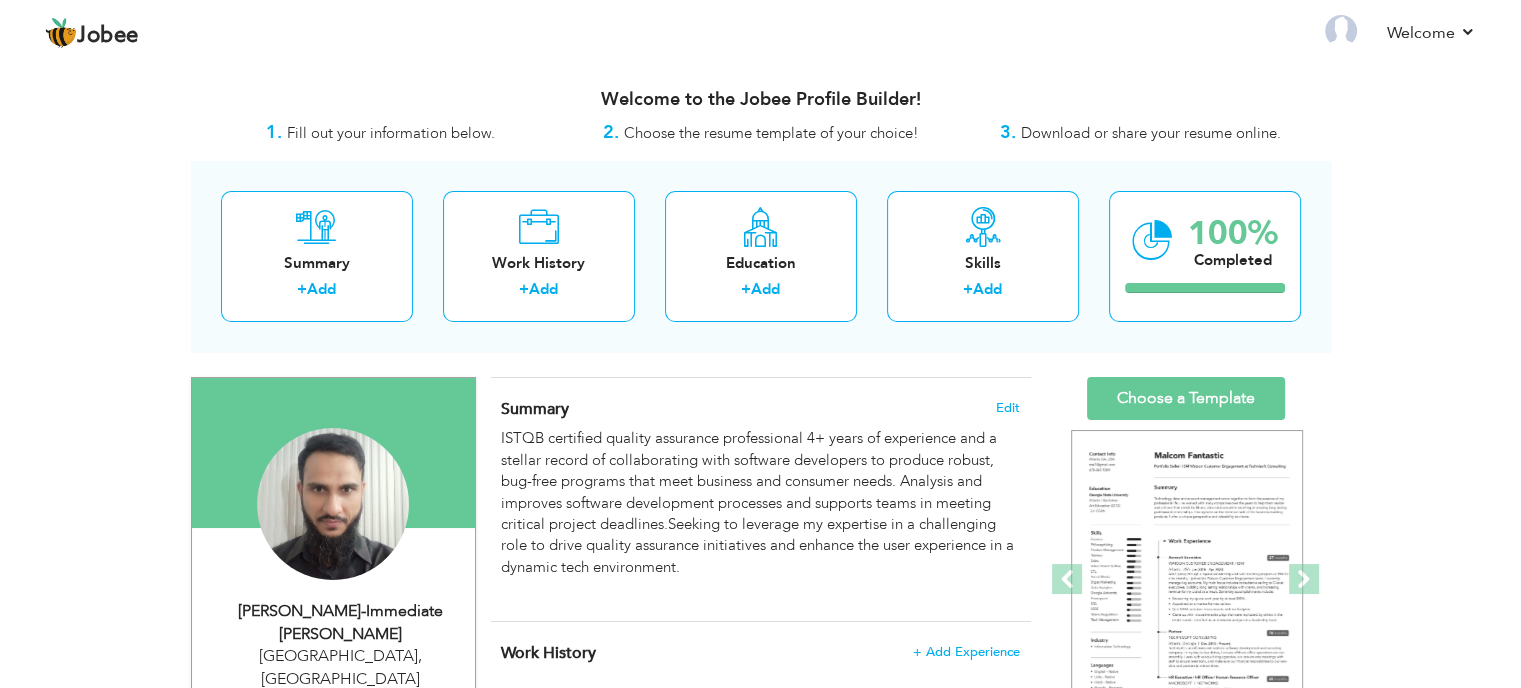 drag, startPoint x: 1491, startPoint y: 119, endPoint x: 1535, endPoint y: 56, distance: 76.843994 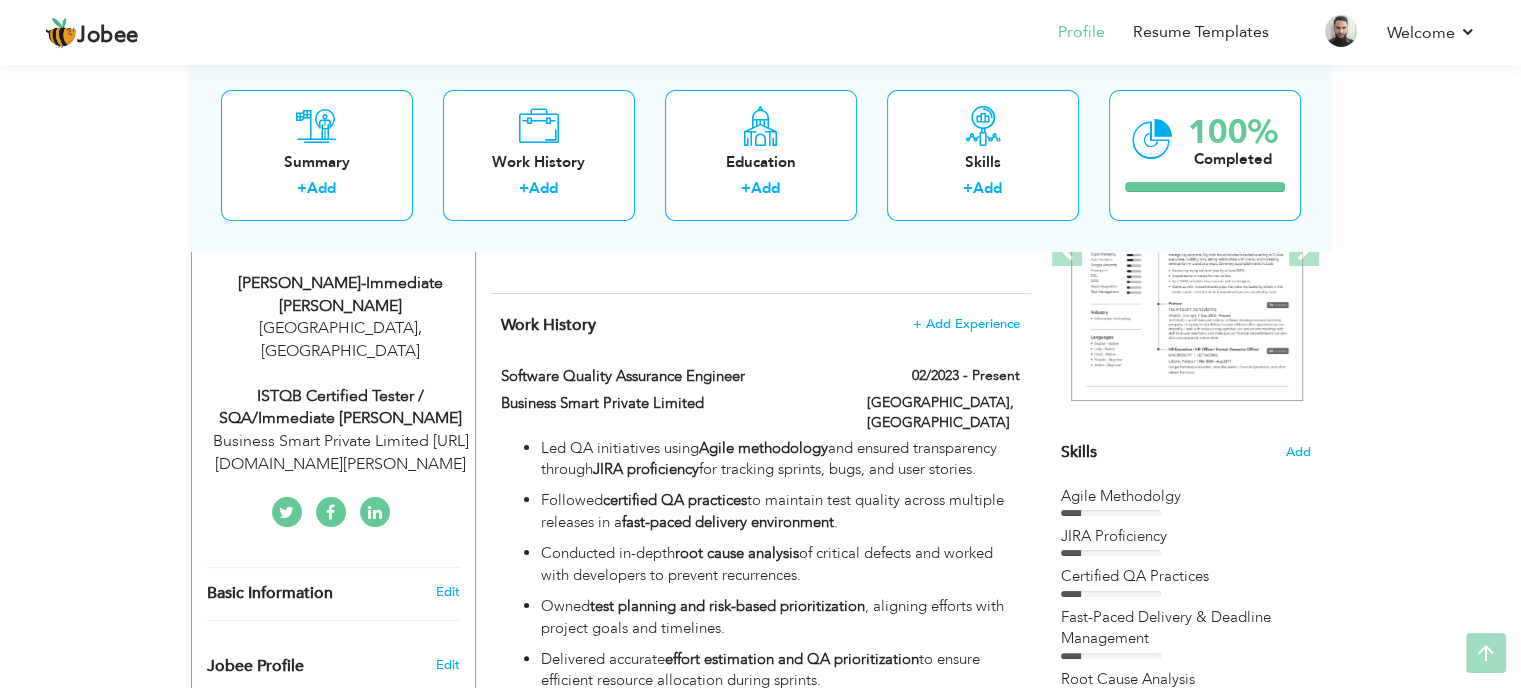 scroll, scrollTop: 341, scrollLeft: 0, axis: vertical 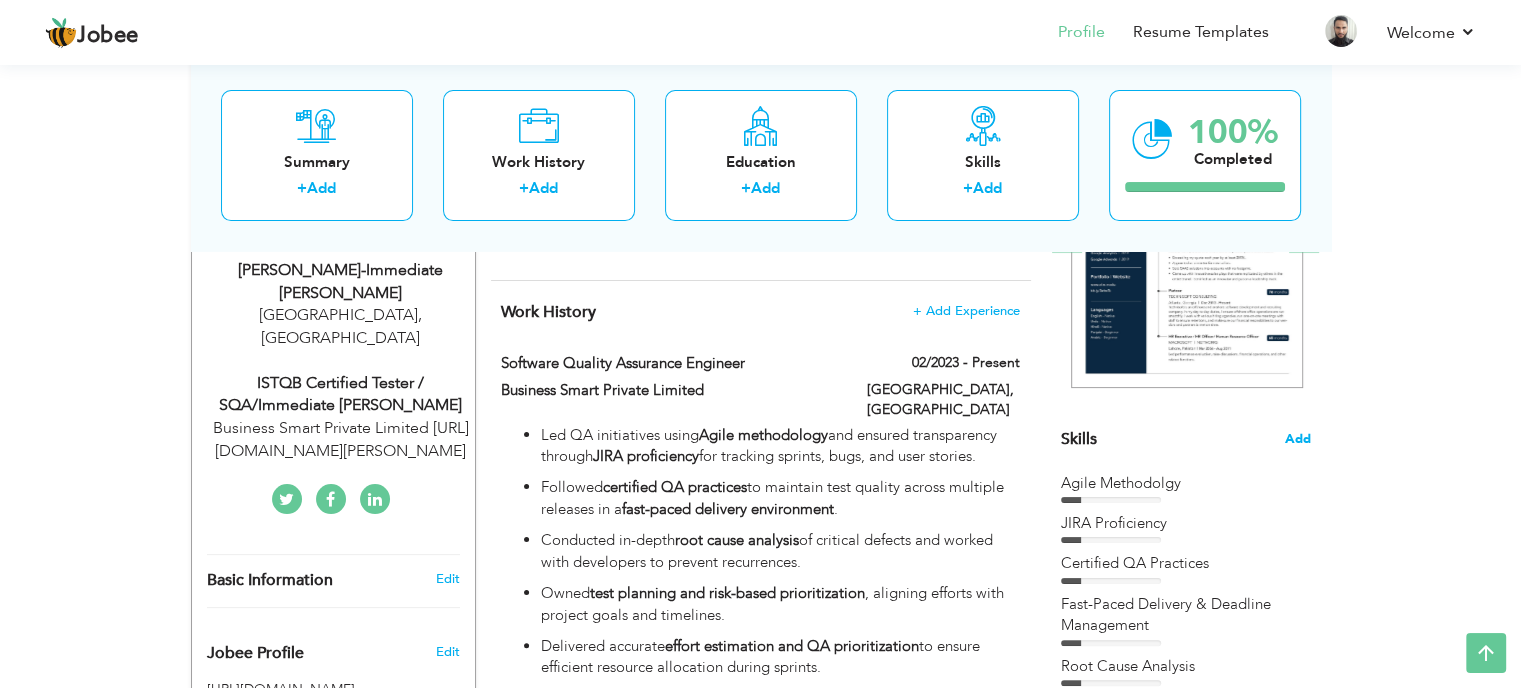click on "Add" at bounding box center [1298, 439] 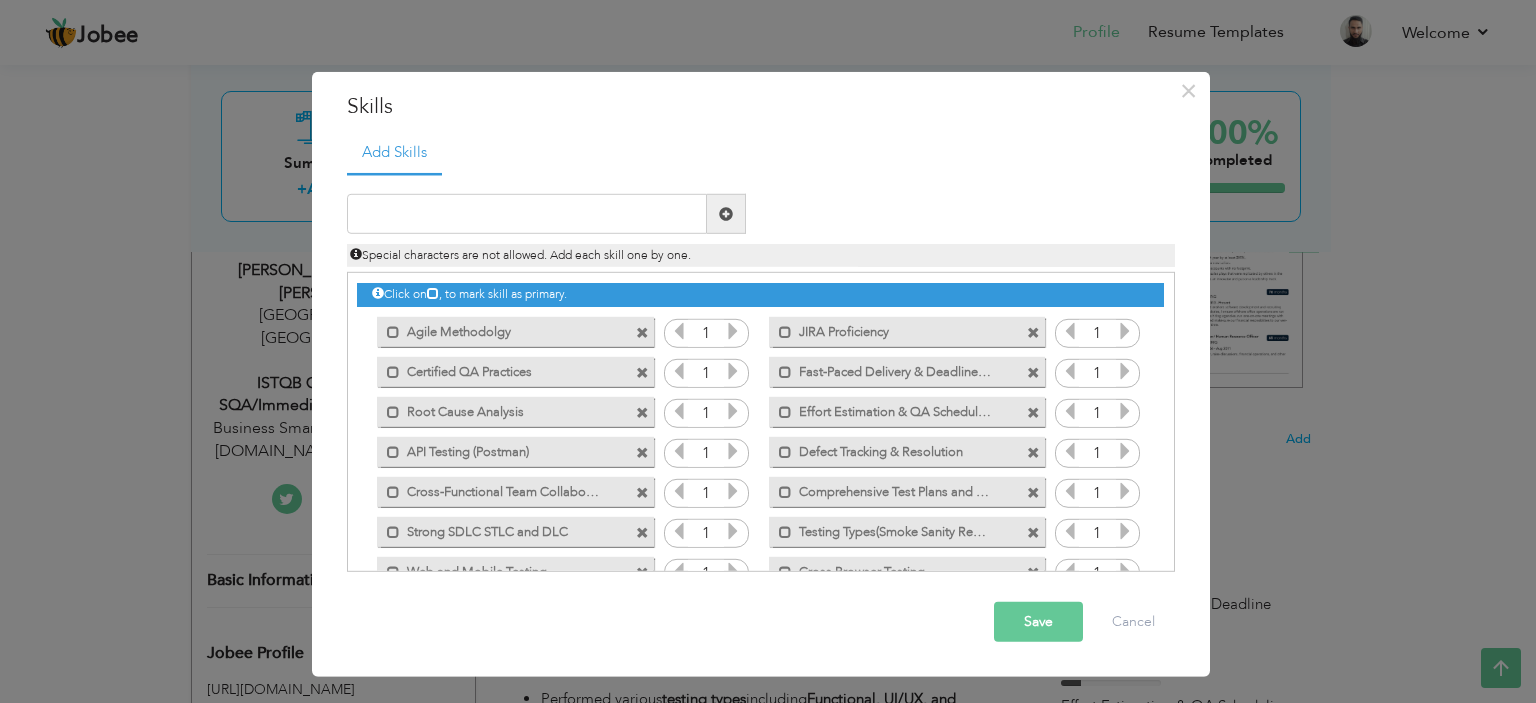 click at bounding box center (642, 332) 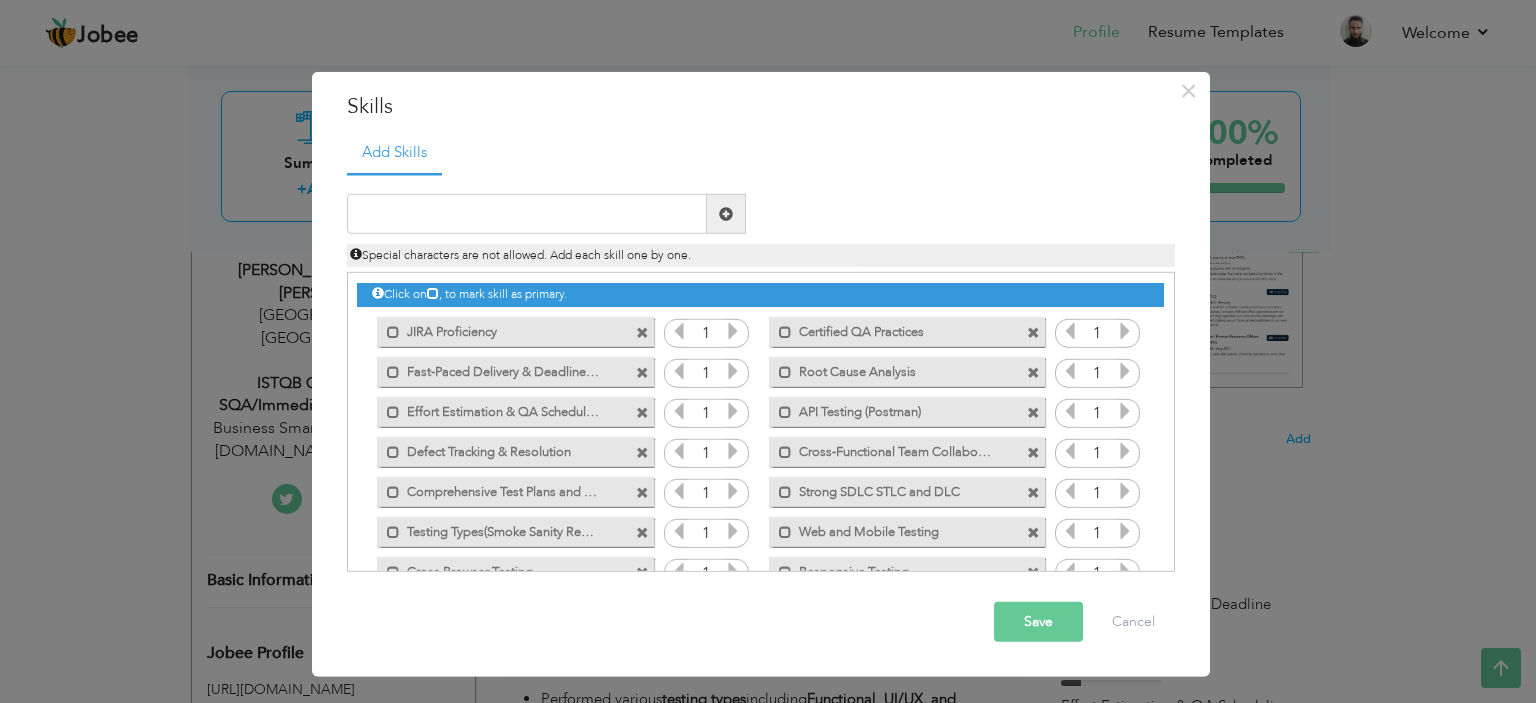 click at bounding box center [642, 332] 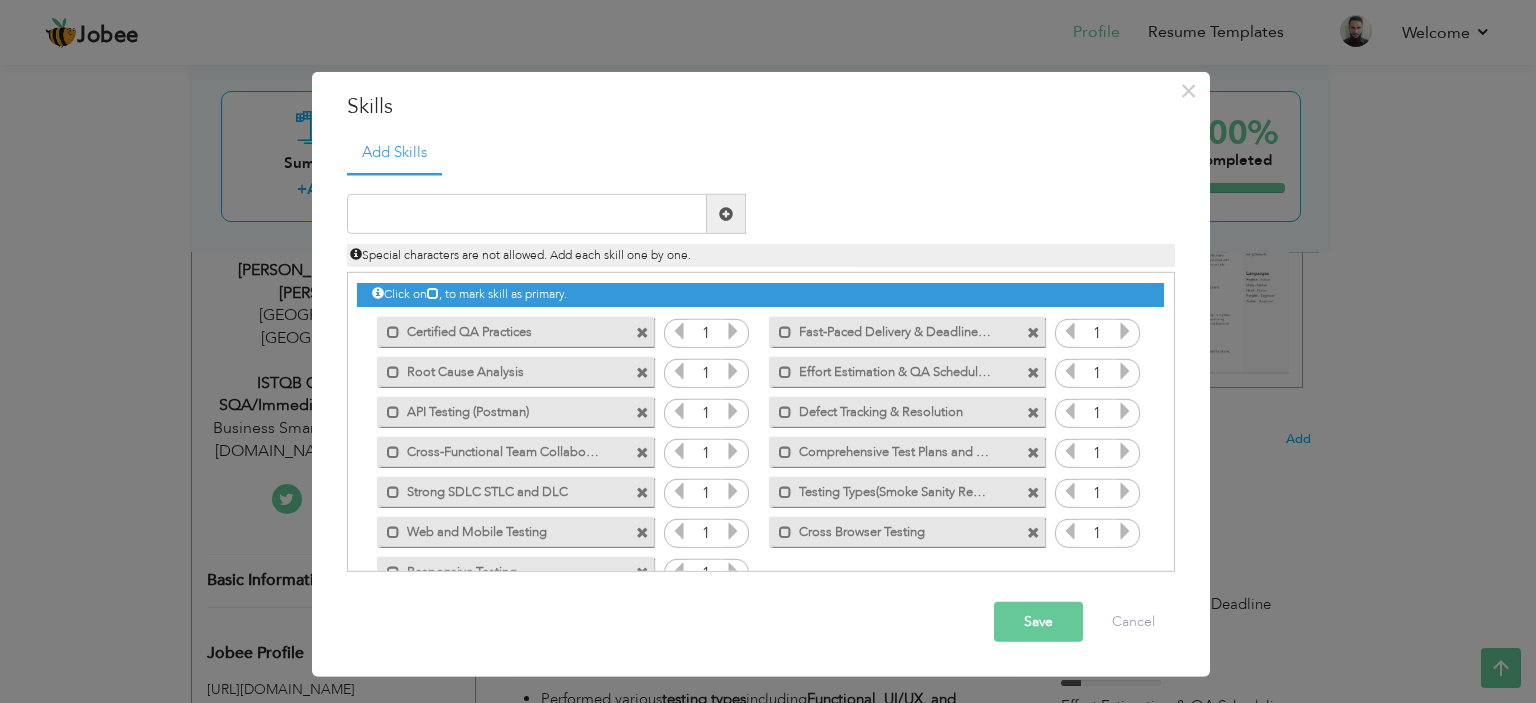 click at bounding box center [642, 332] 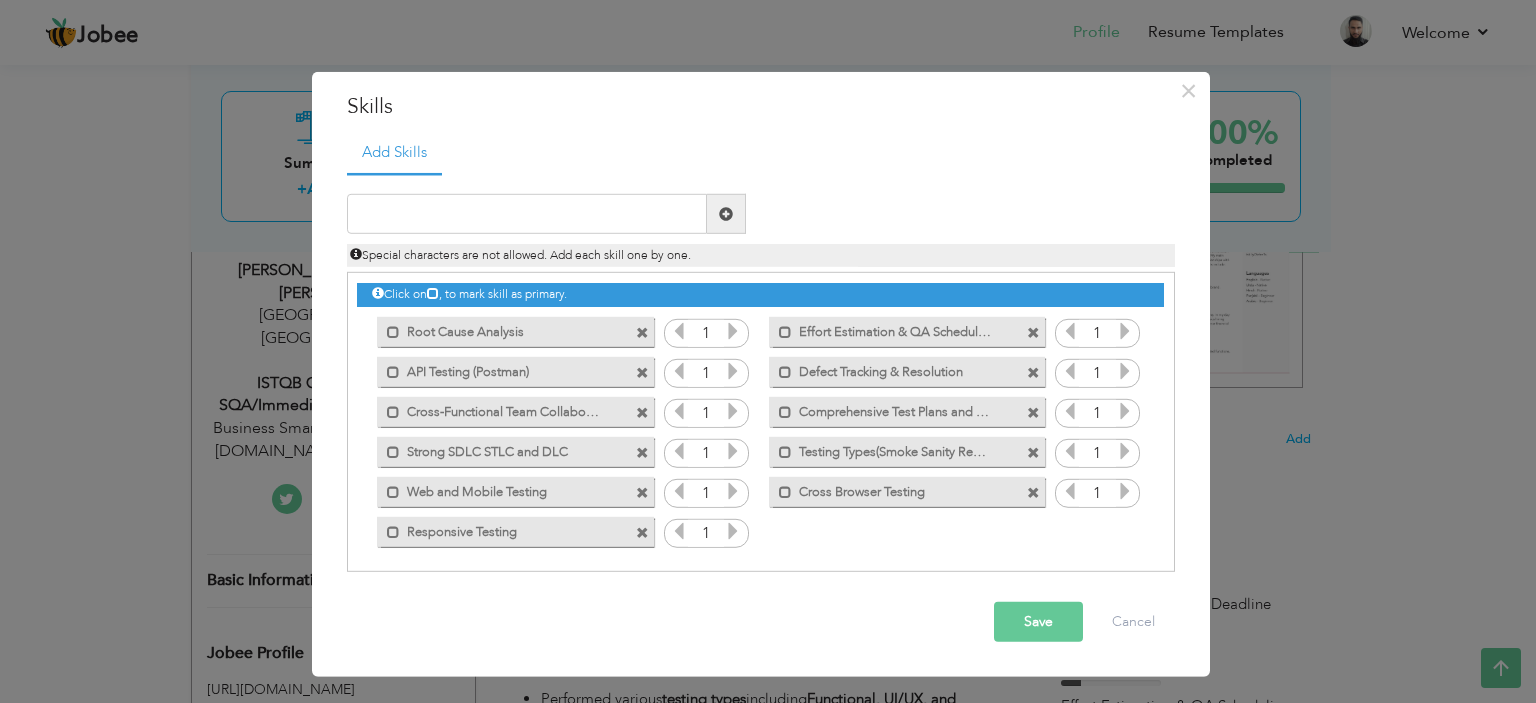 click at bounding box center [642, 332] 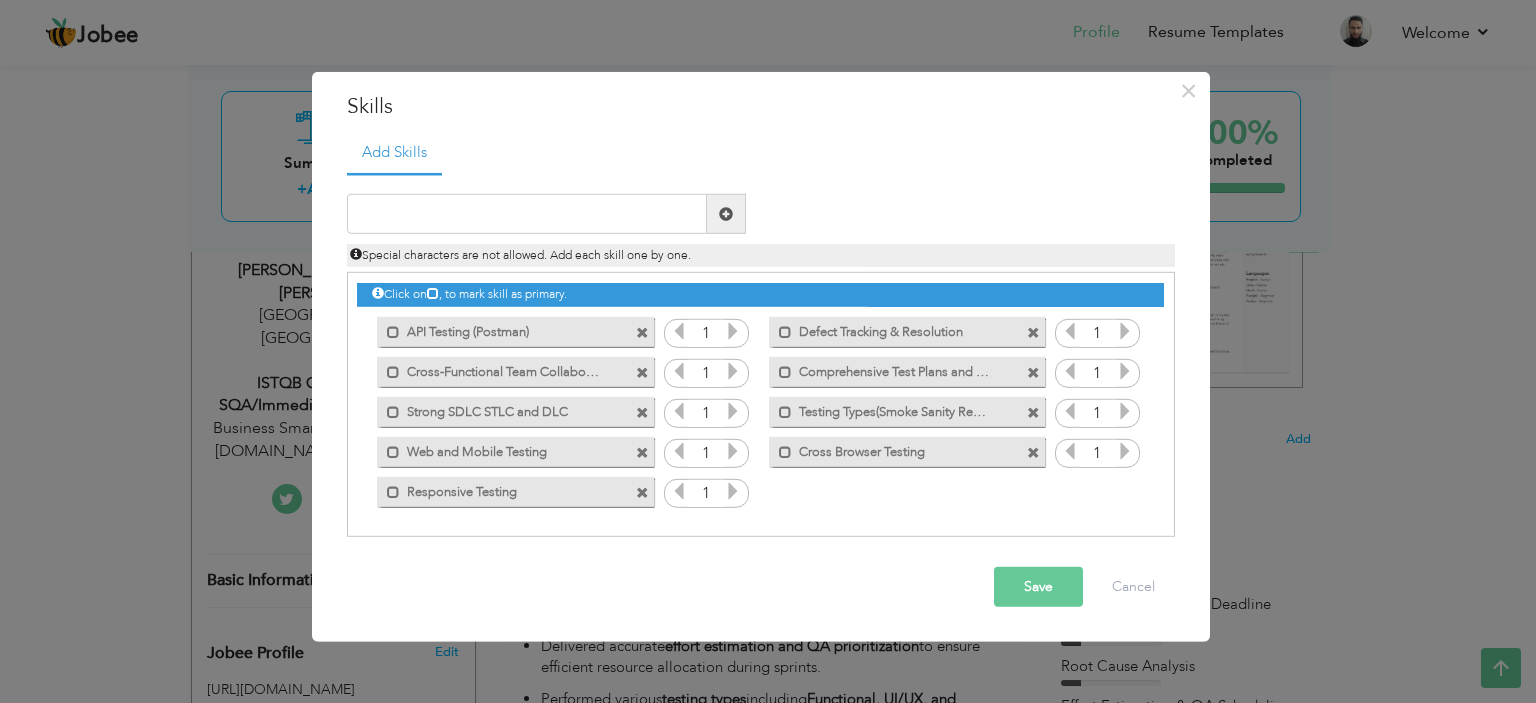click at bounding box center [642, 332] 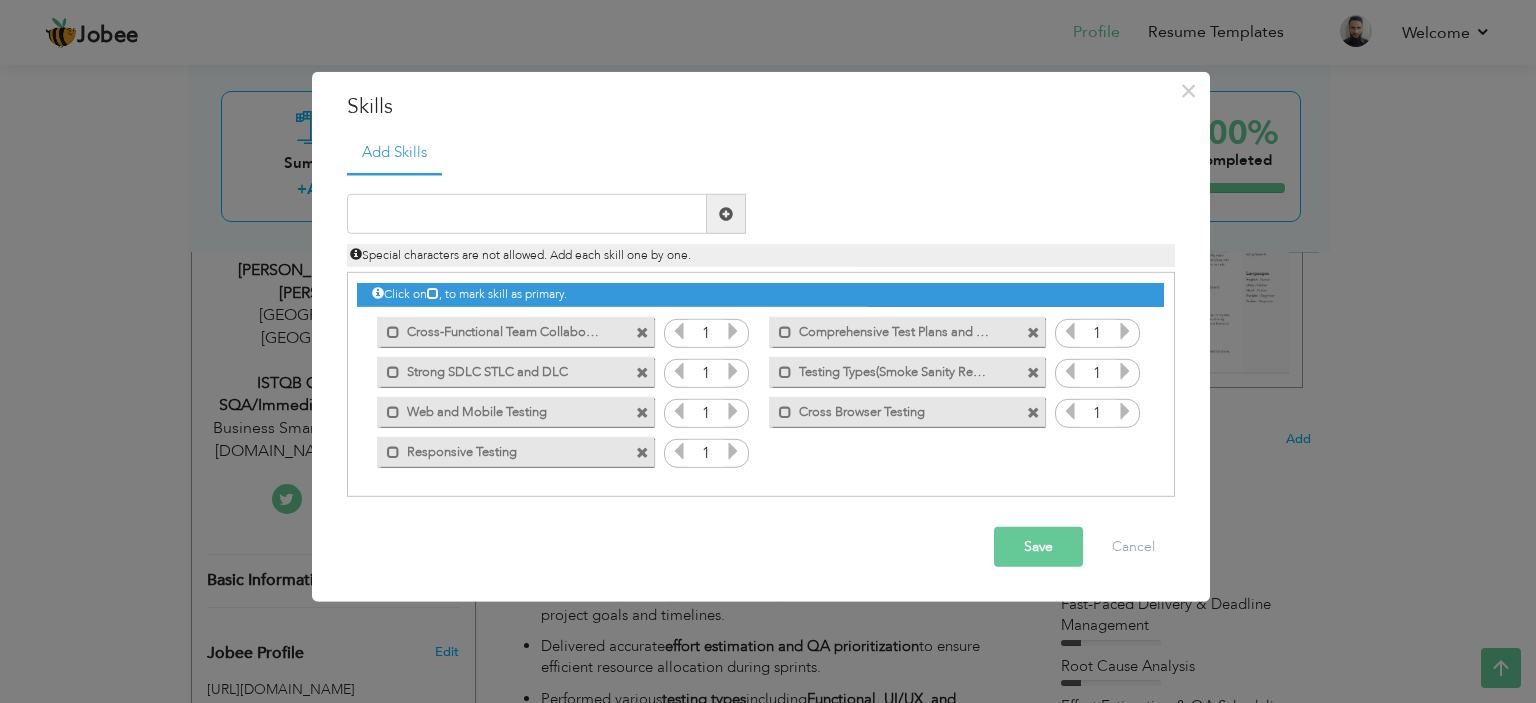 click at bounding box center [642, 332] 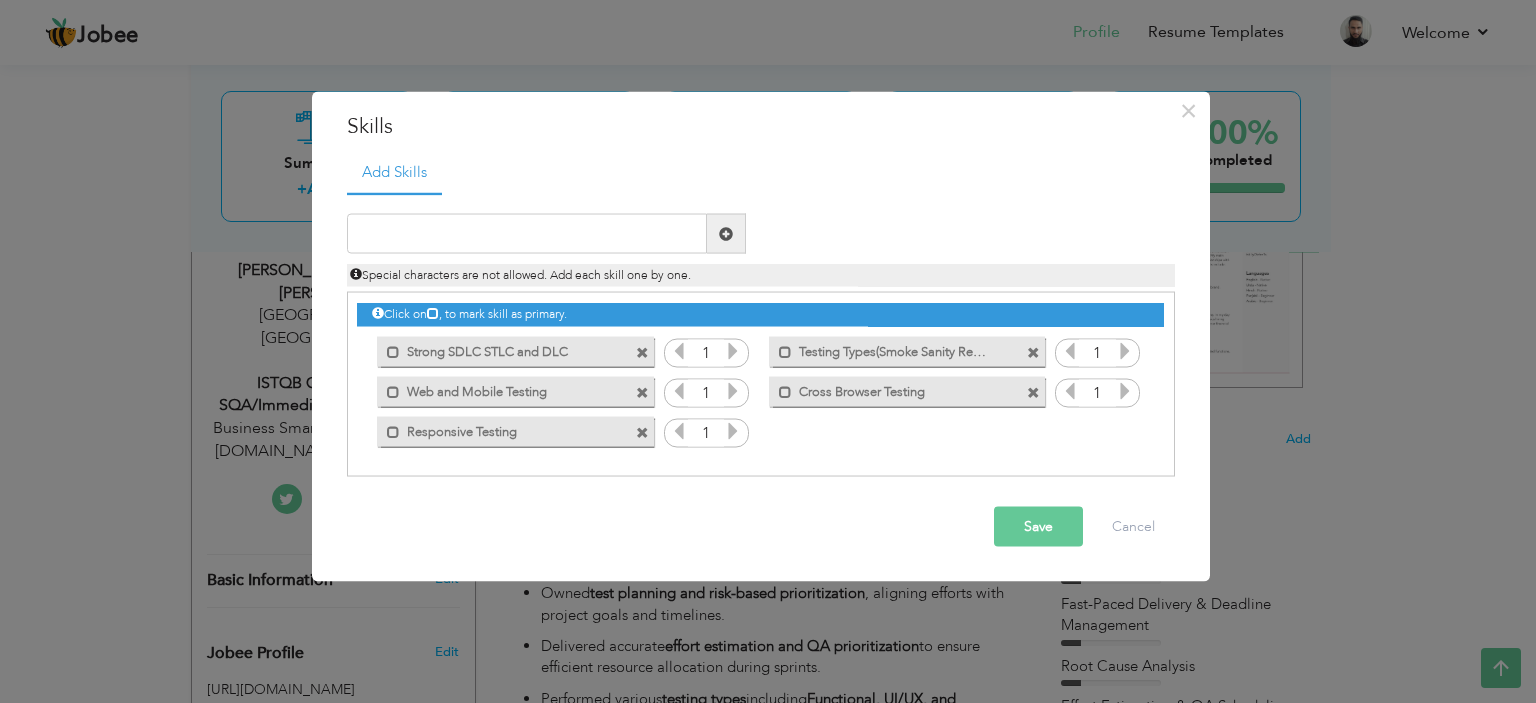 click at bounding box center (645, 346) 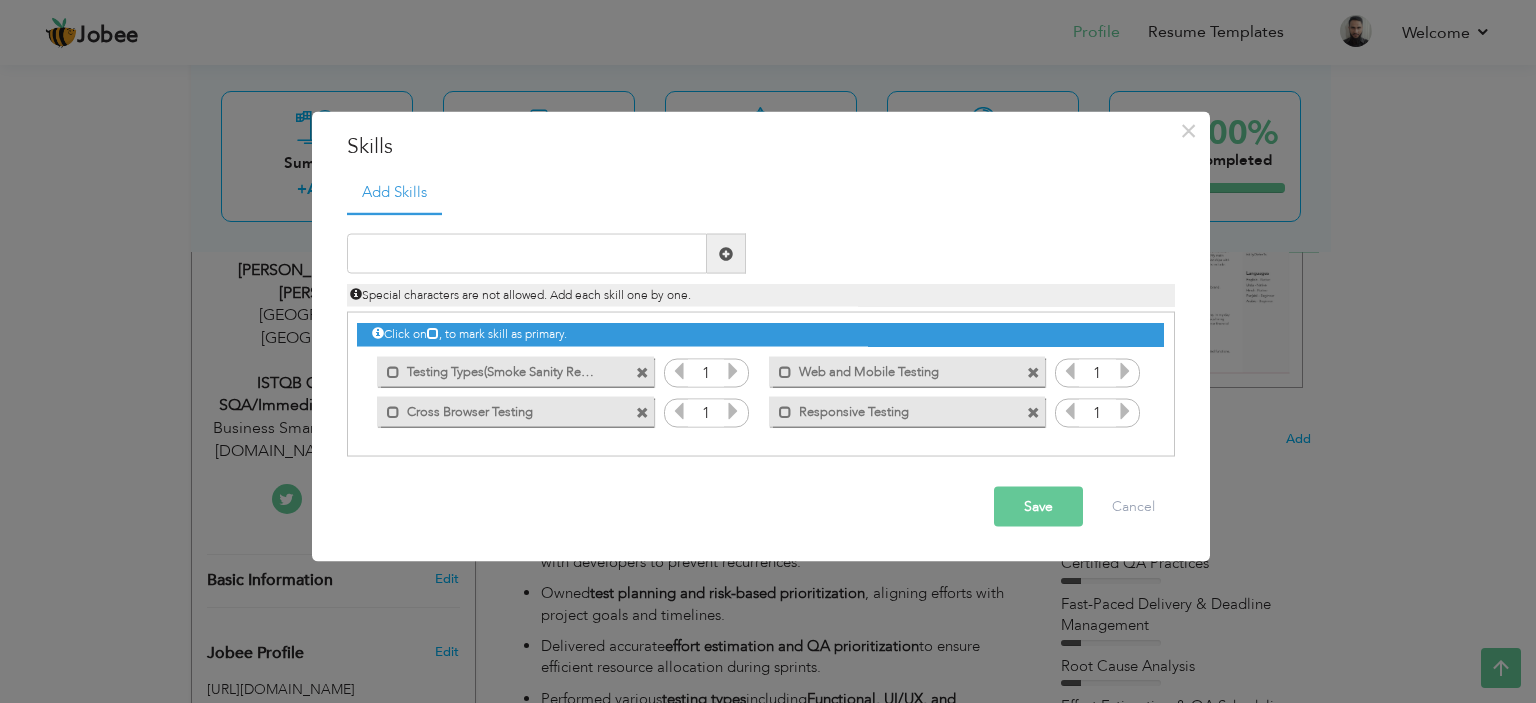 drag, startPoint x: 641, startPoint y: 336, endPoint x: 644, endPoint y: 375, distance: 39.115215 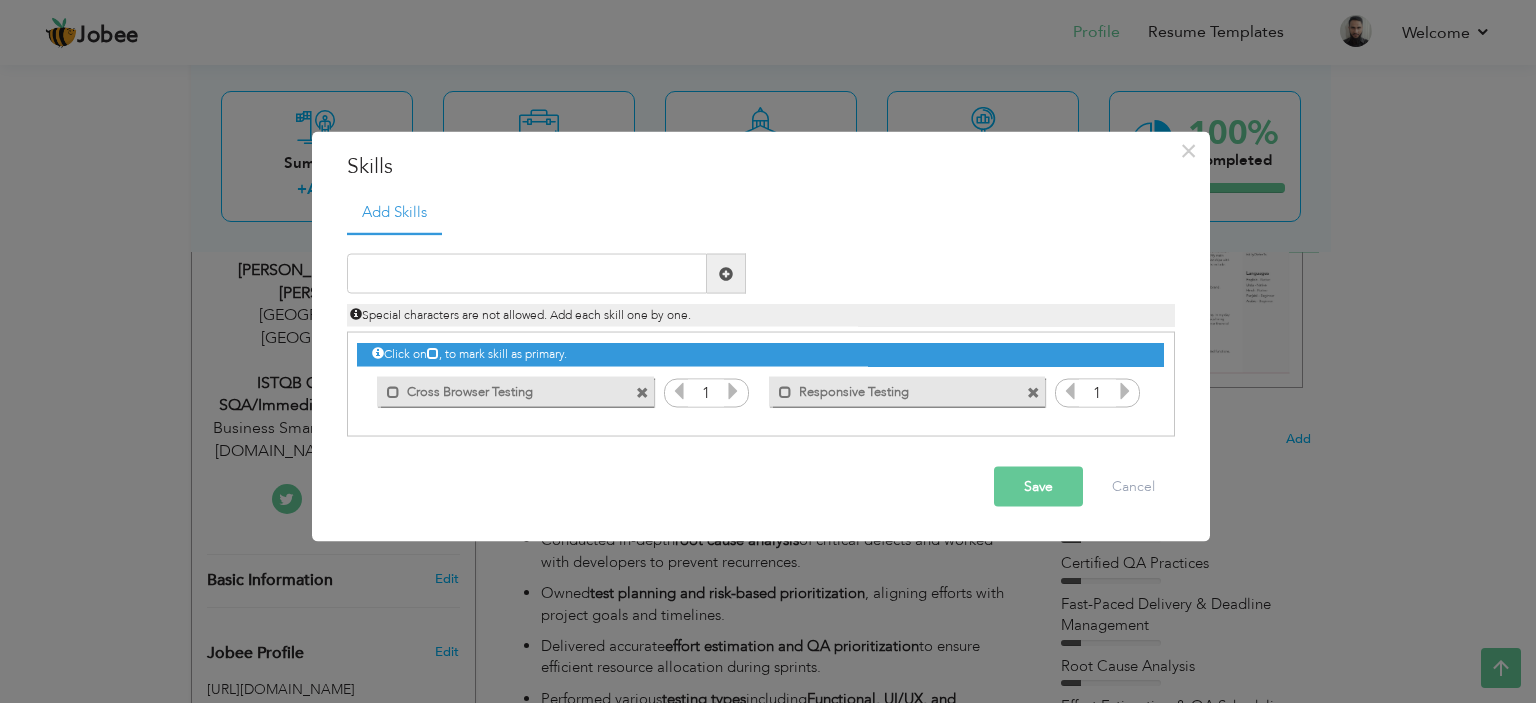 click on "Mark as primary skill.
Cross Browser Testing" at bounding box center [510, 391] 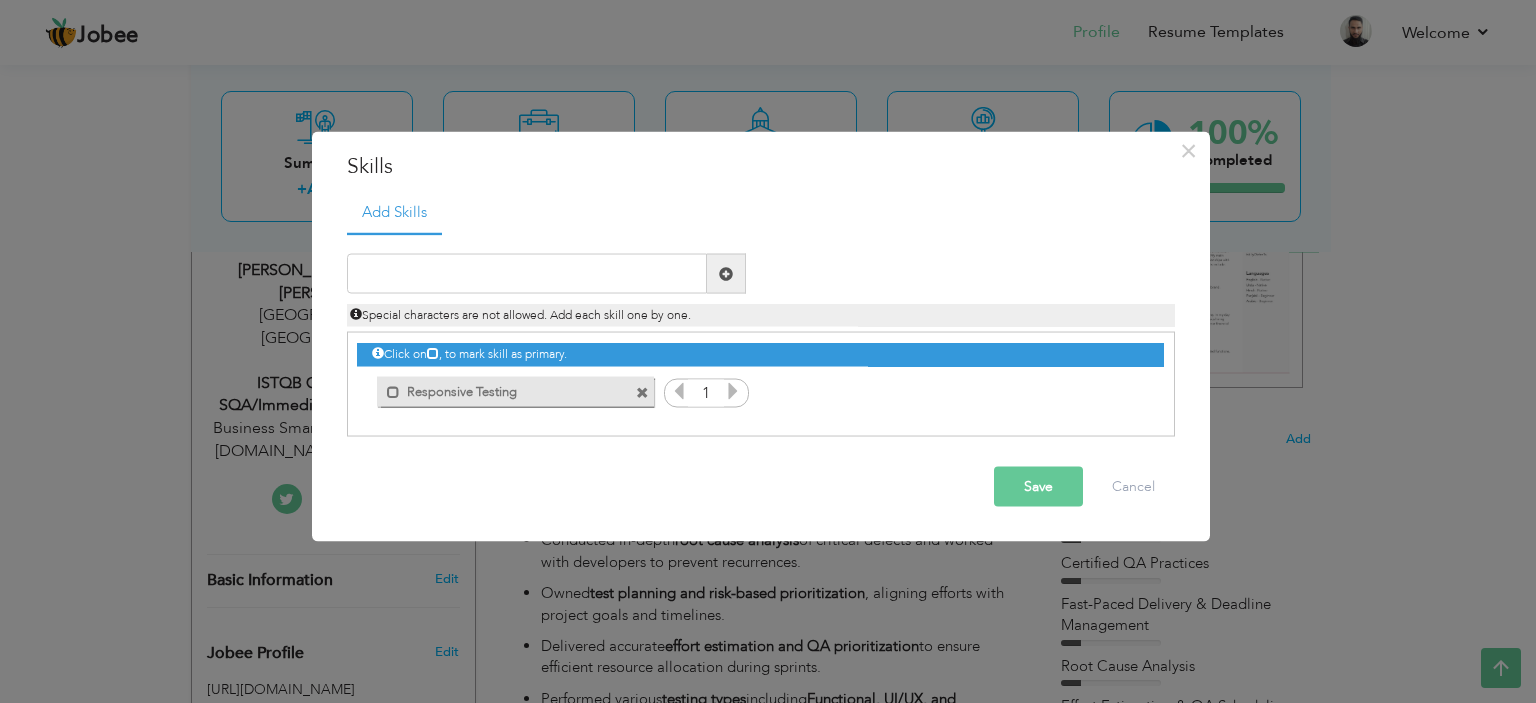 click at bounding box center [642, 392] 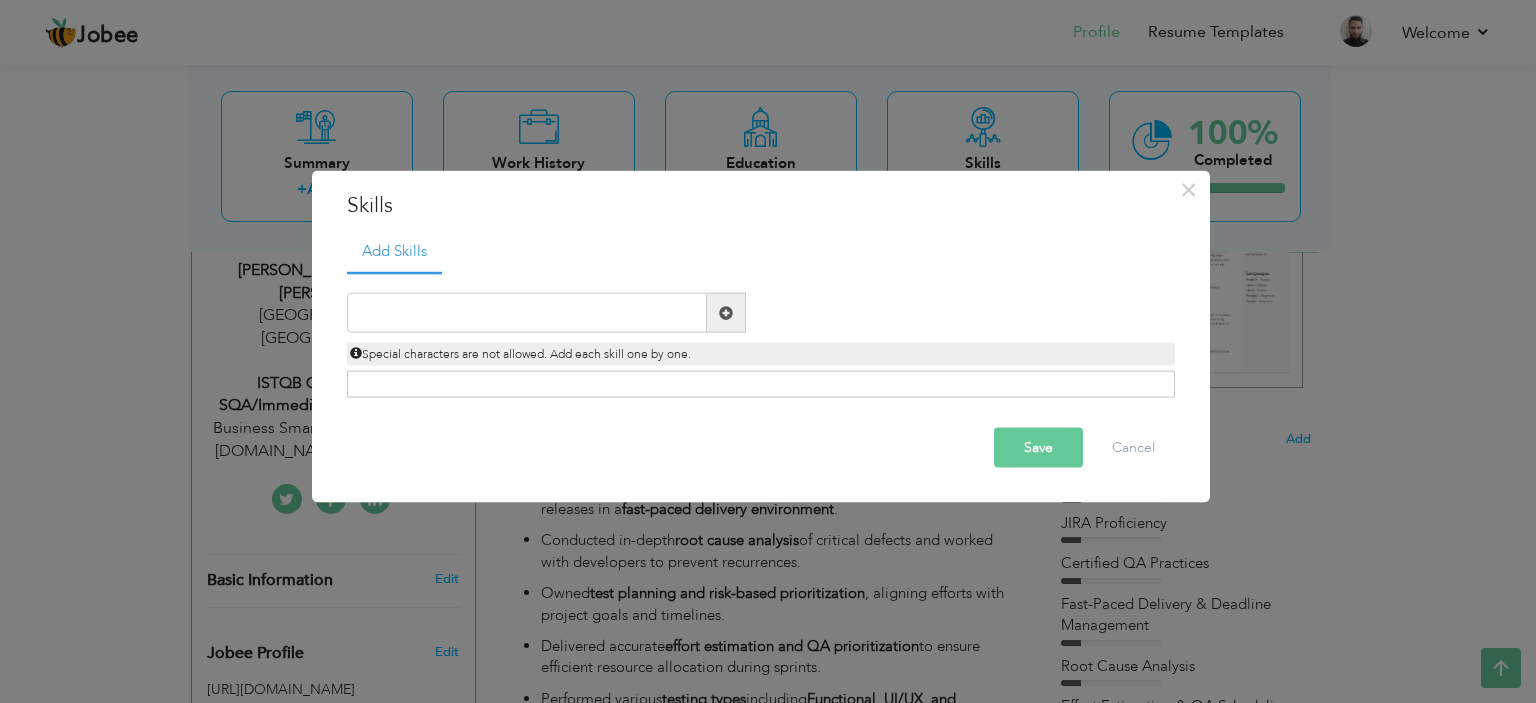 click on "Add Skills
Duplicate entry
1 1 1 1 1 1 1" at bounding box center [761, 321] 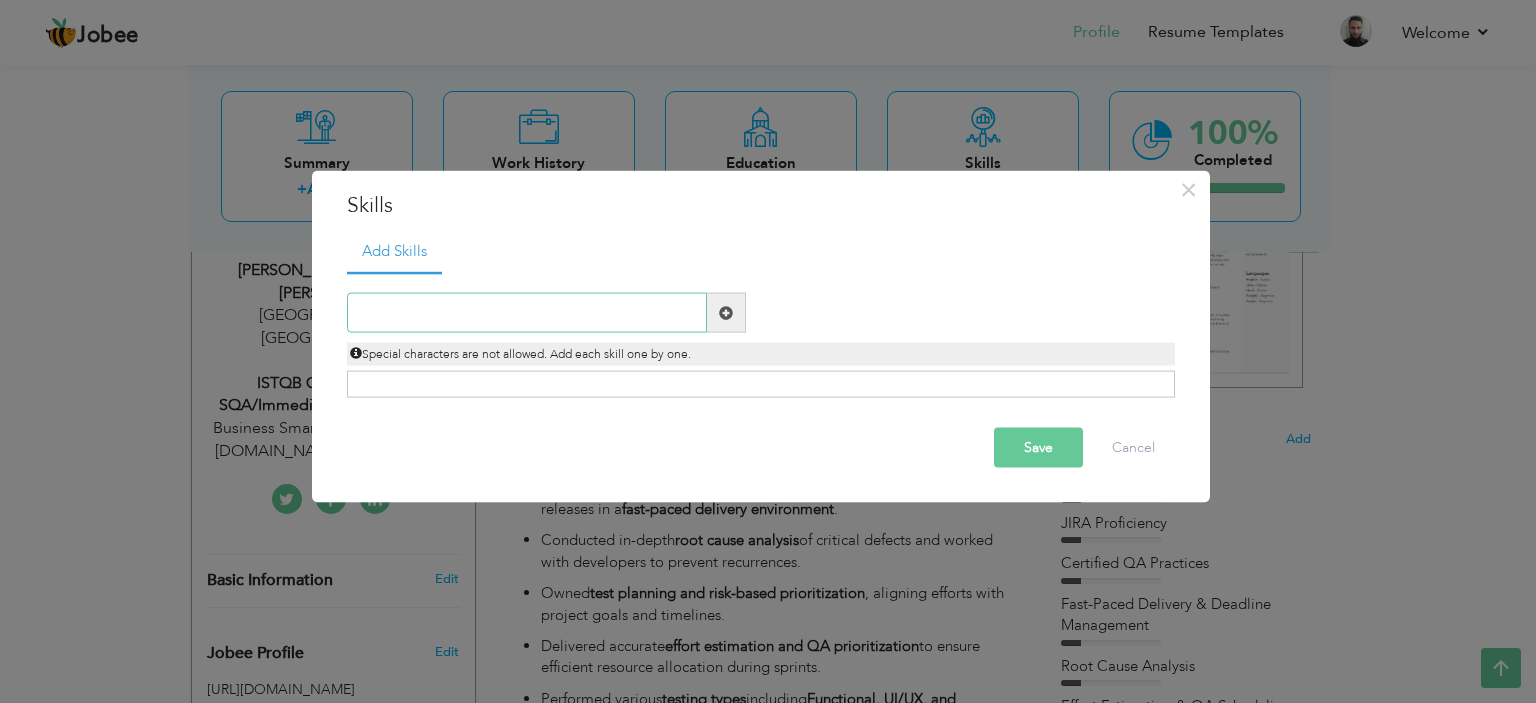 click at bounding box center [527, 313] 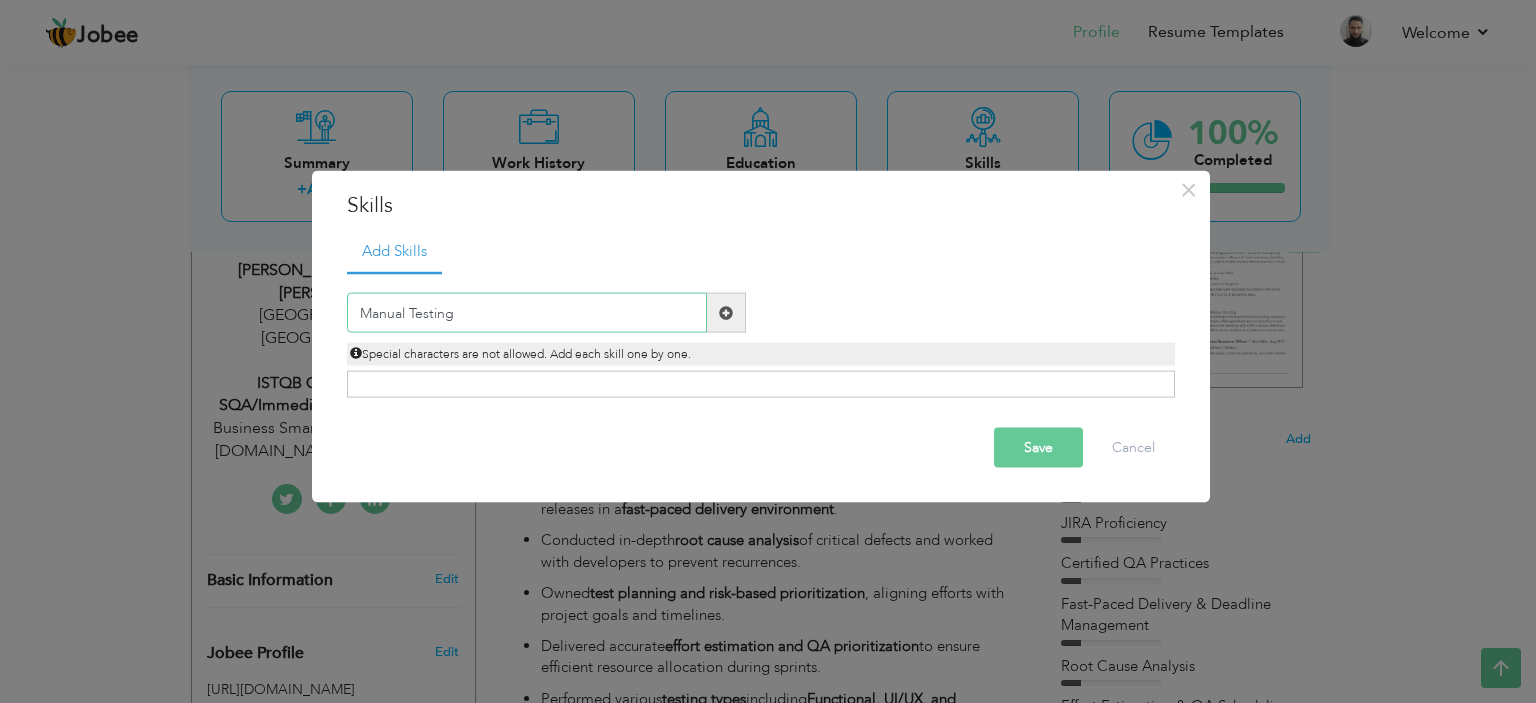 type on "Manual Testing" 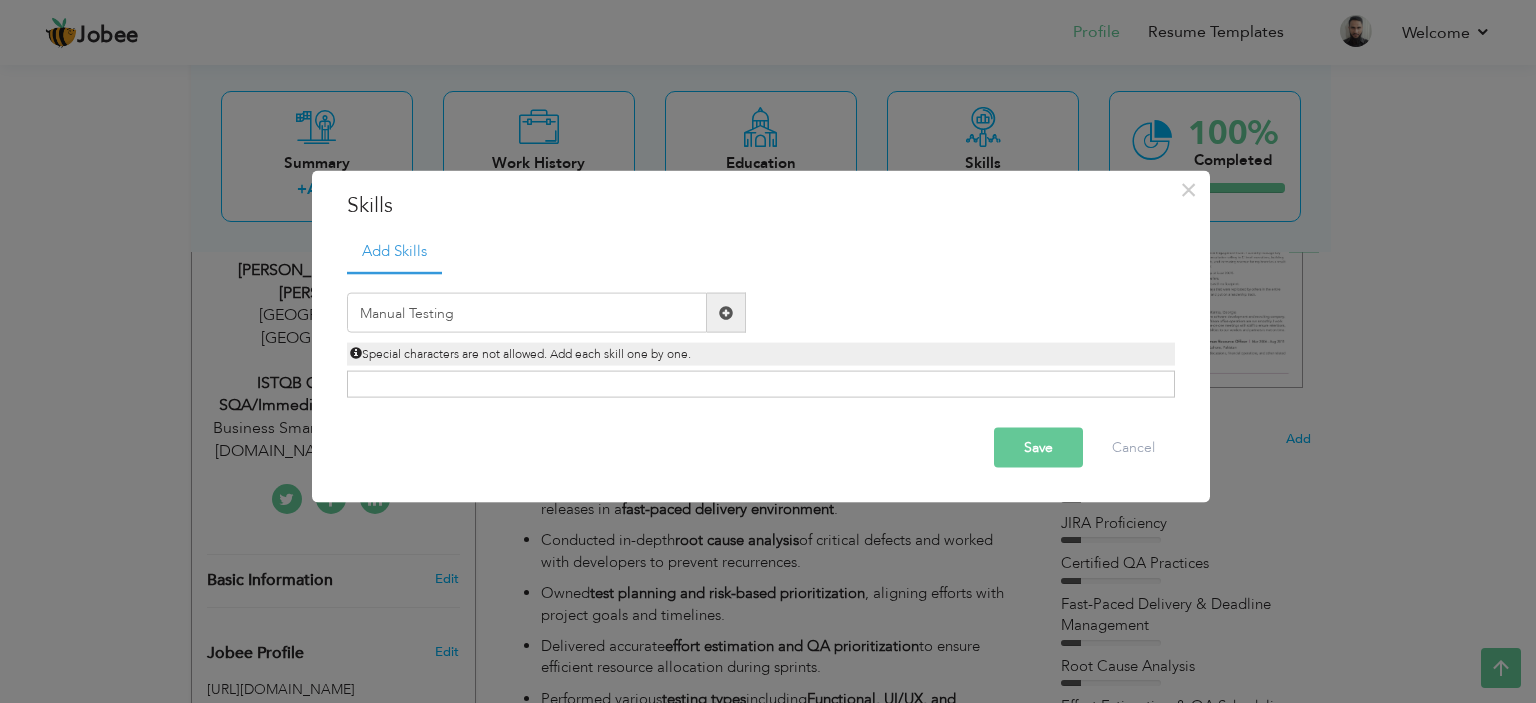 click at bounding box center (726, 313) 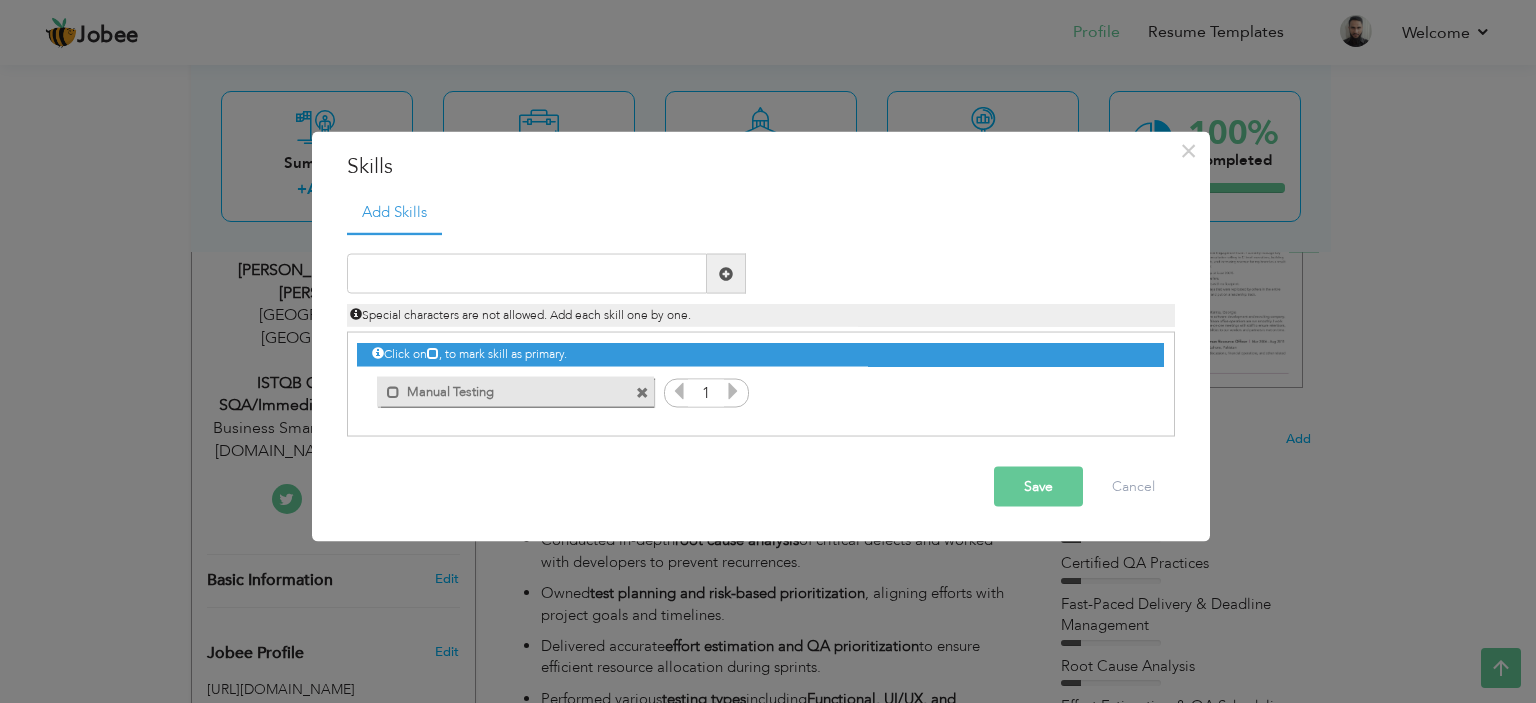 click on "Special characters are not allowed. Add each skill one by one." at bounding box center [520, 315] 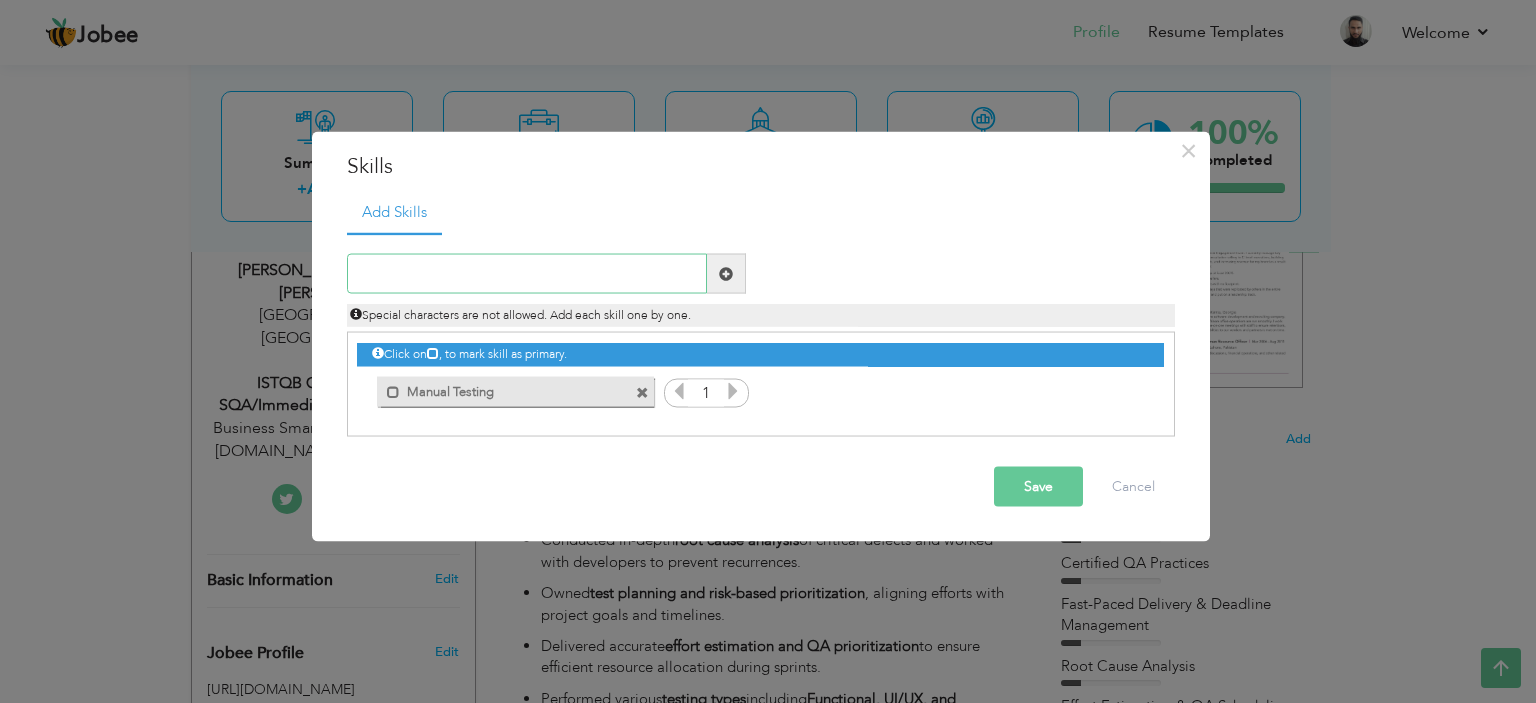 click at bounding box center (527, 274) 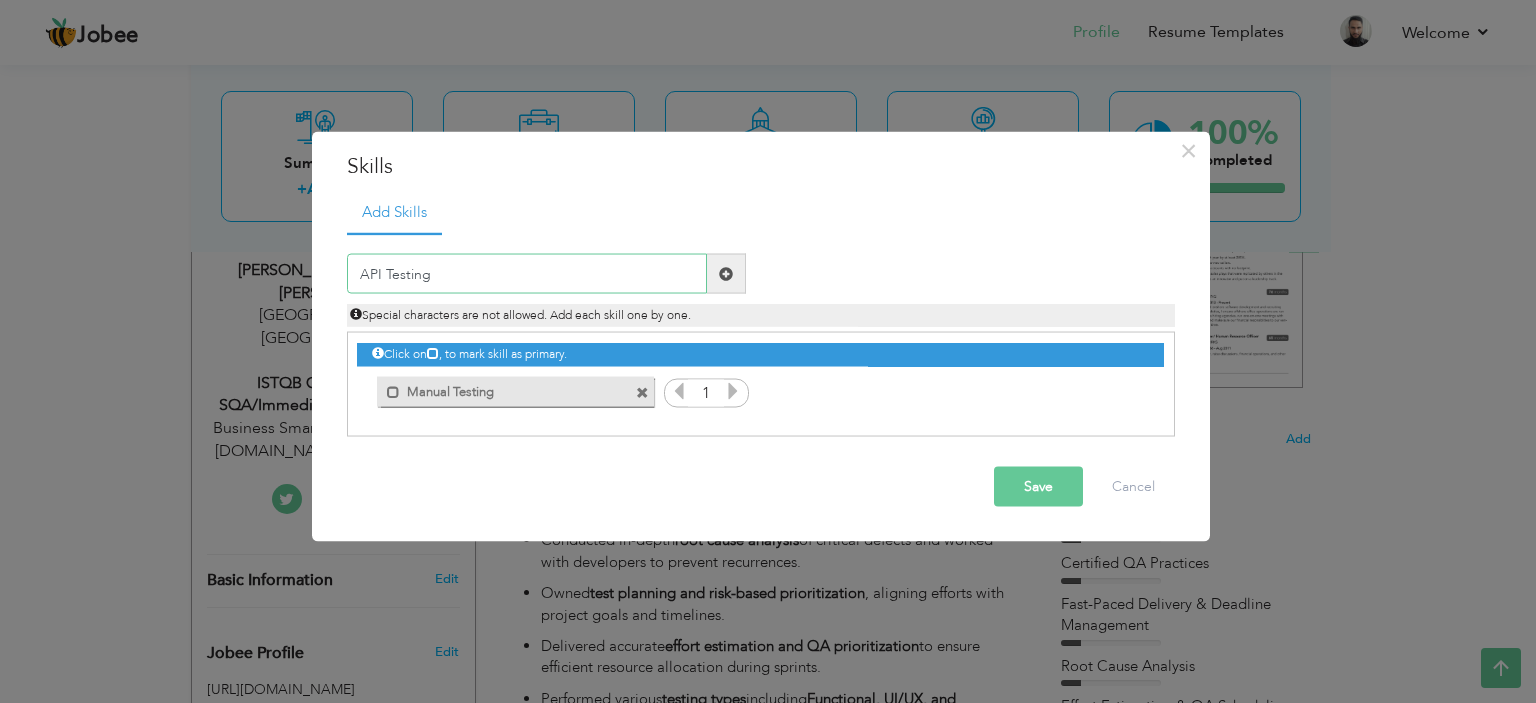 type on "API Testing" 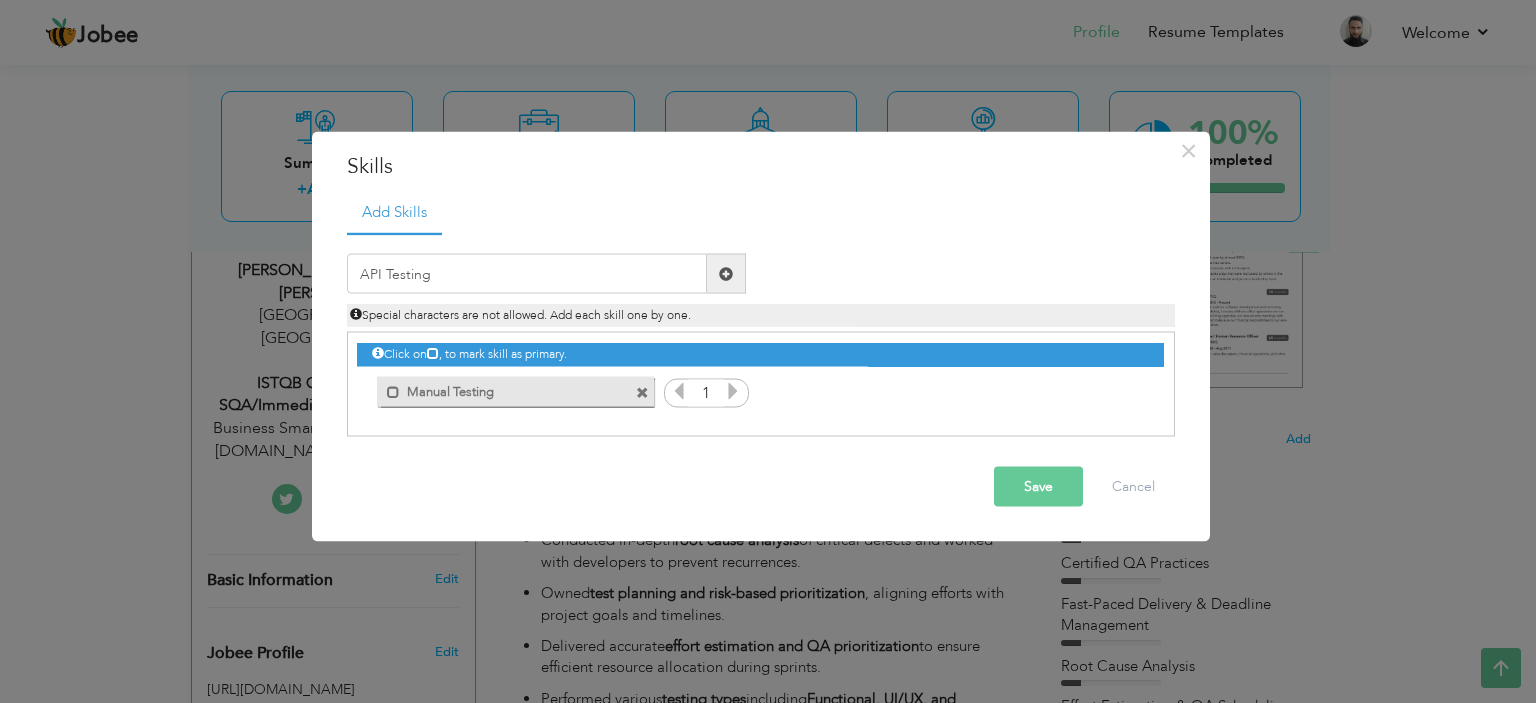 click at bounding box center [726, 273] 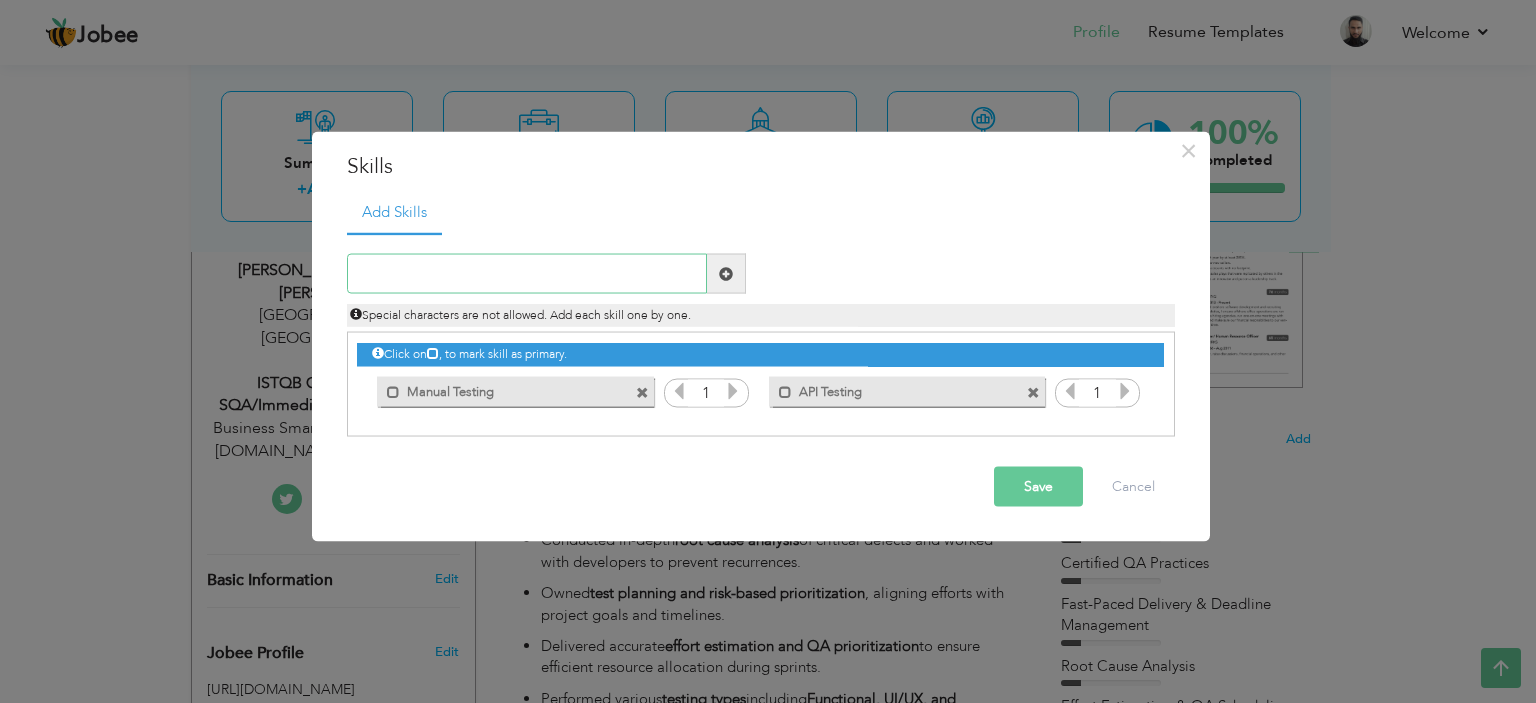 click at bounding box center [527, 274] 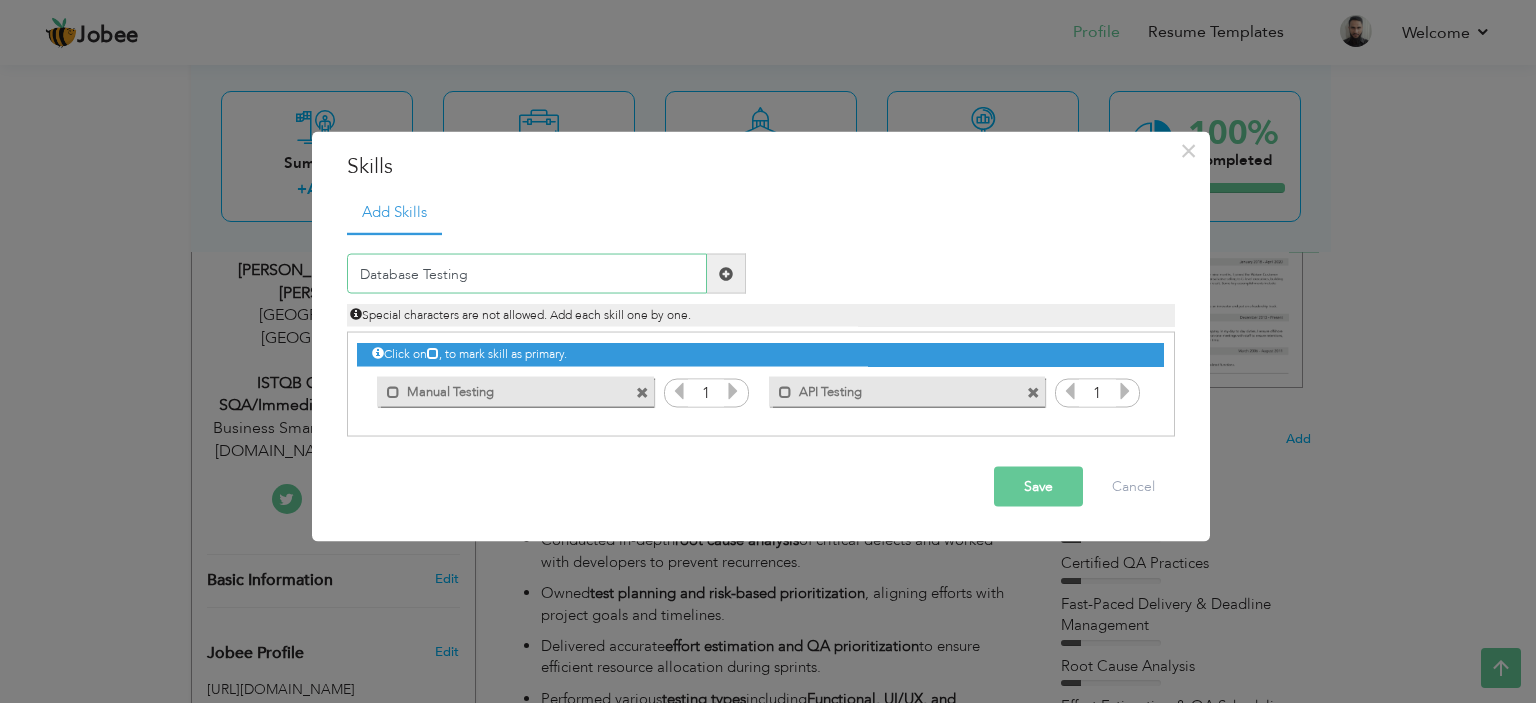 type on "Database Testing" 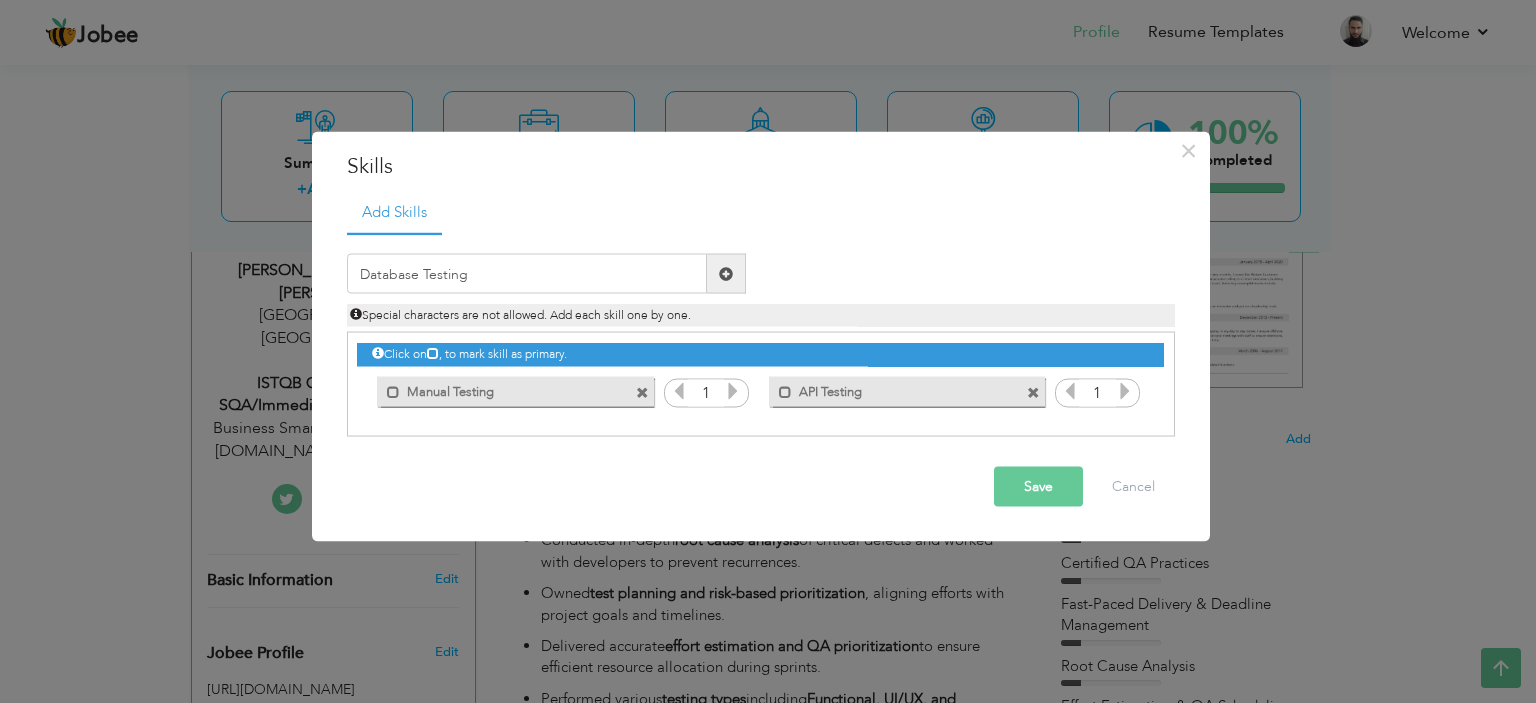 click at bounding box center (726, 274) 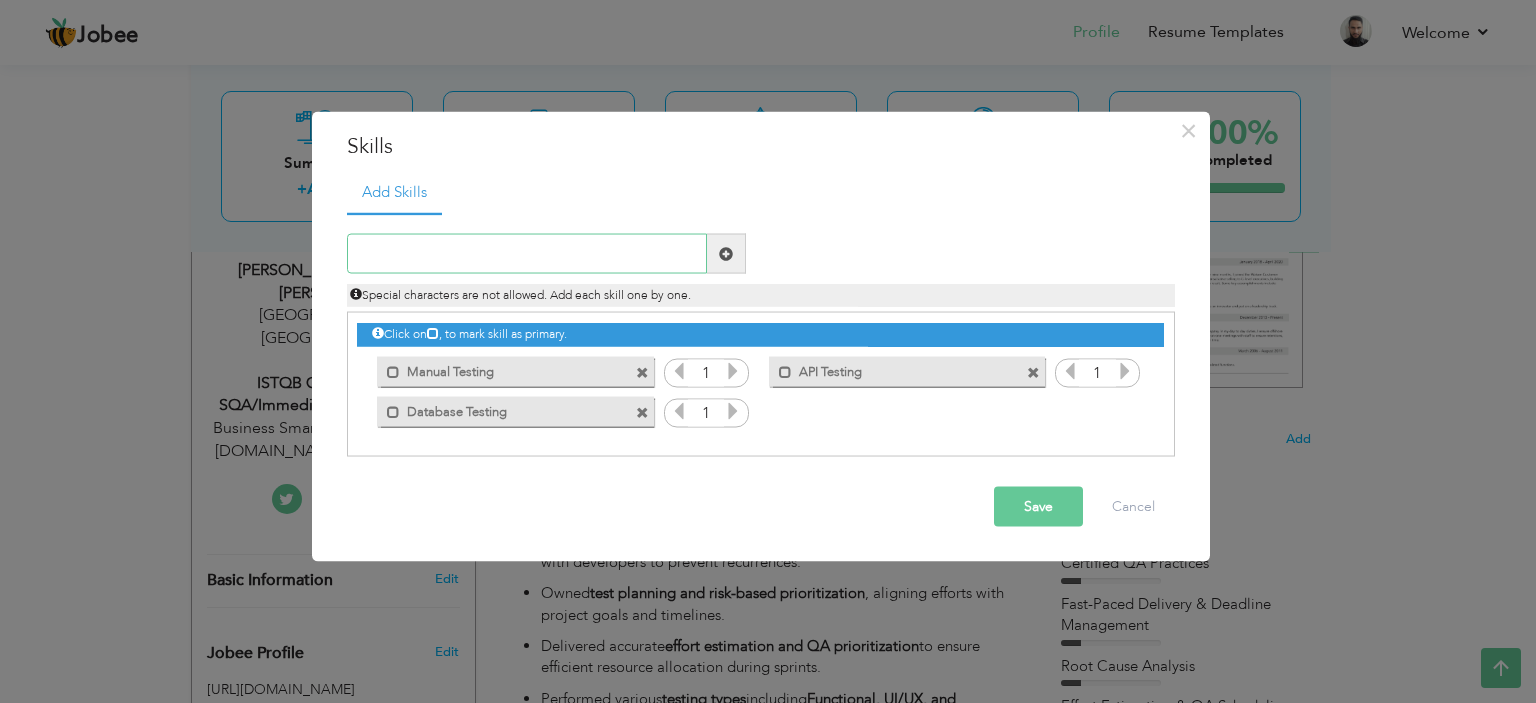 click at bounding box center [527, 254] 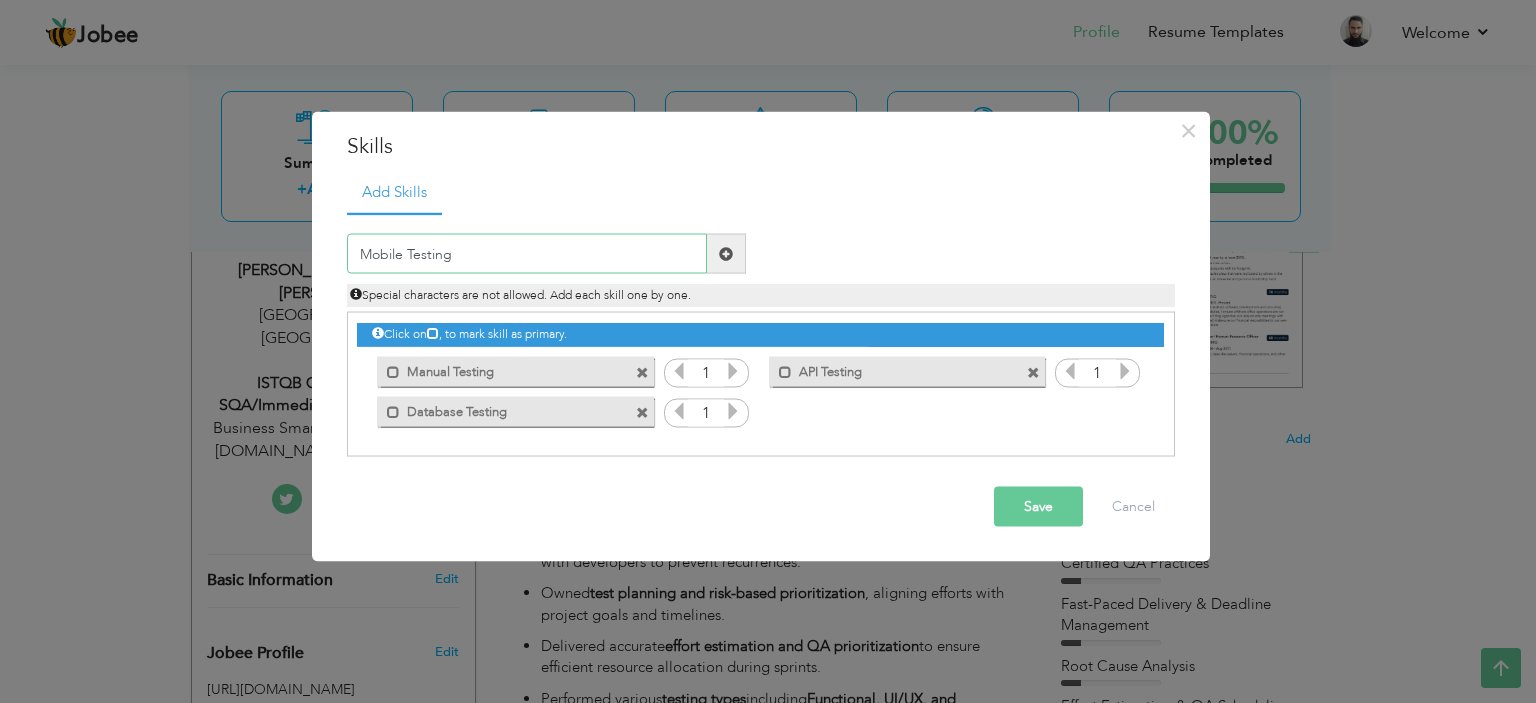 type on "Mobile Testing" 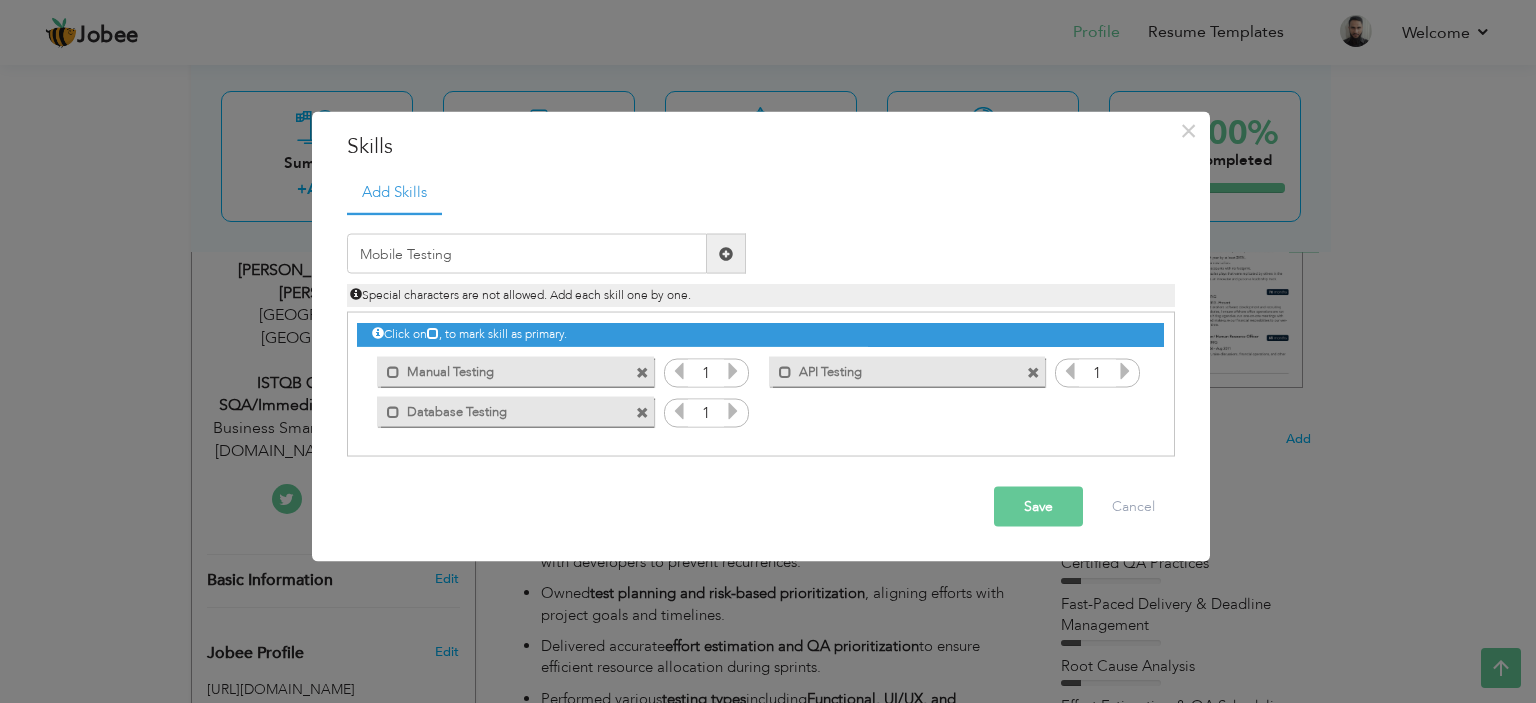 click at bounding box center (726, 254) 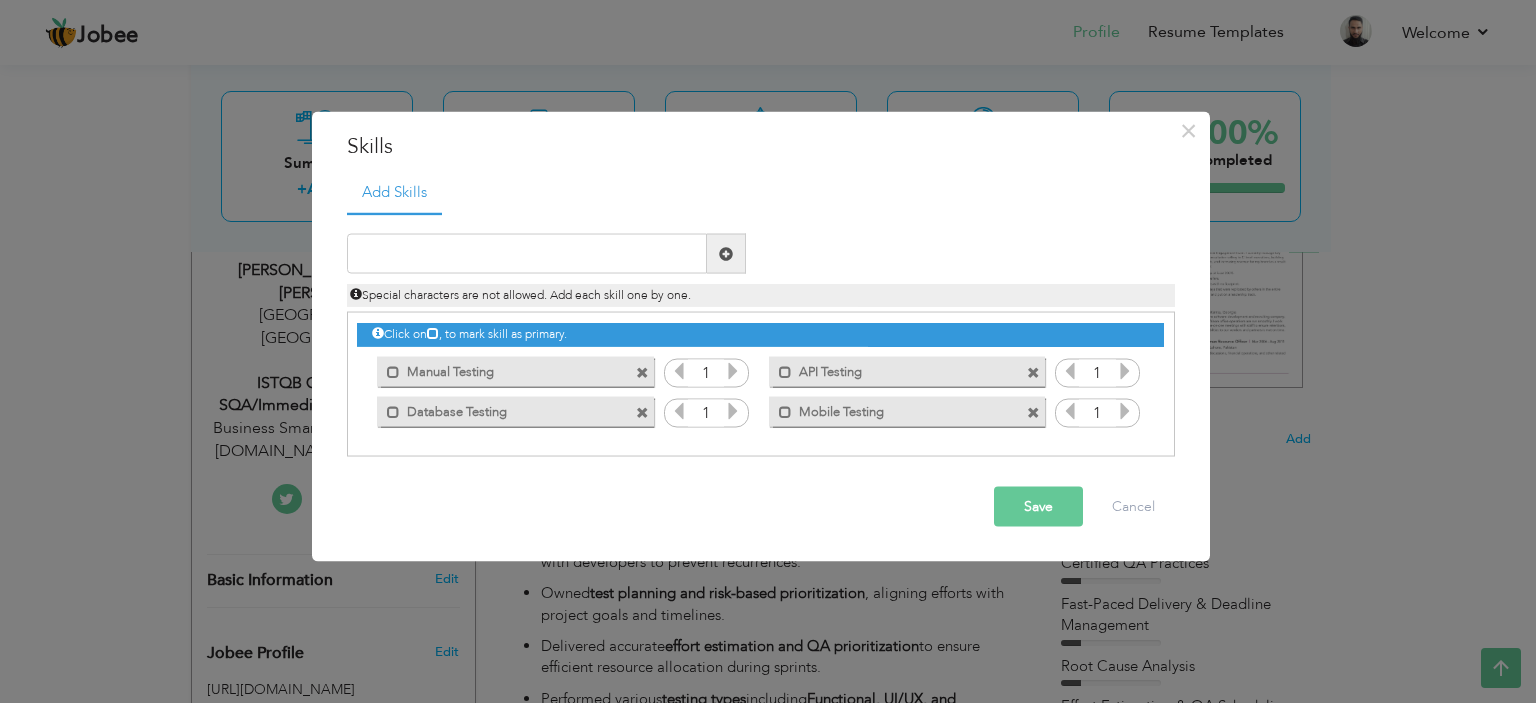 click on "Mark as primary skill.
Mobile Testing" at bounding box center (907, 411) 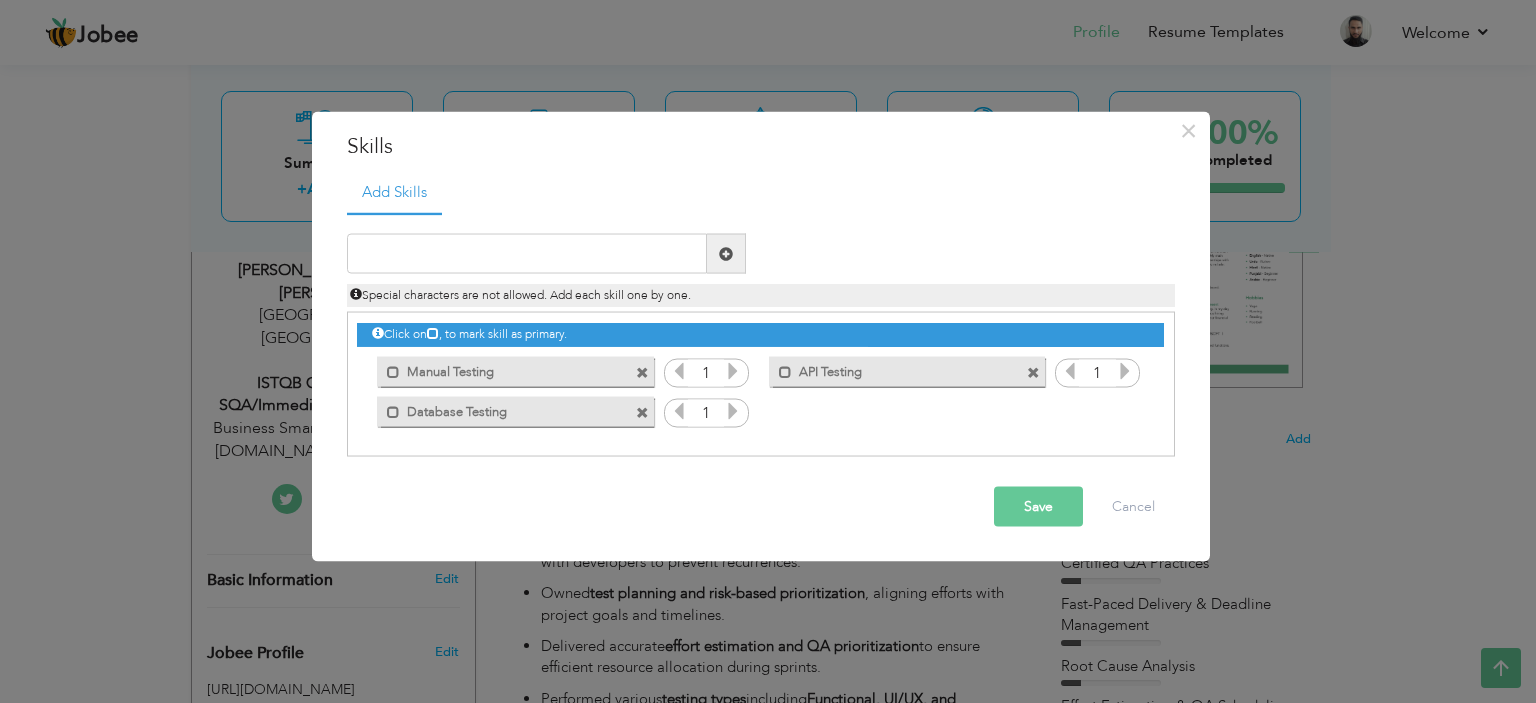 click on "Special characters are not allowed. Add each skill one by one." at bounding box center (761, 290) 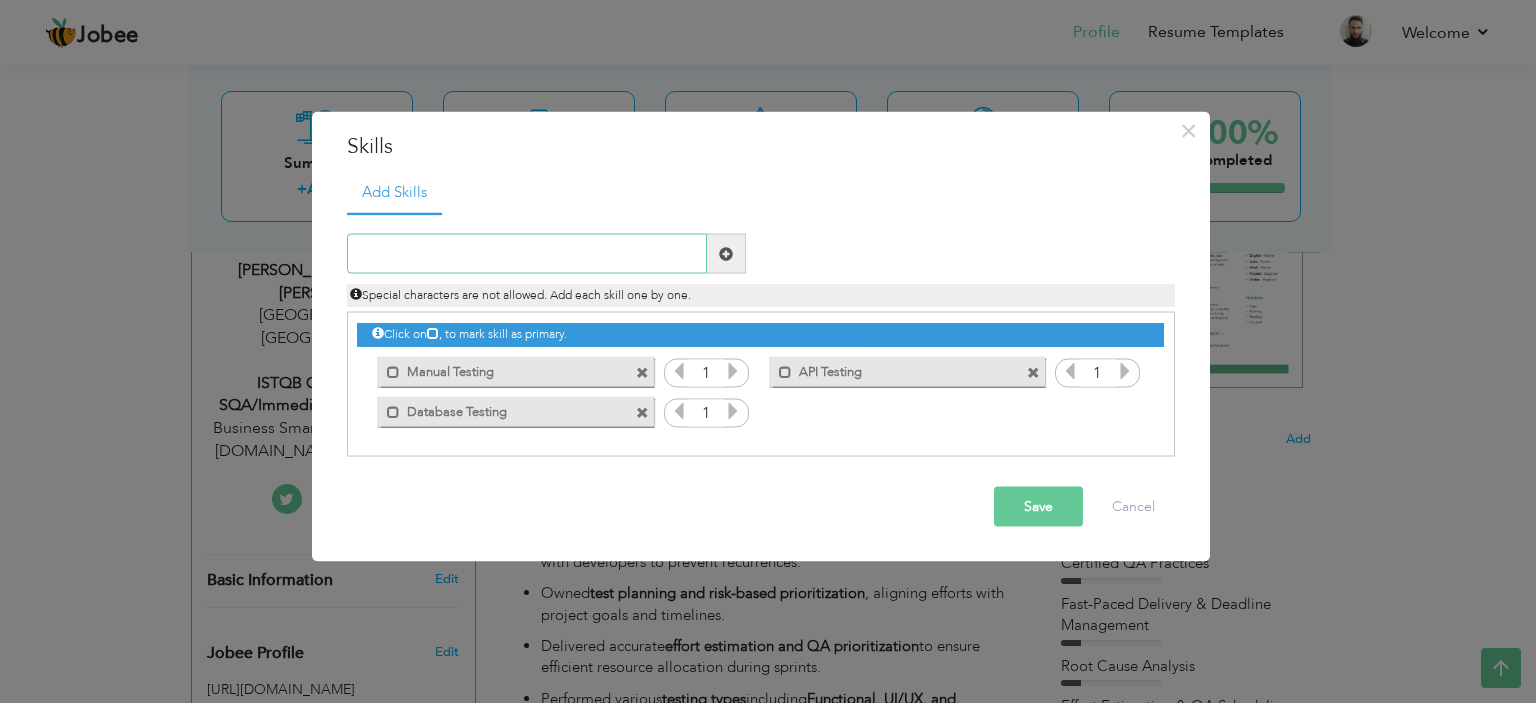 click at bounding box center [527, 254] 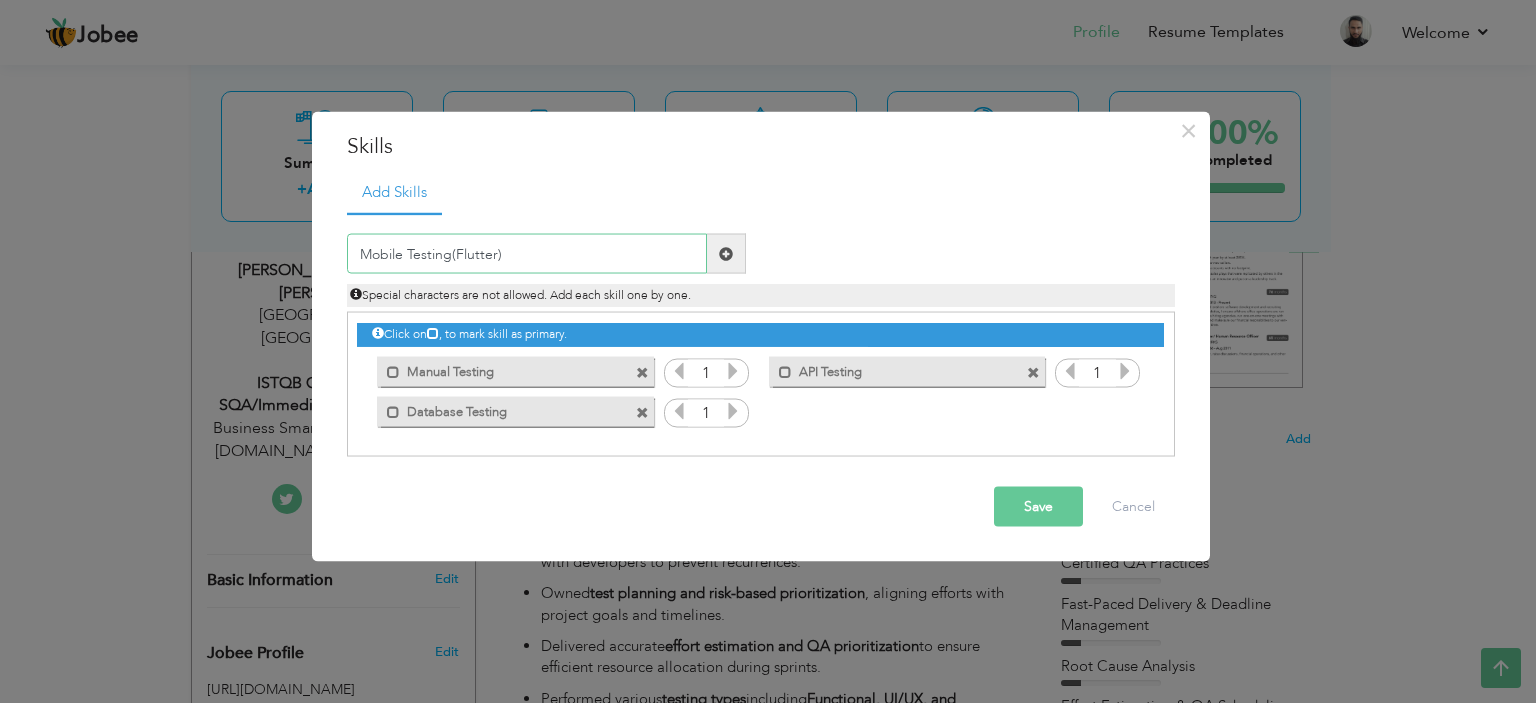 type on "Mobile Testing(Flutter)" 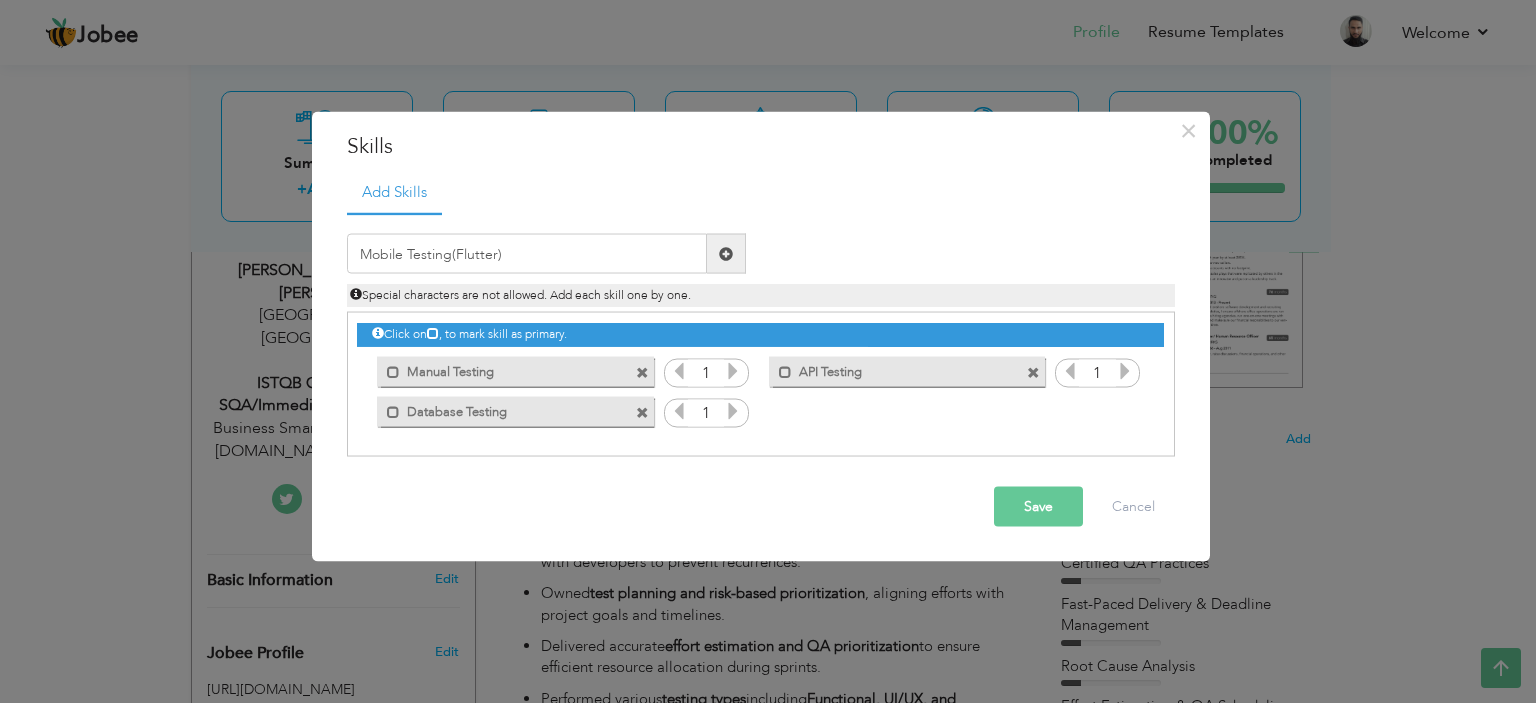click at bounding box center (726, 254) 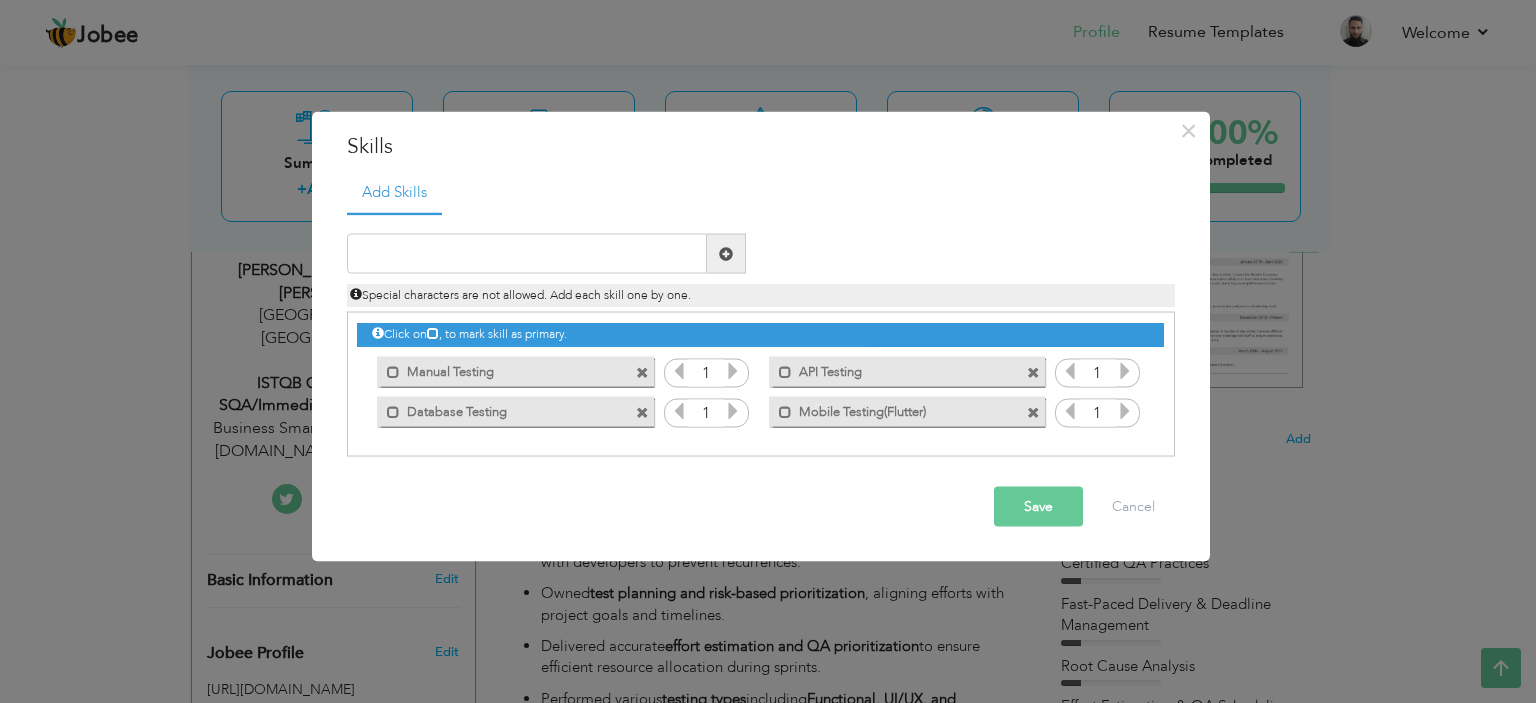 click at bounding box center (1033, 372) 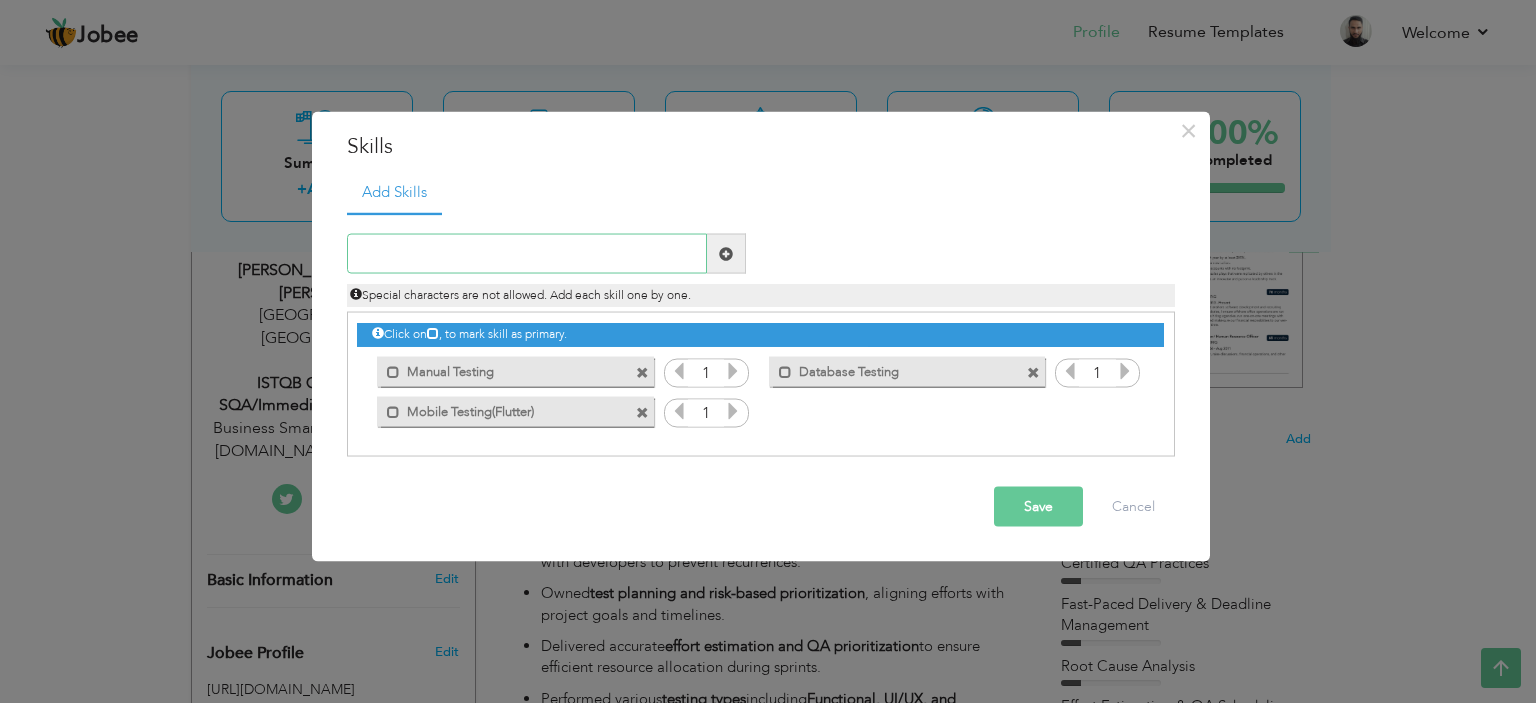 click at bounding box center (527, 254) 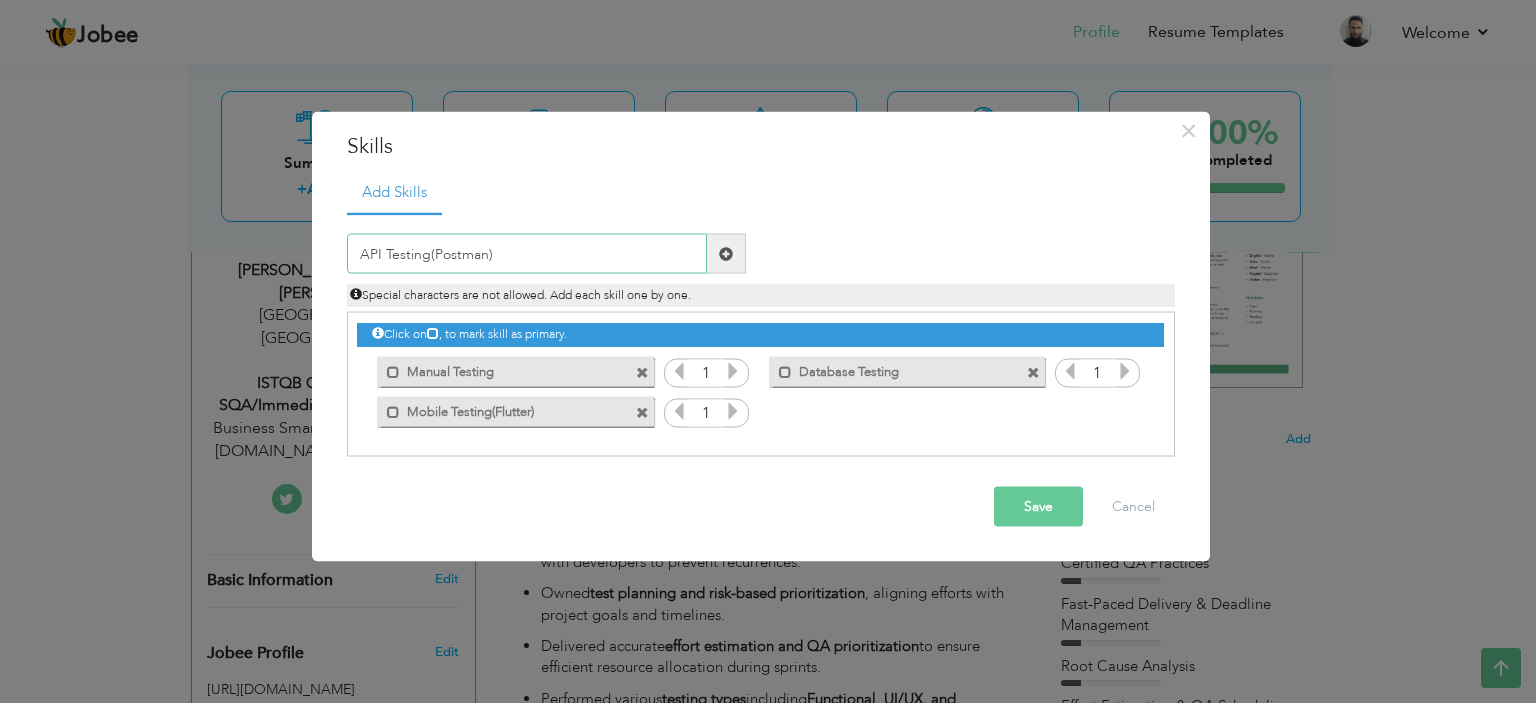 type on "API Testing(Postman)" 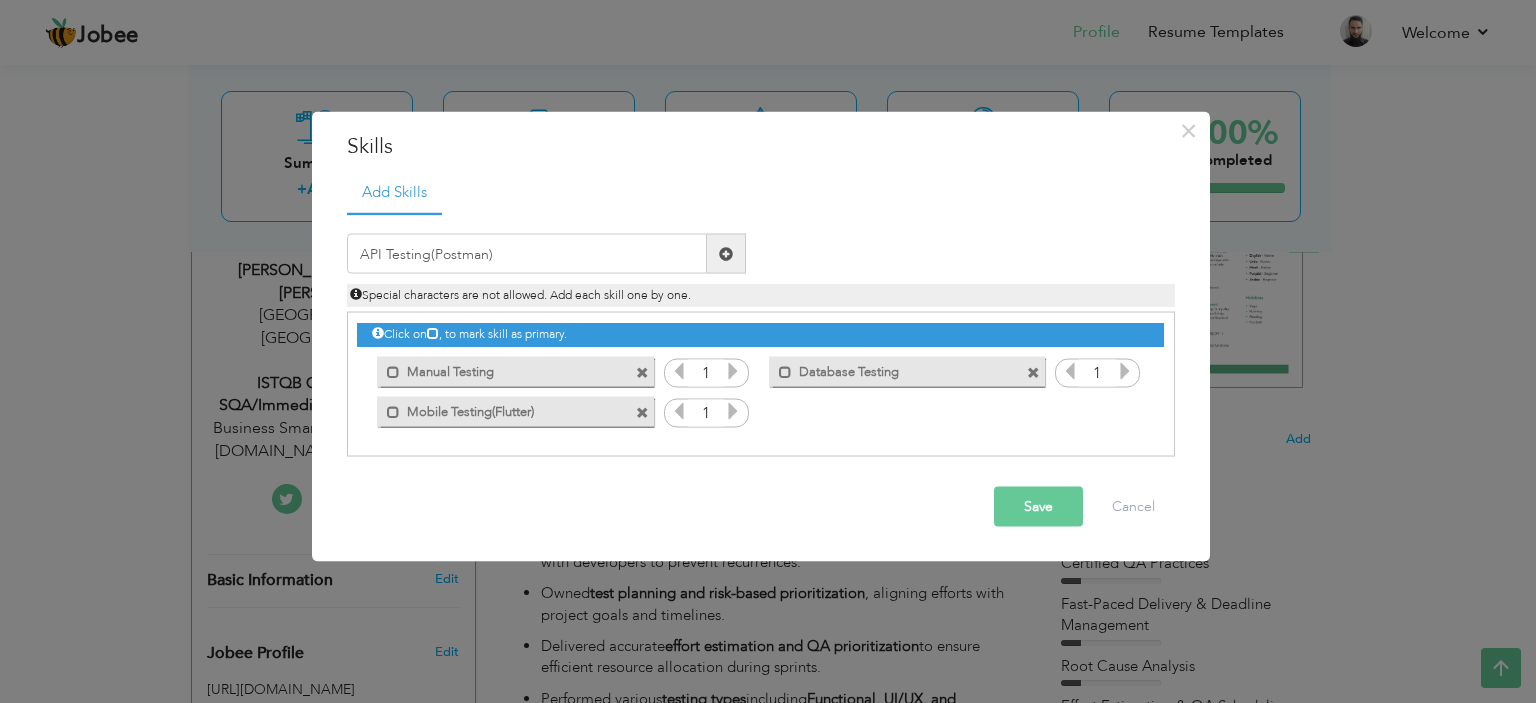 click at bounding box center [726, 253] 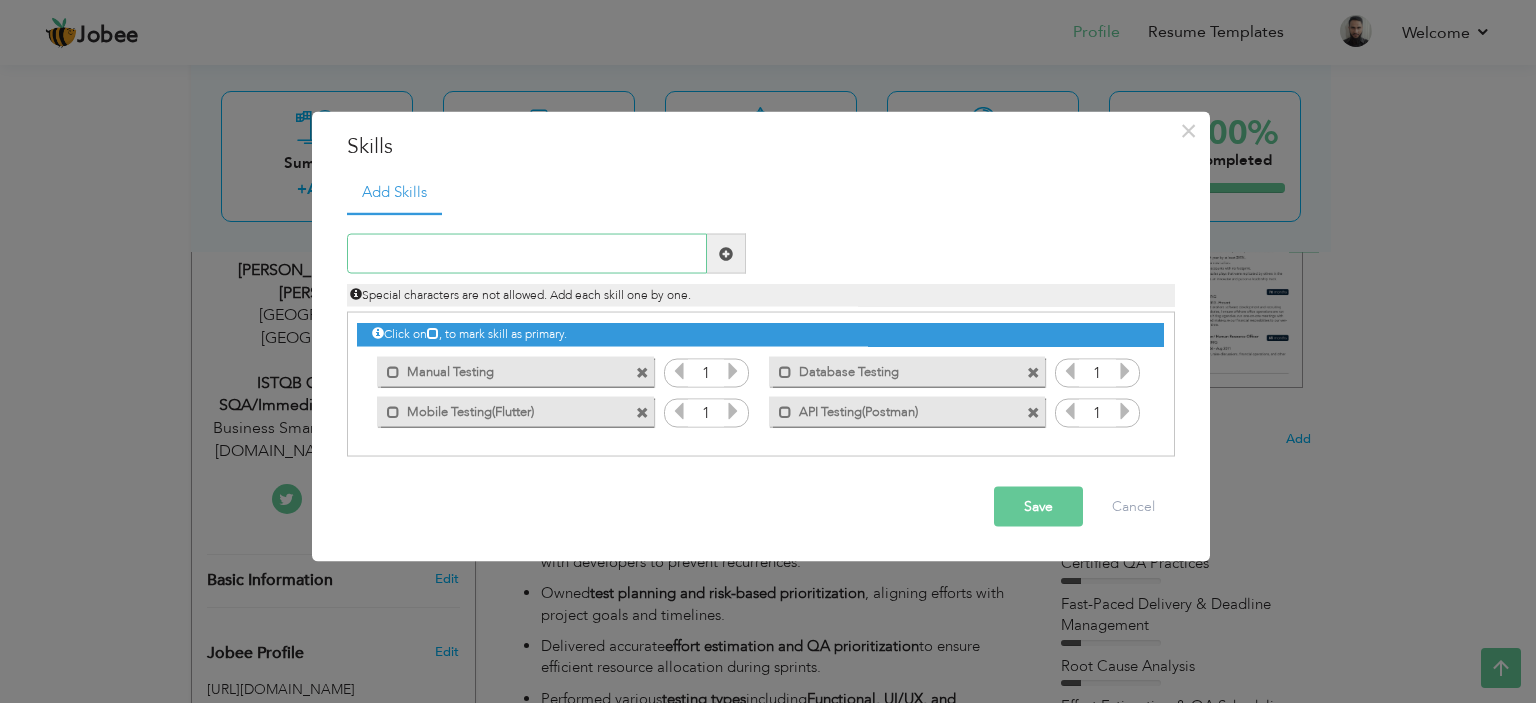 click at bounding box center (527, 254) 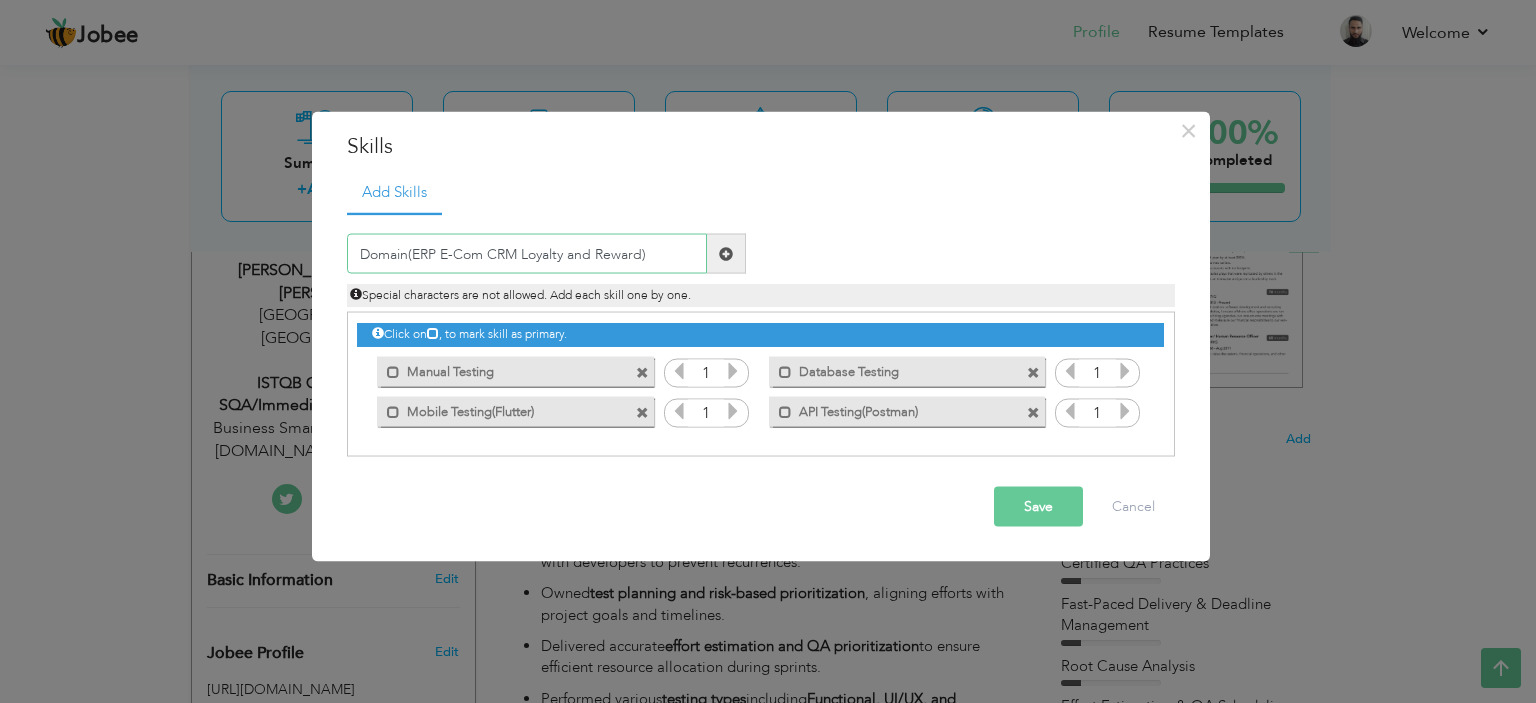type on "Domain(ERP E-Com CRM Loyalty and Reward)" 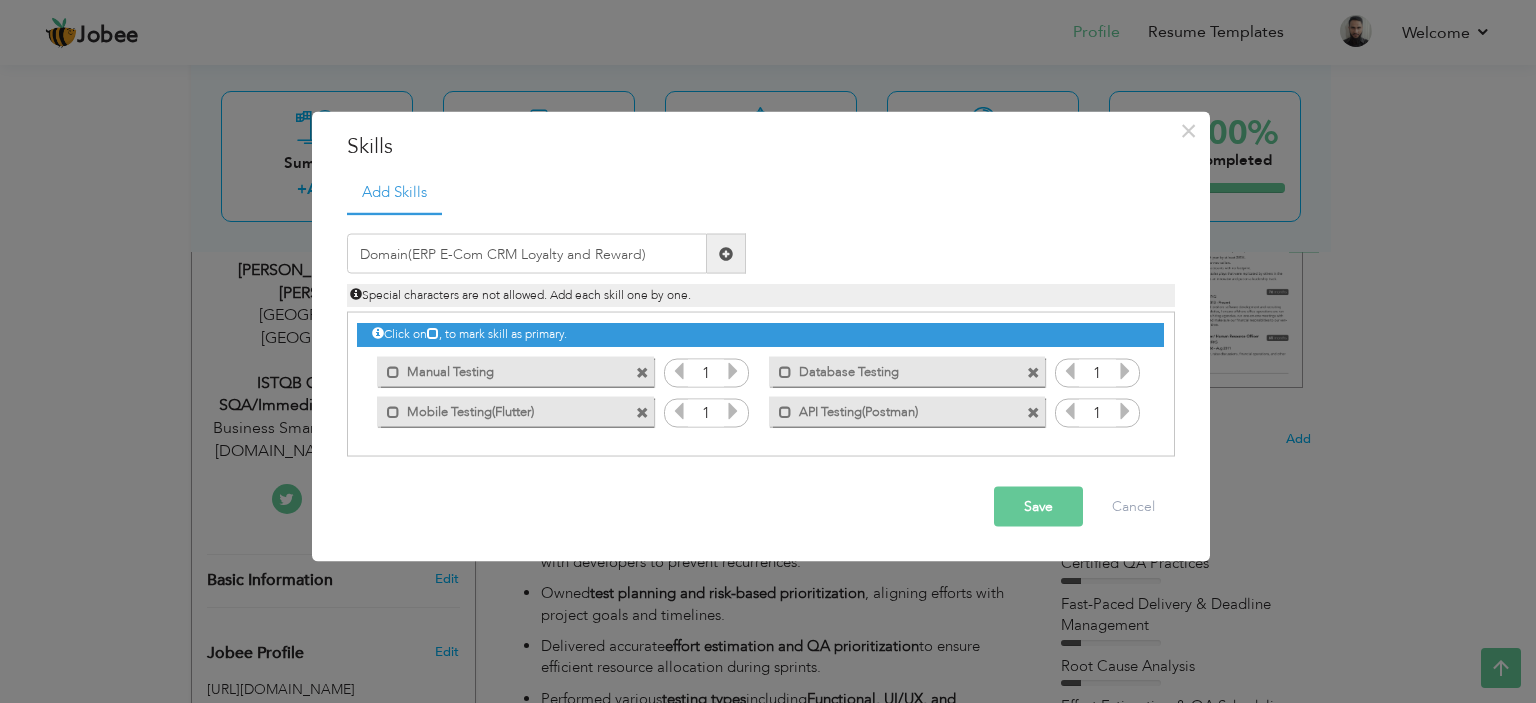 click at bounding box center (726, 253) 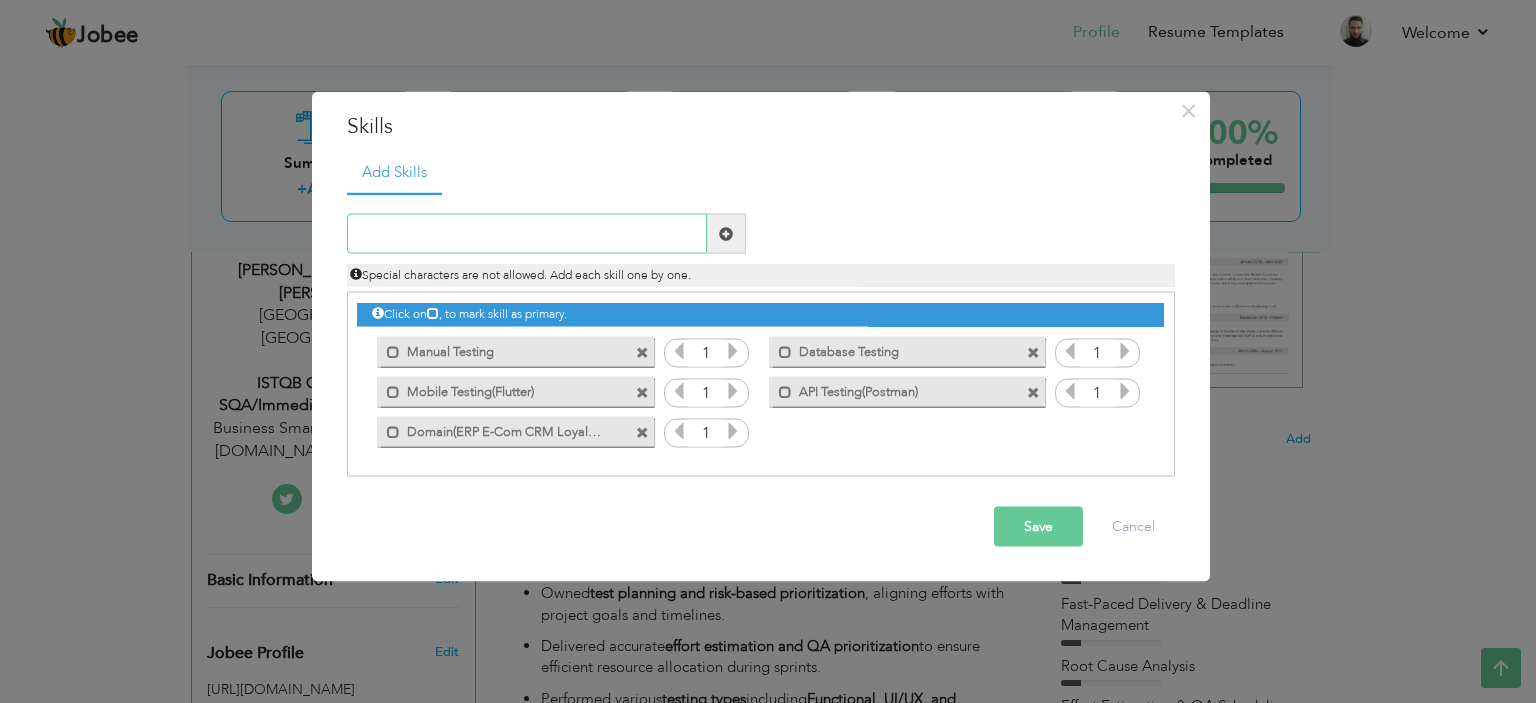 click at bounding box center [527, 234] 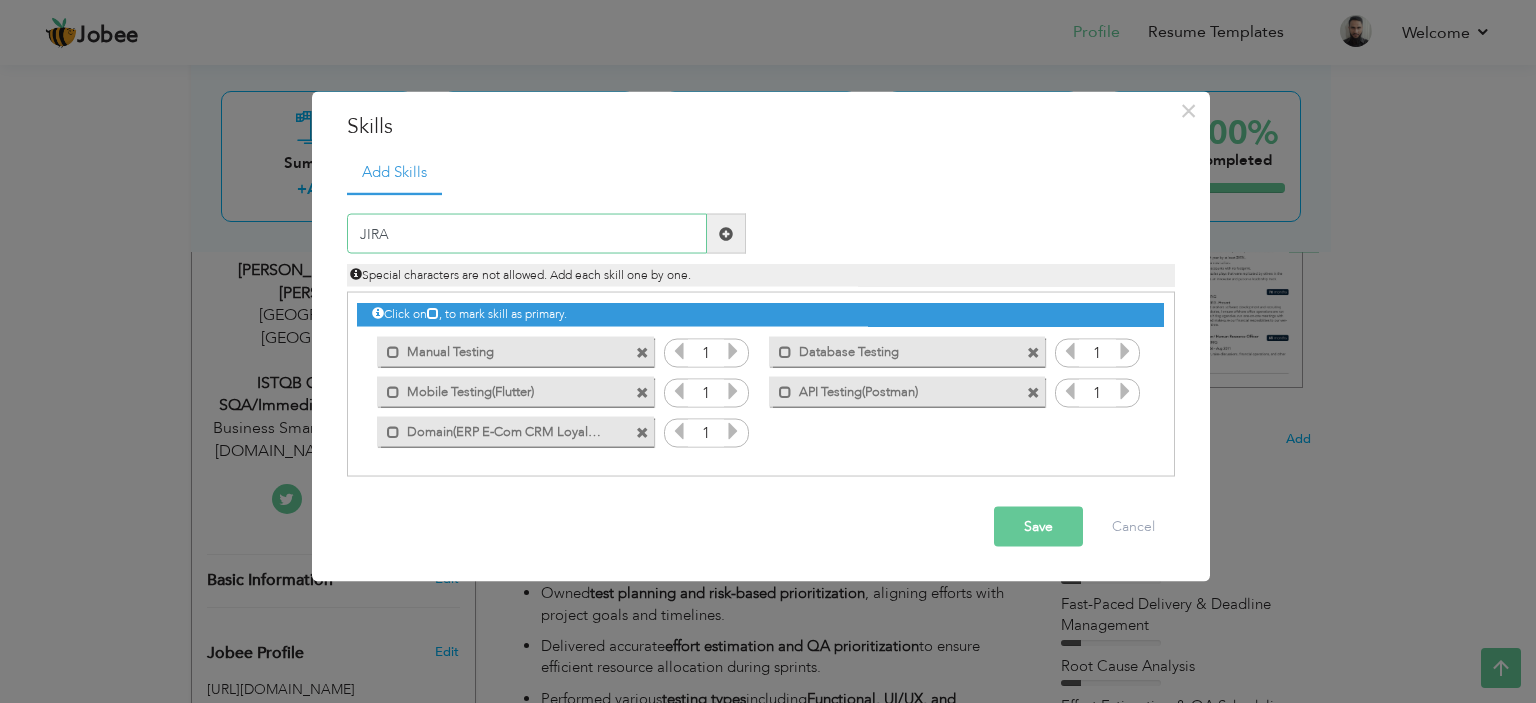 type on "JIRA" 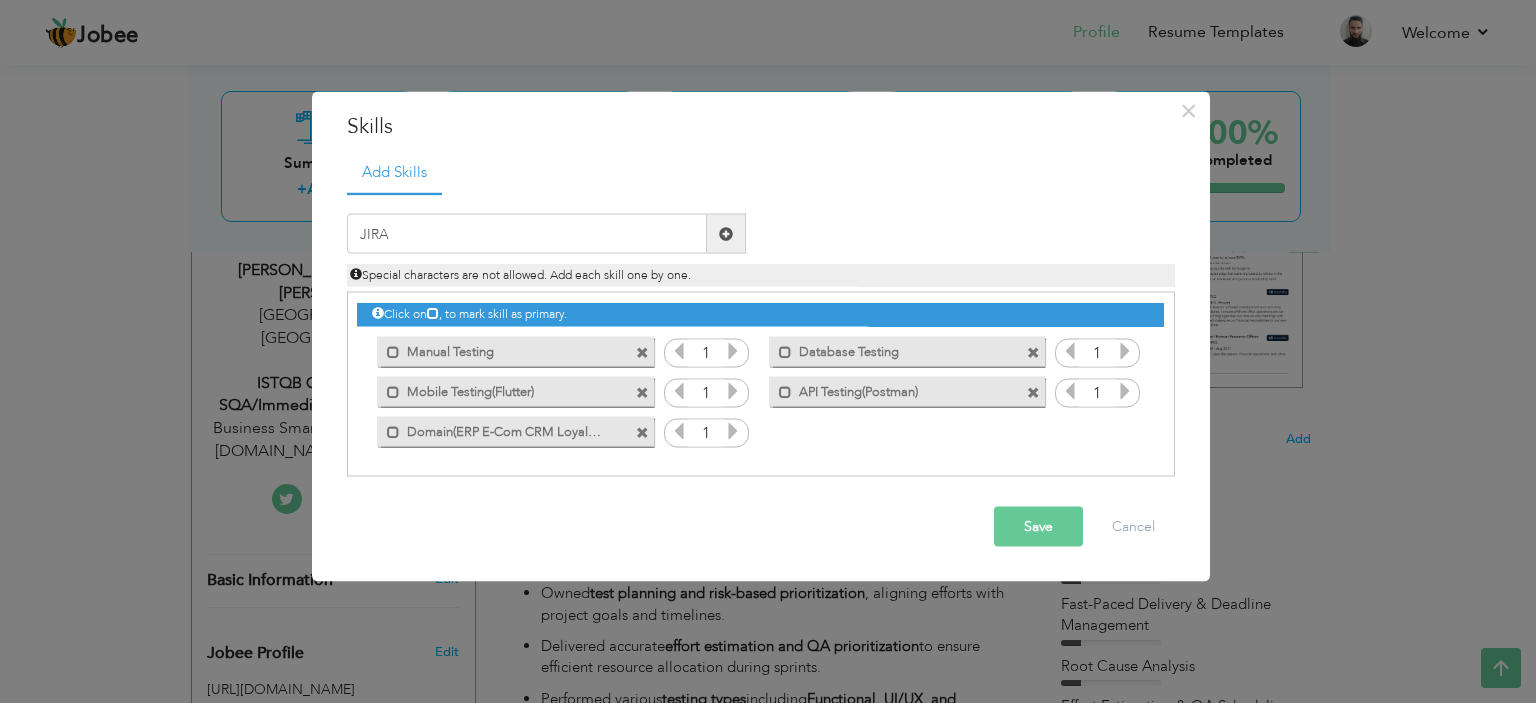 click at bounding box center (726, 234) 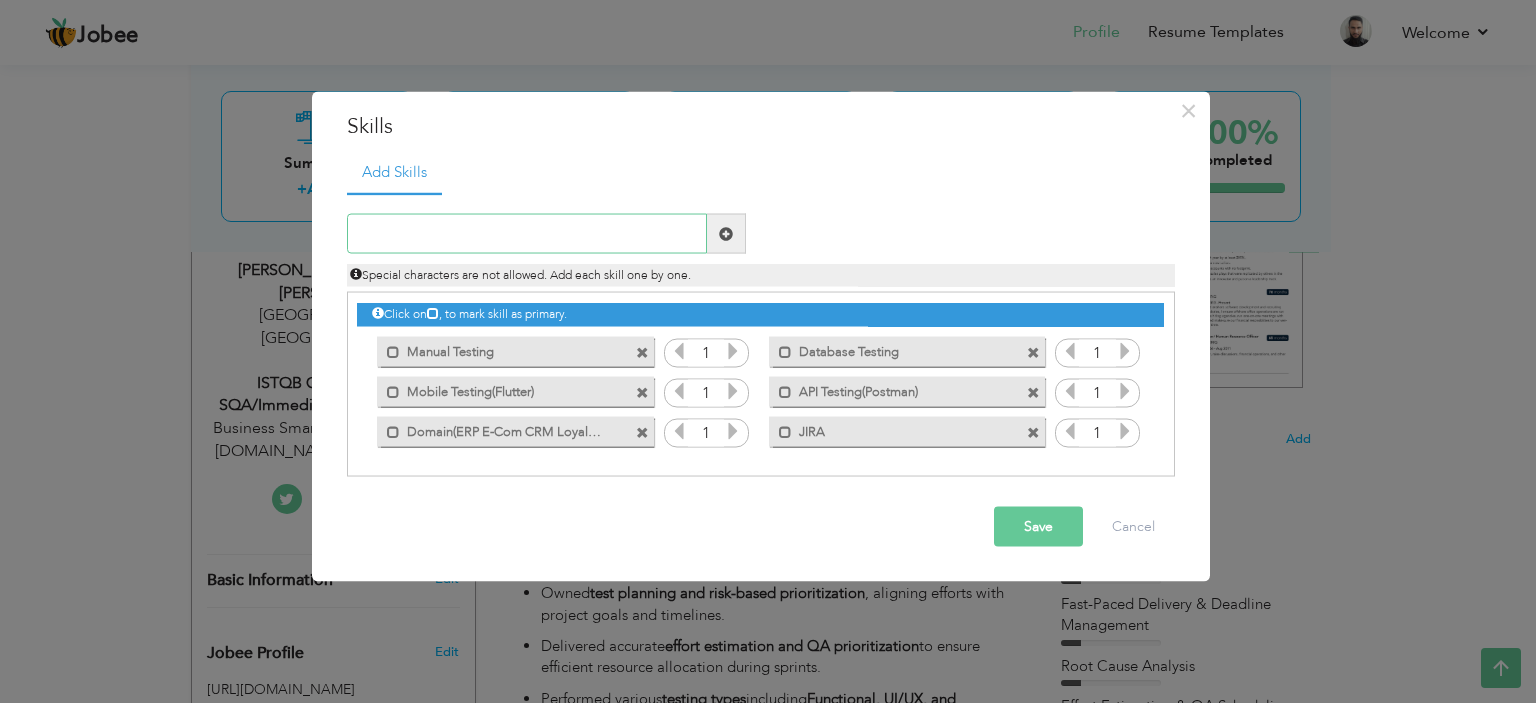 click at bounding box center (527, 234) 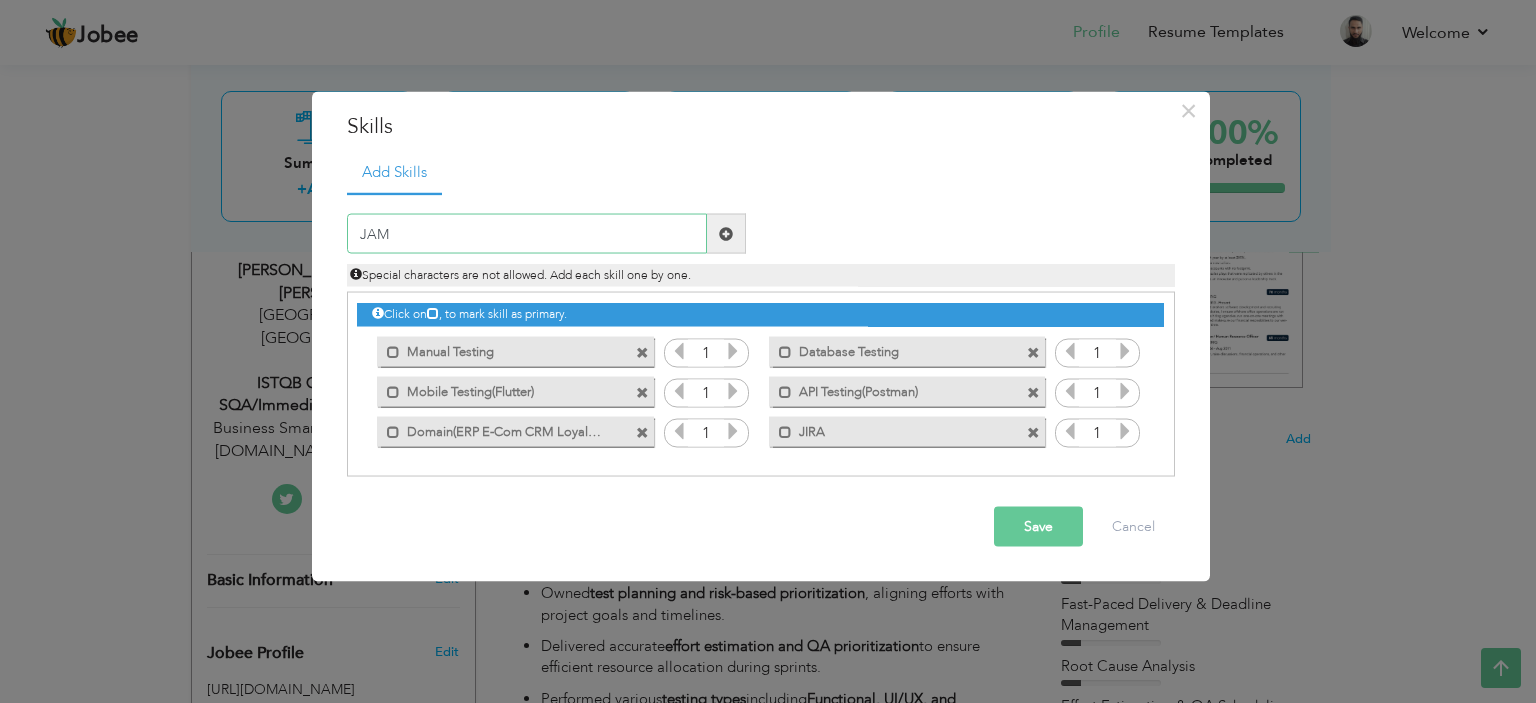 type on "JAM" 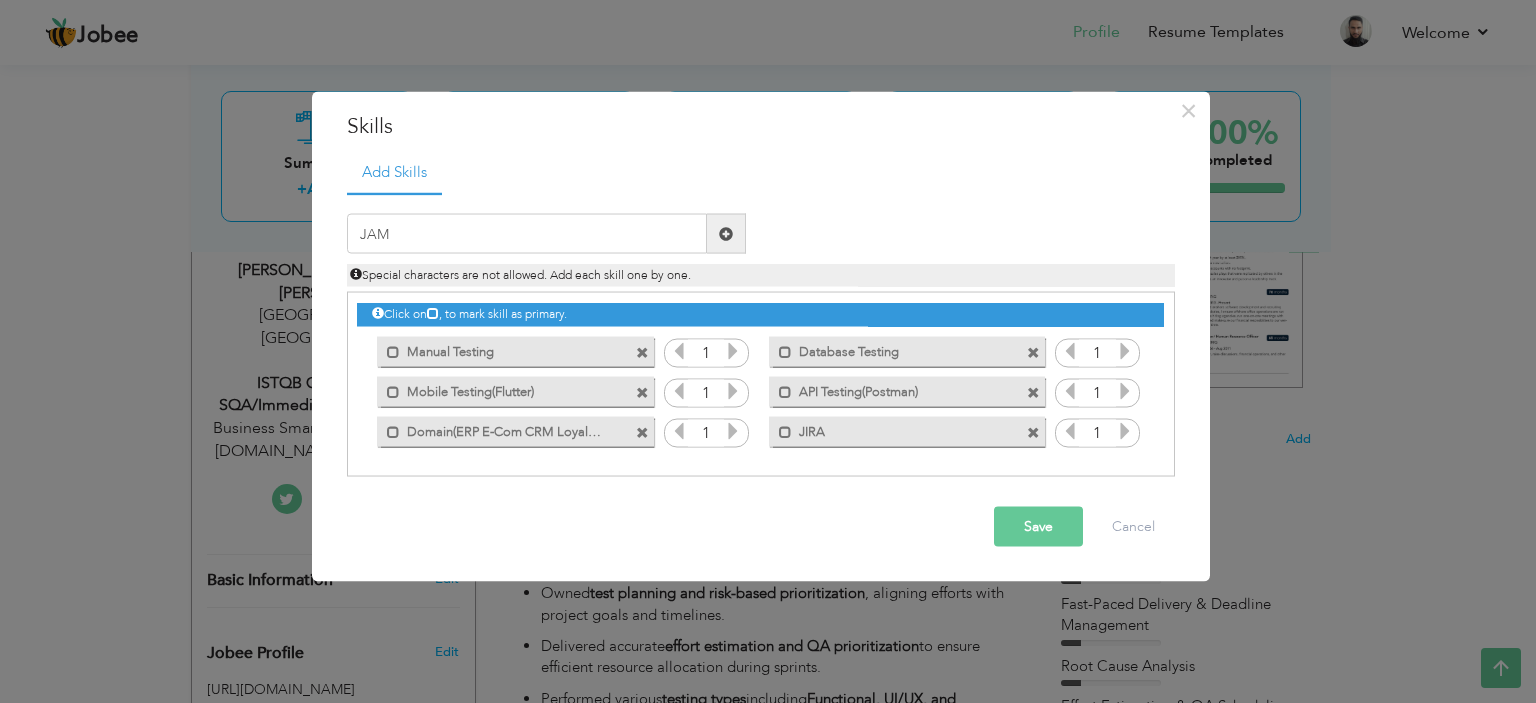 click at bounding box center (726, 234) 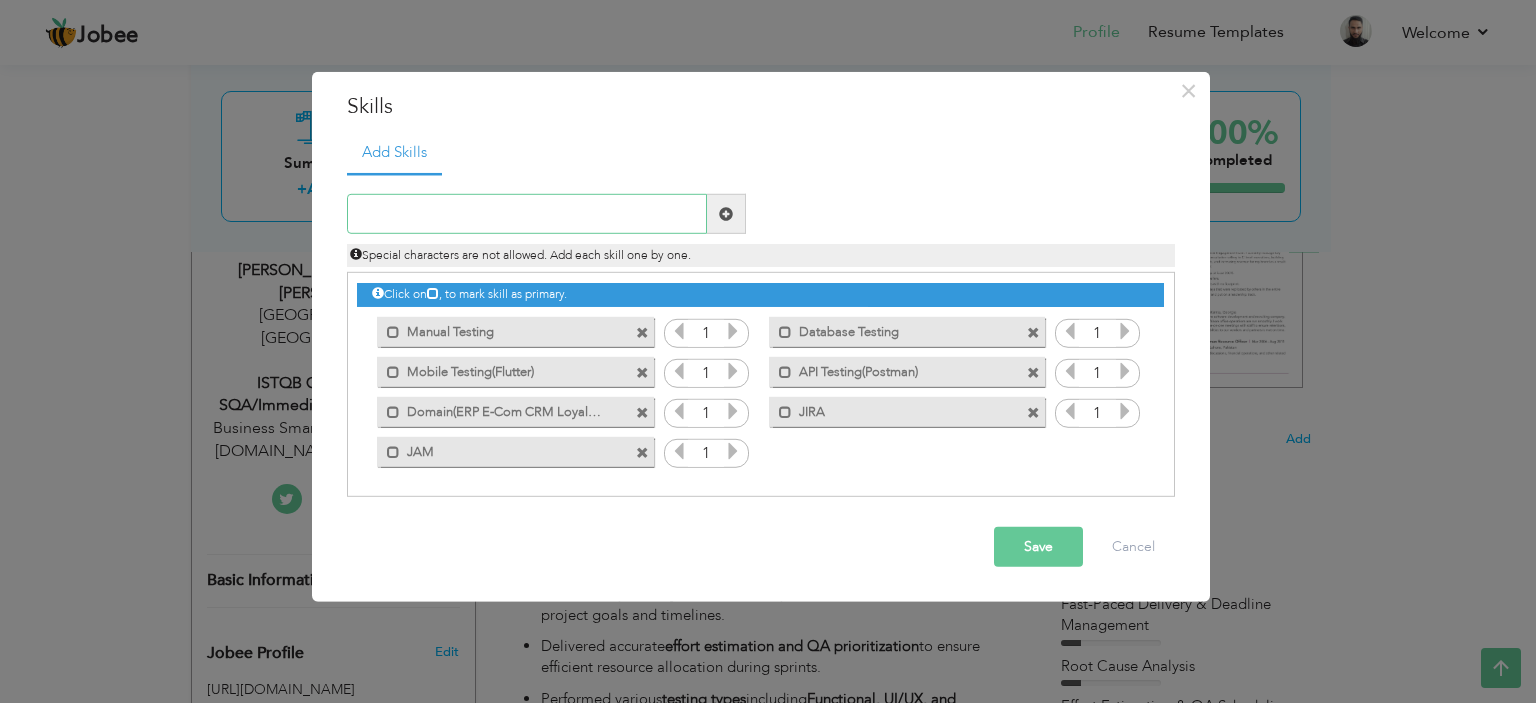 click at bounding box center [527, 214] 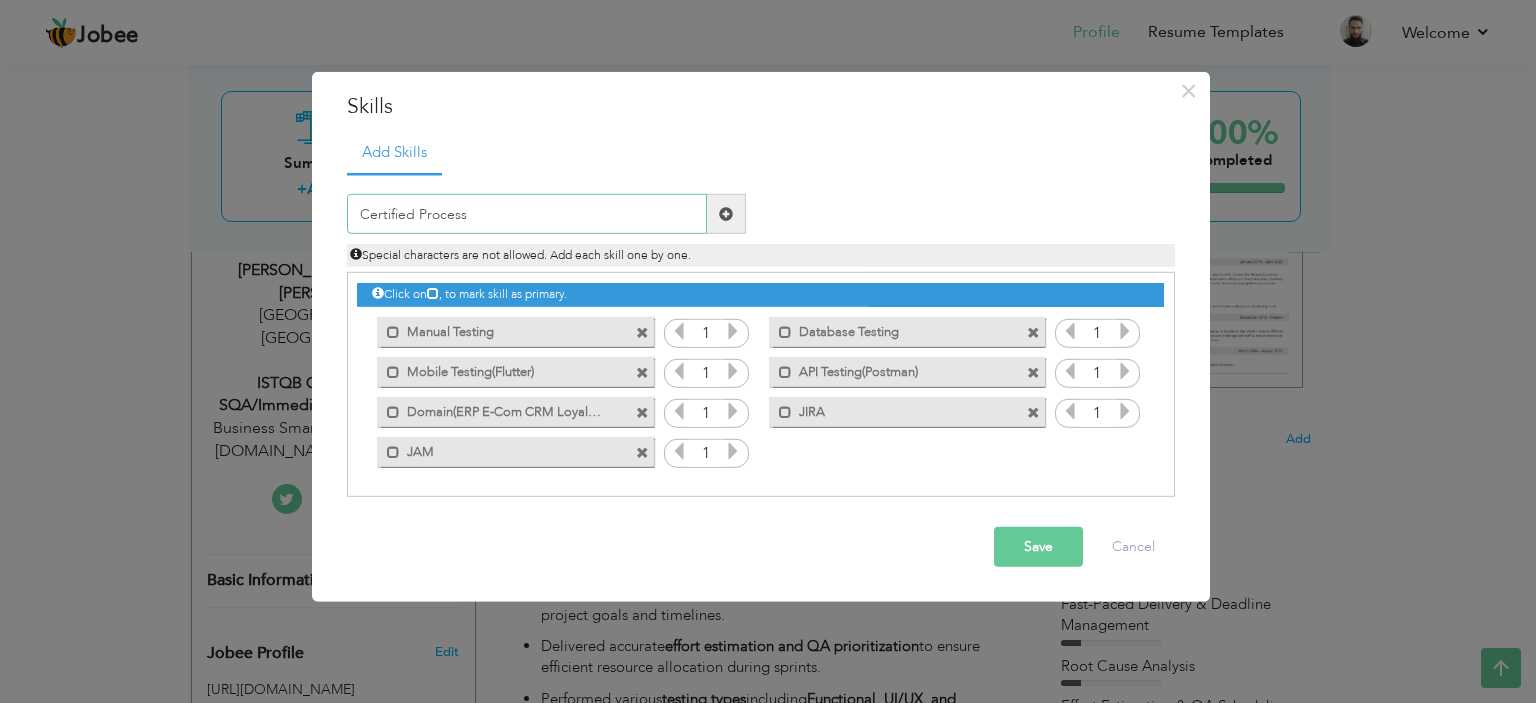 type on "Certified Process" 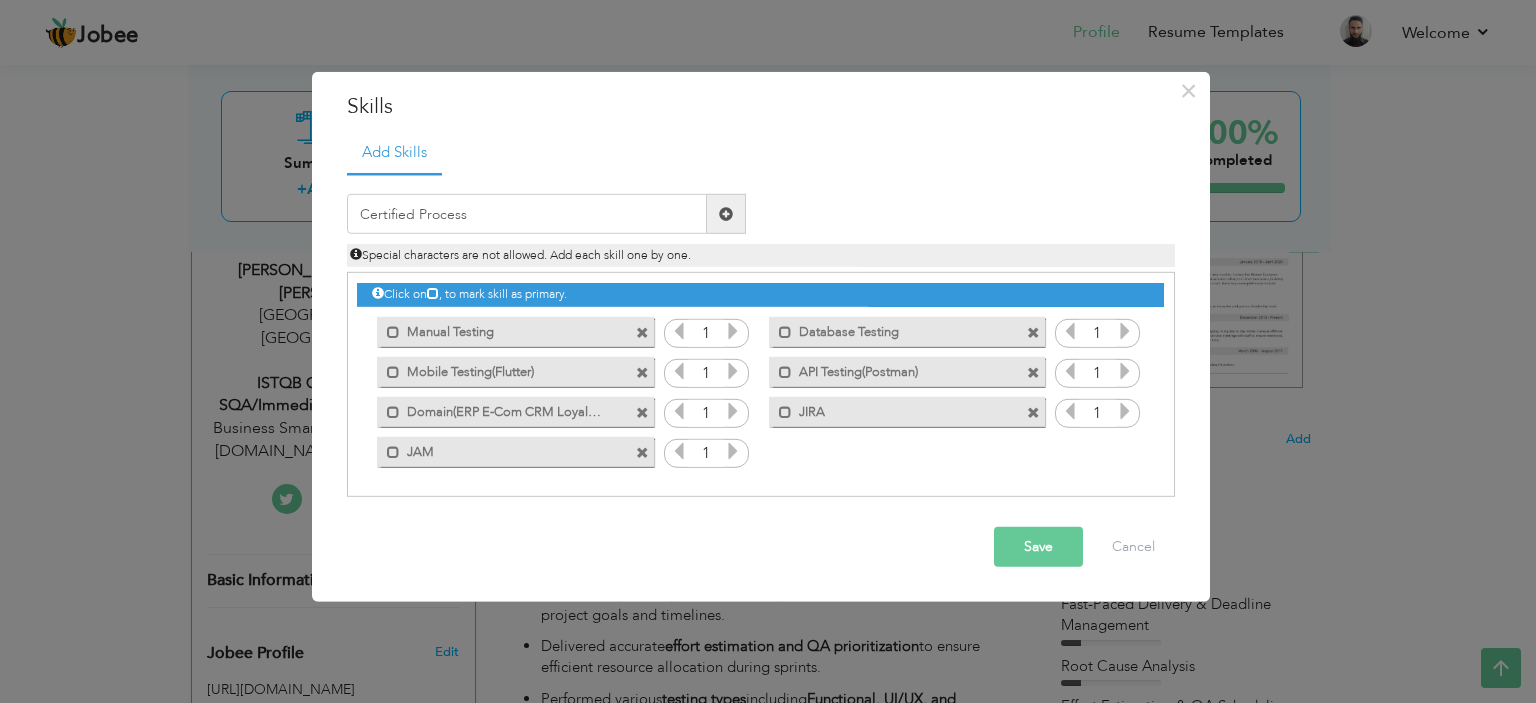 click at bounding box center [726, 214] 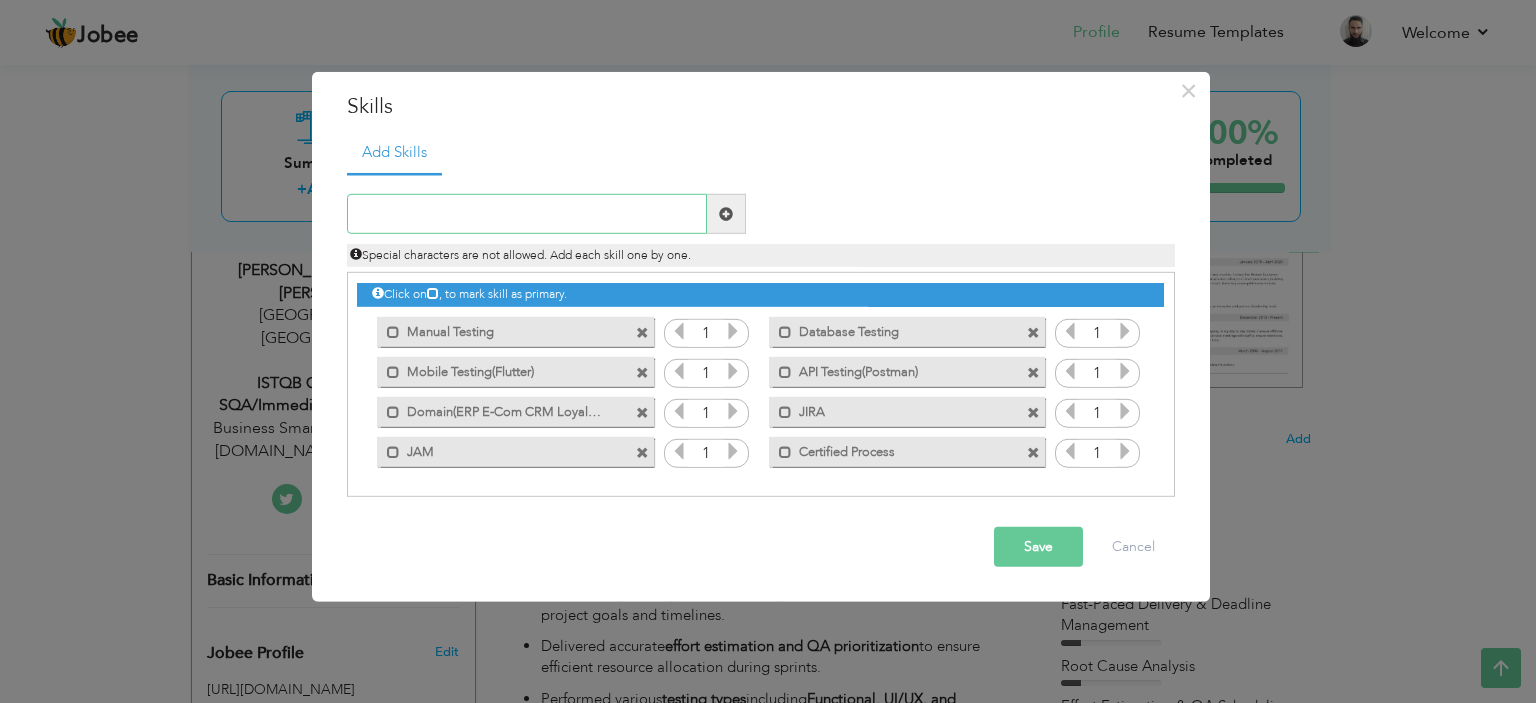 click at bounding box center (527, 214) 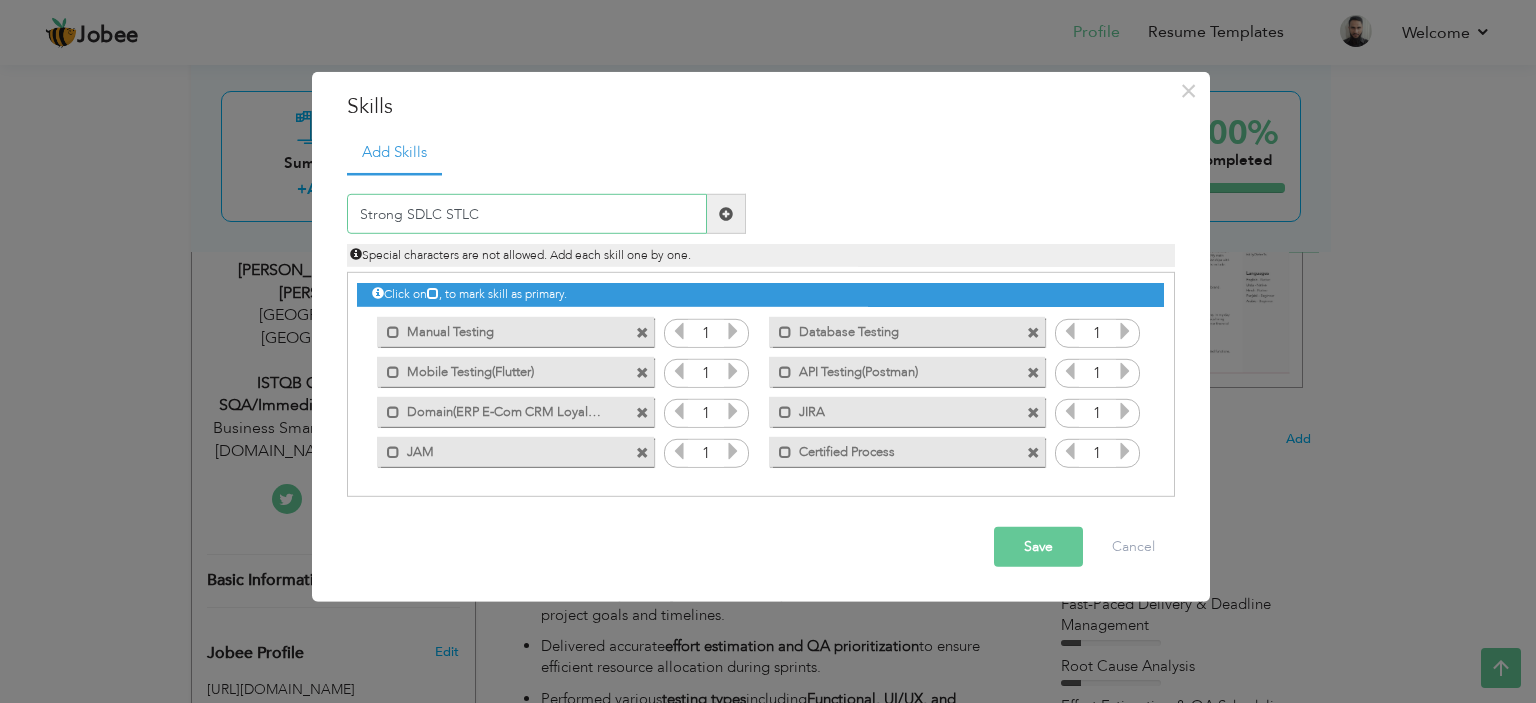 click on "Strong SDLC STLC" at bounding box center [527, 214] 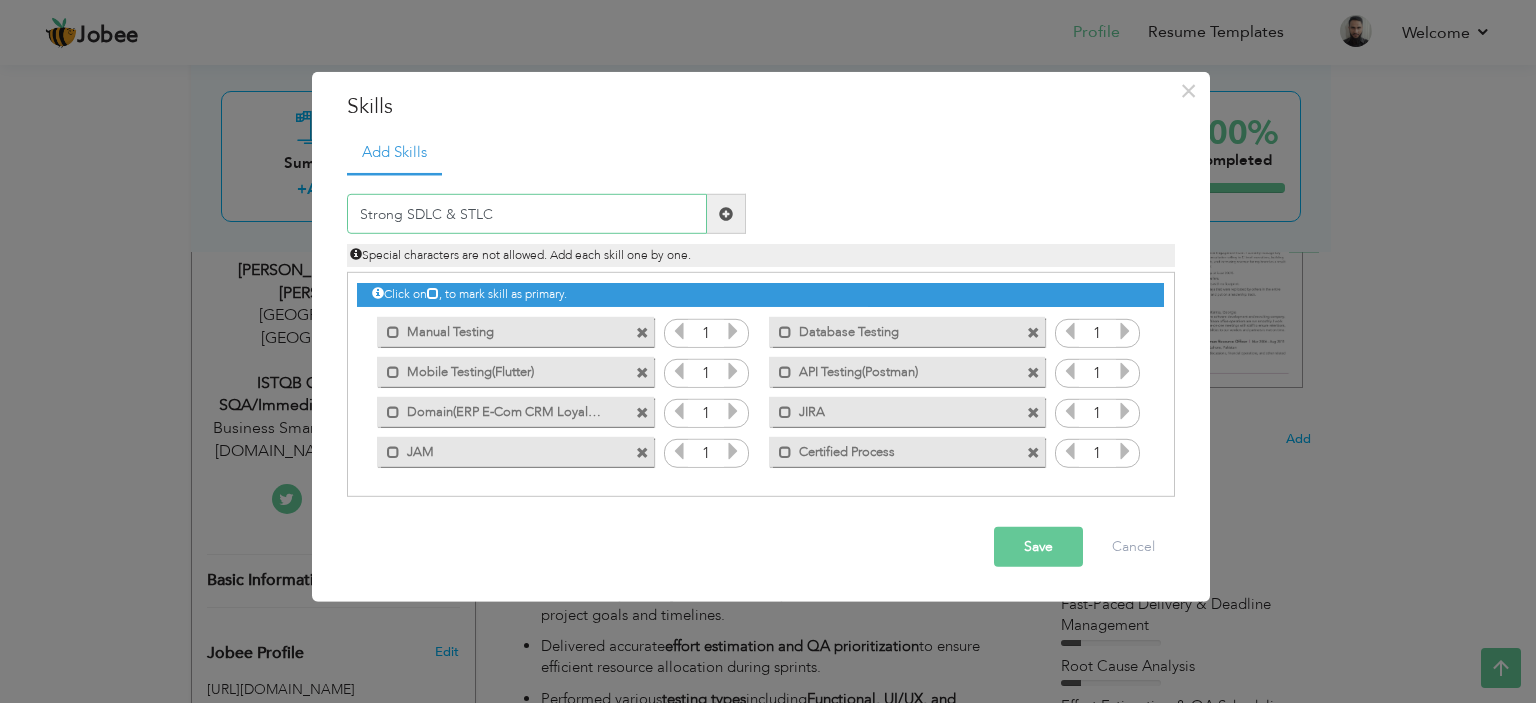 type on "Strong SDLC & STLC" 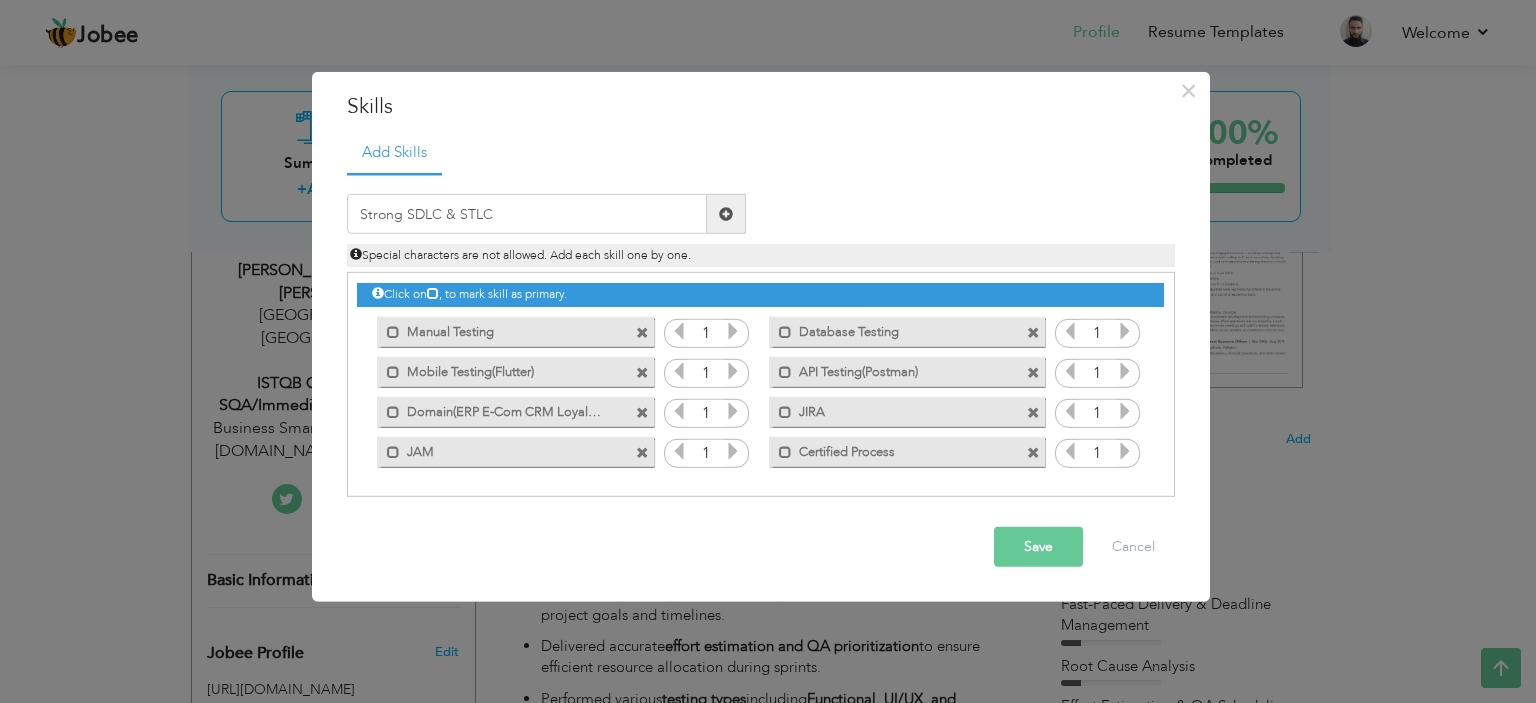click at bounding box center [726, 214] 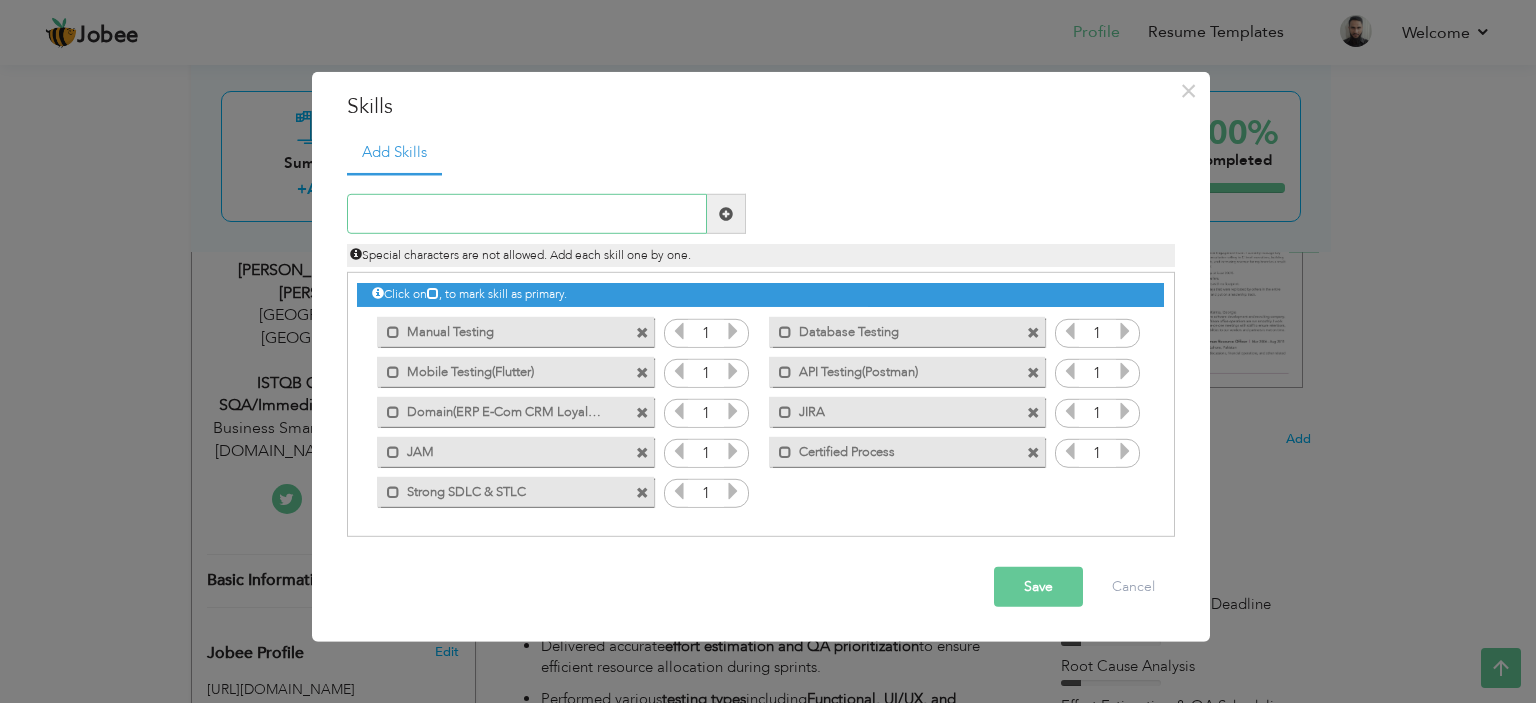 click at bounding box center (527, 214) 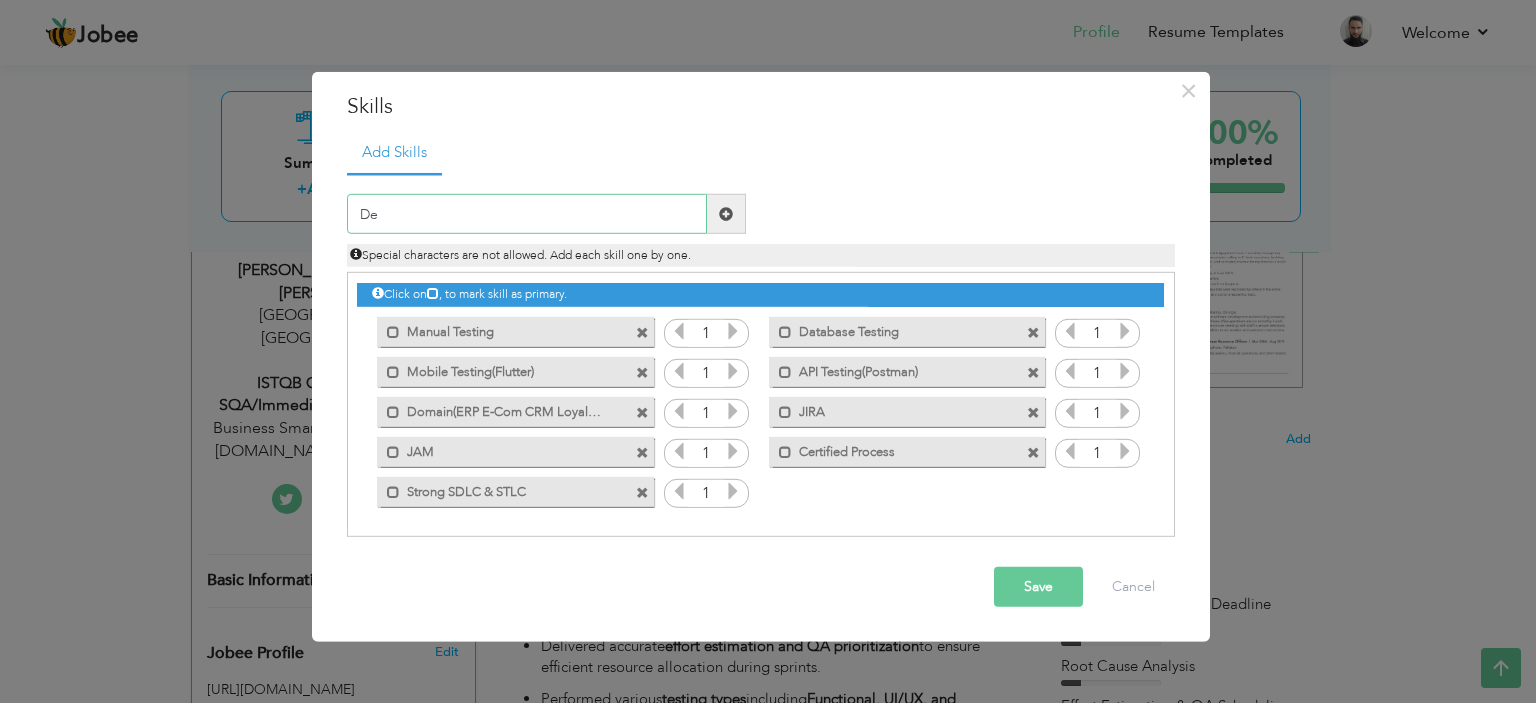 type on "D" 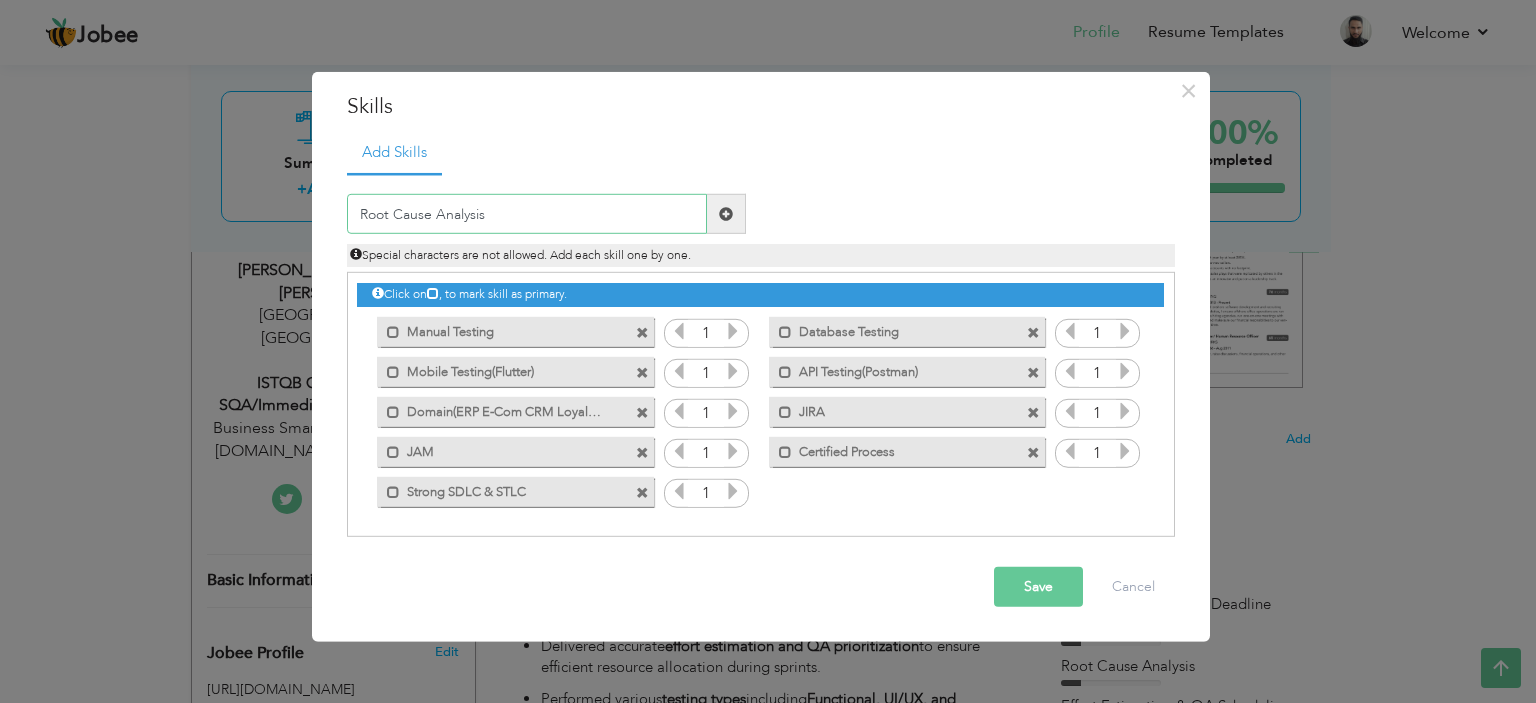 type on "Root Cause Analysis" 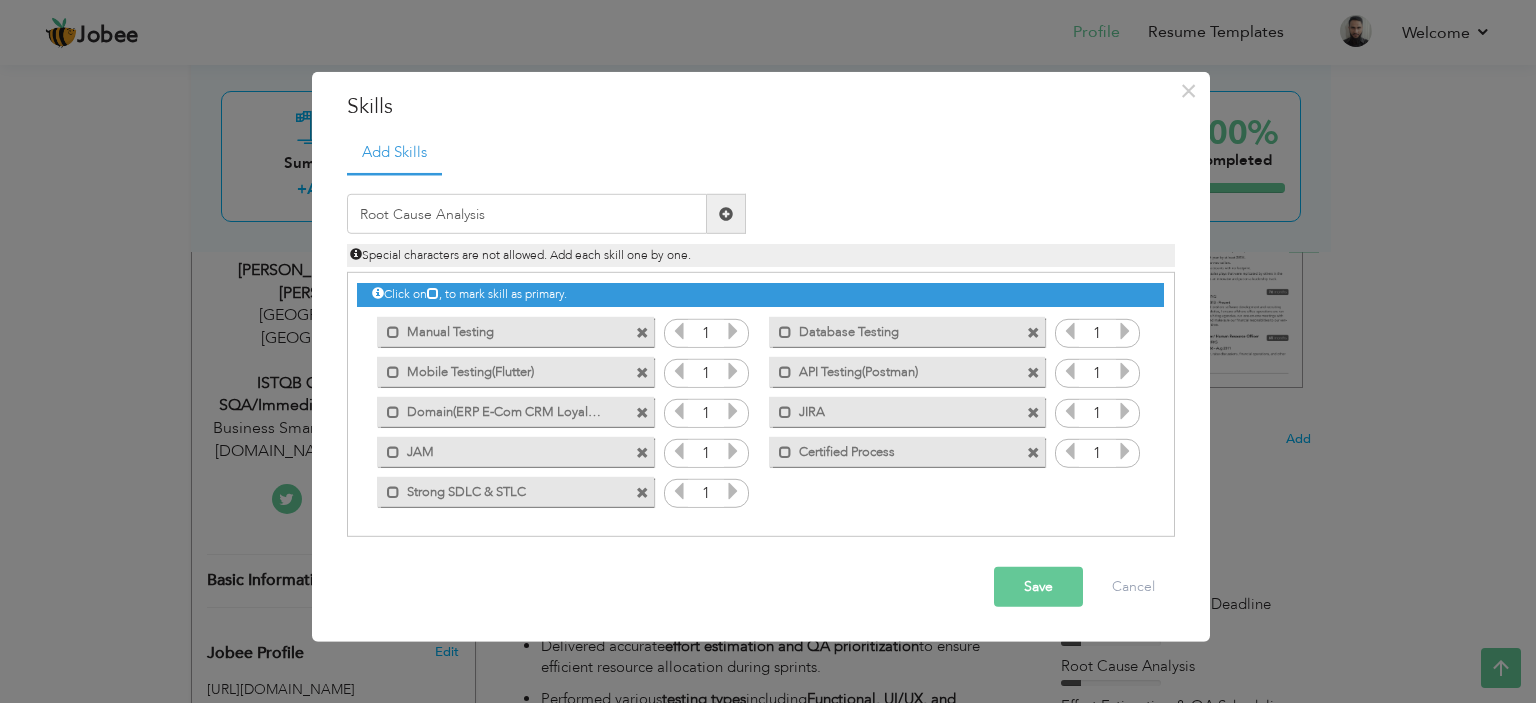 click at bounding box center [726, 214] 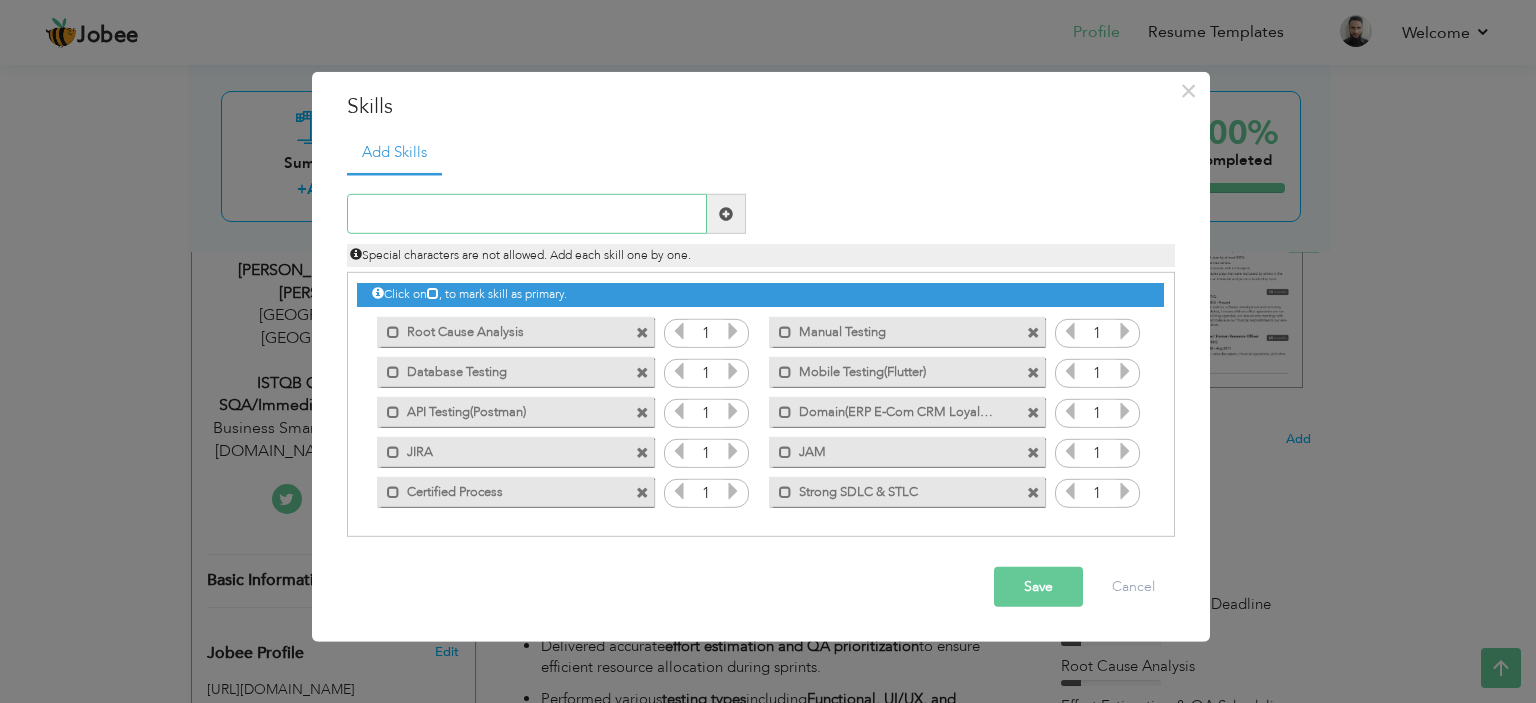 click at bounding box center [527, 214] 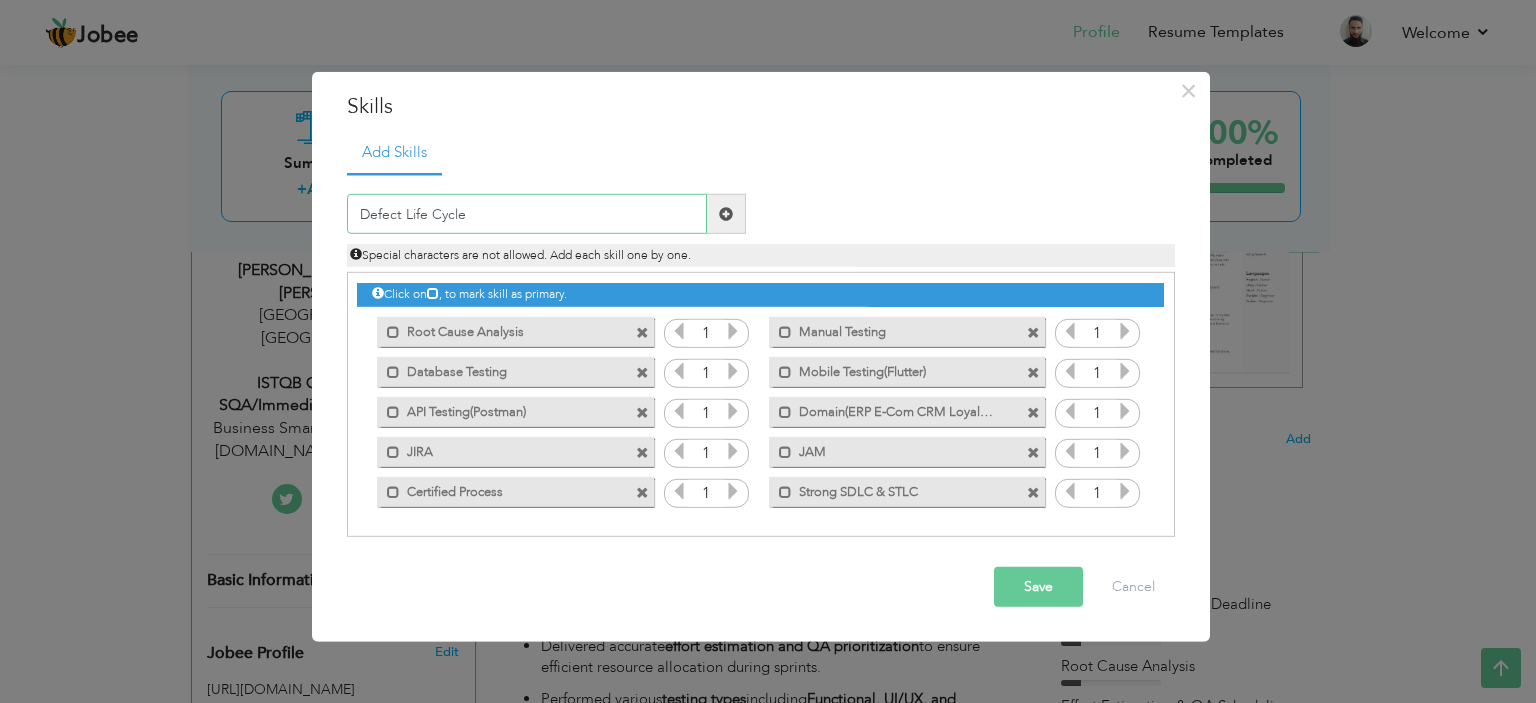 type on "Defect Life Cycle" 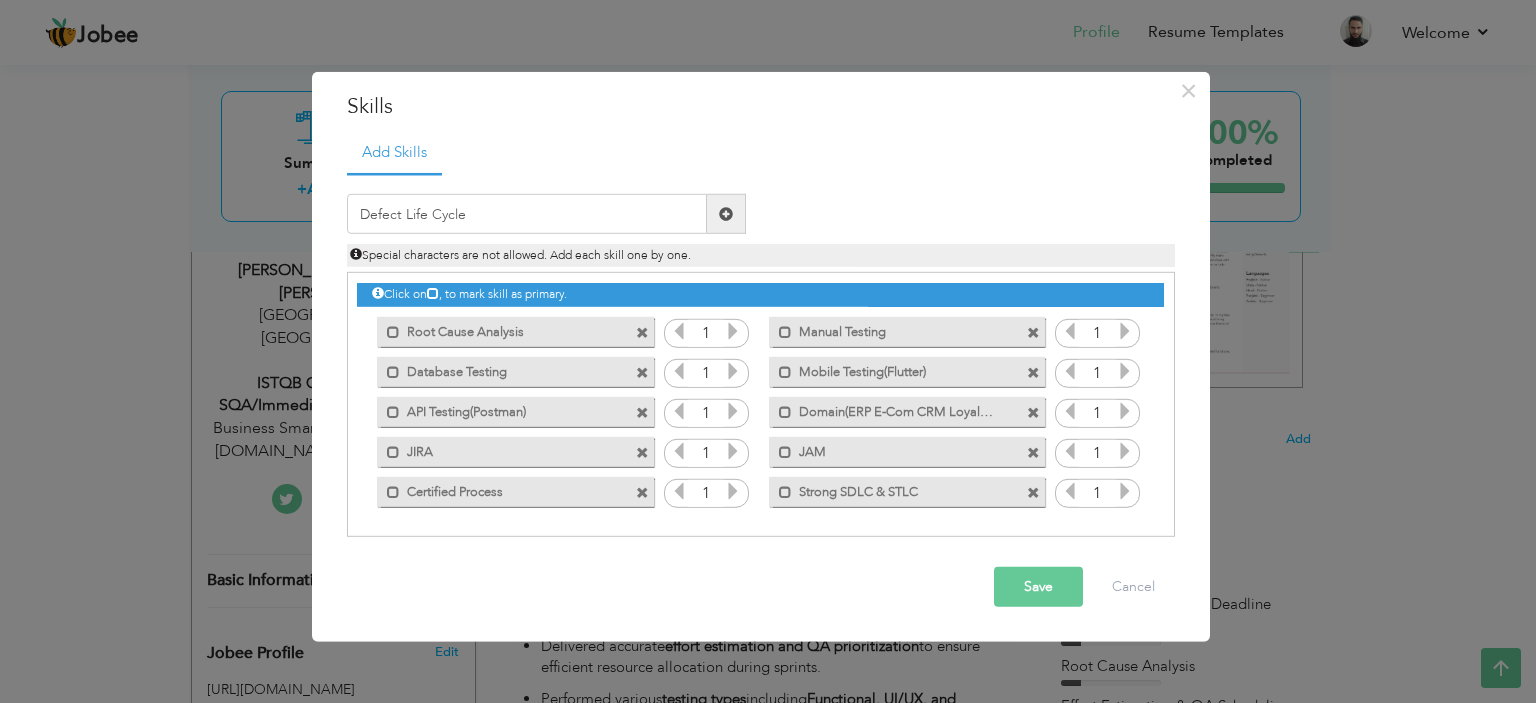 click at bounding box center (726, 214) 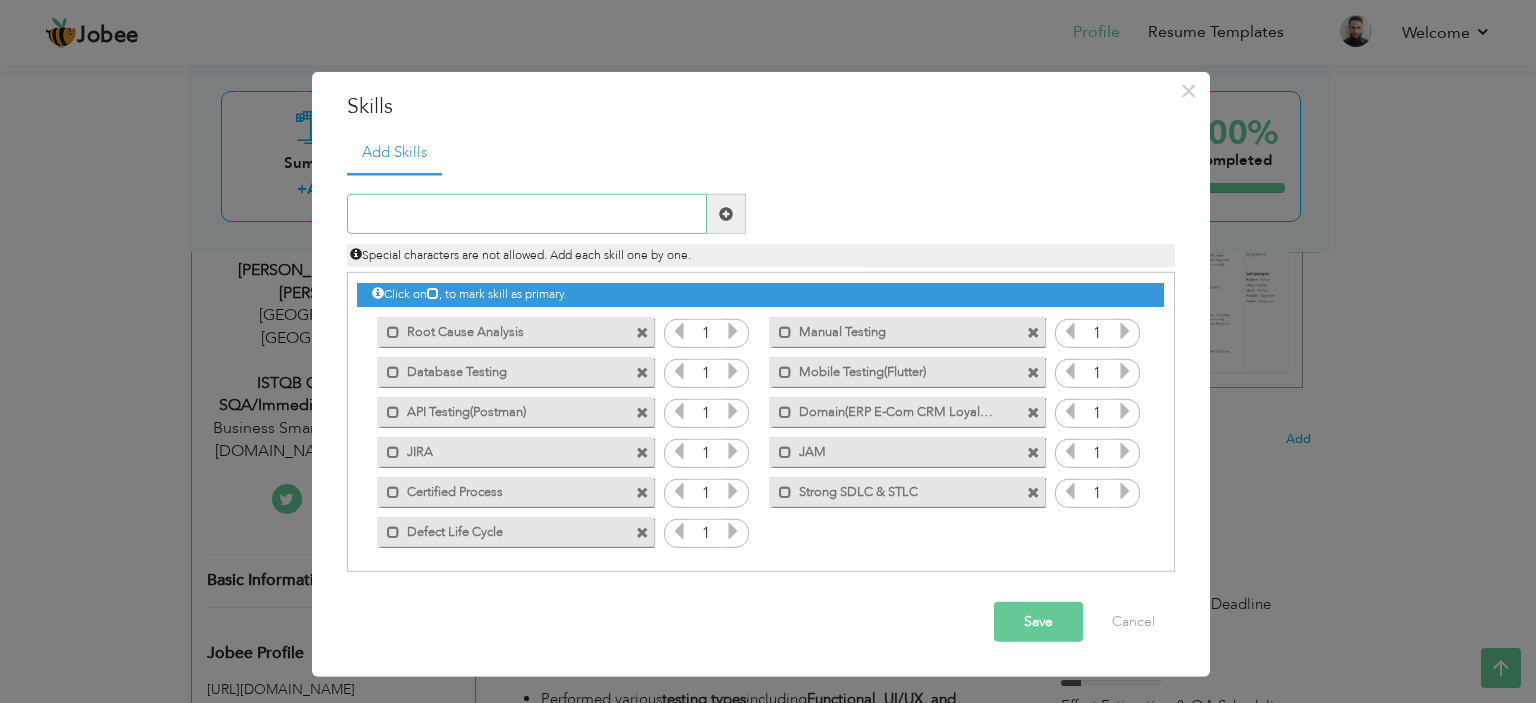 click at bounding box center (527, 214) 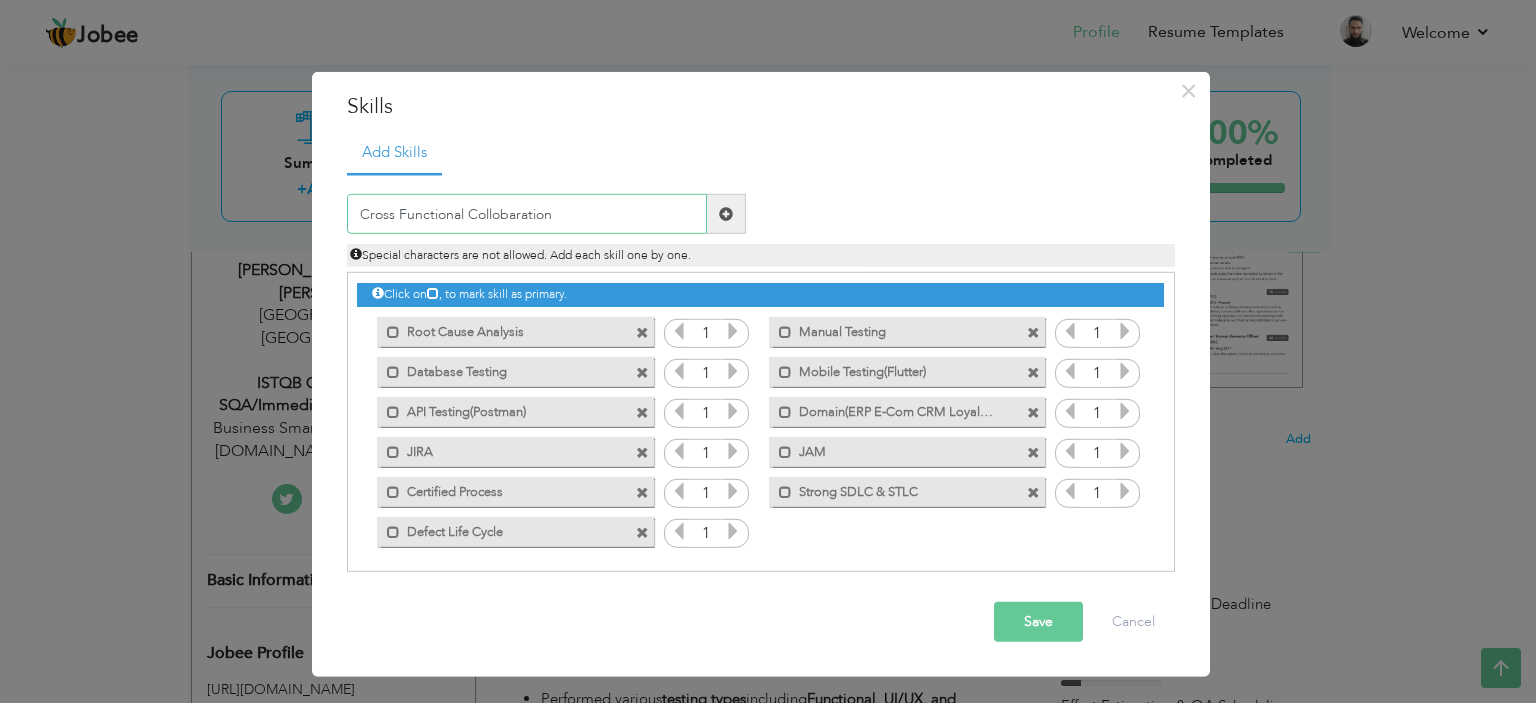 type on "Cross Functional Collobaration" 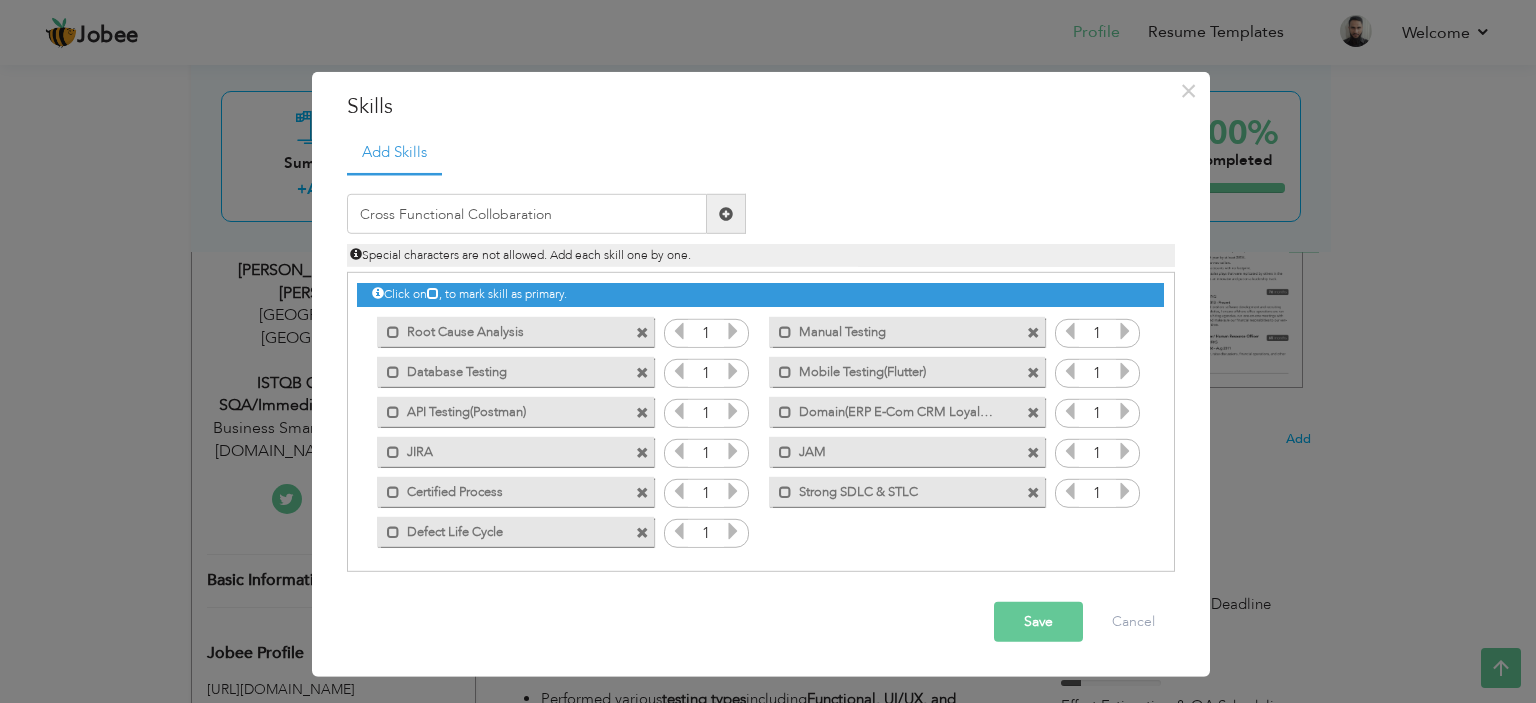 click at bounding box center [726, 214] 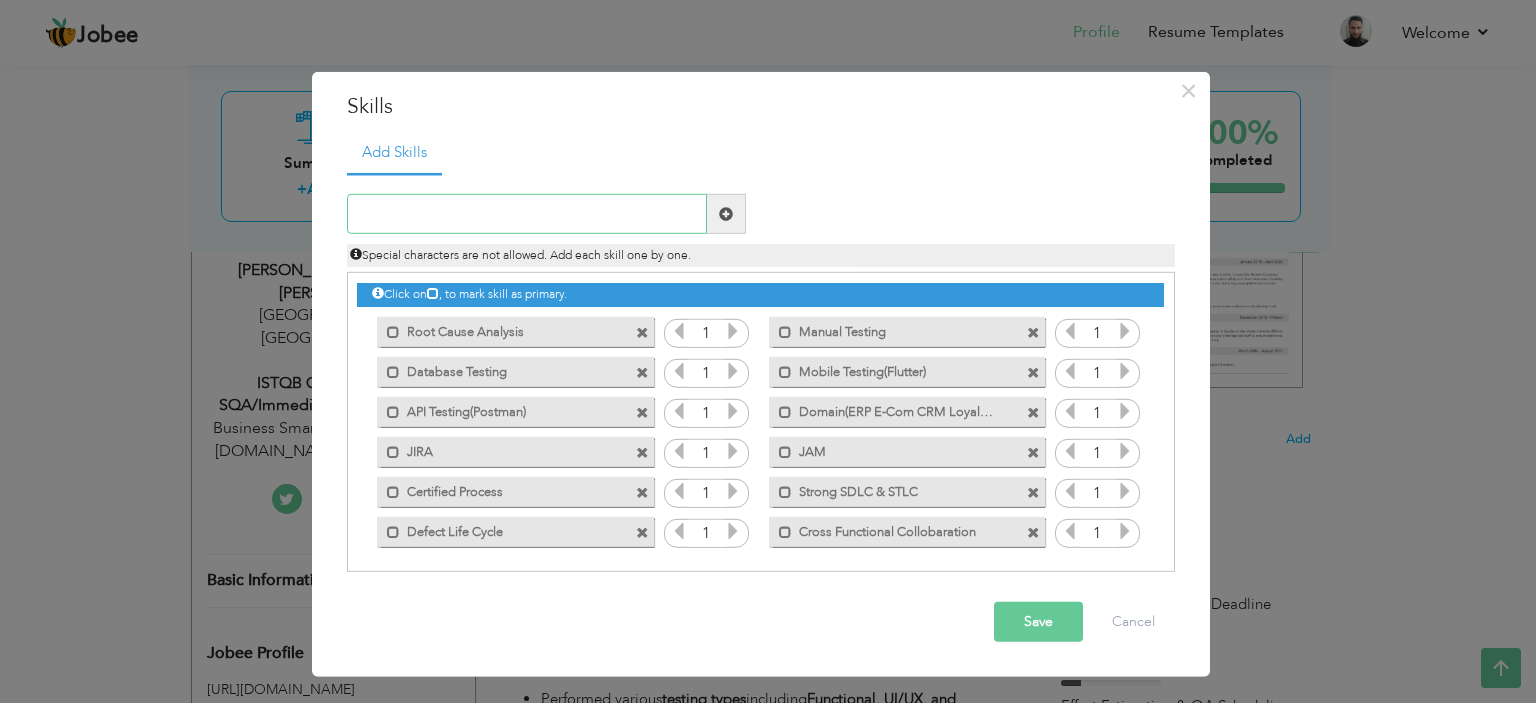 click at bounding box center (527, 214) 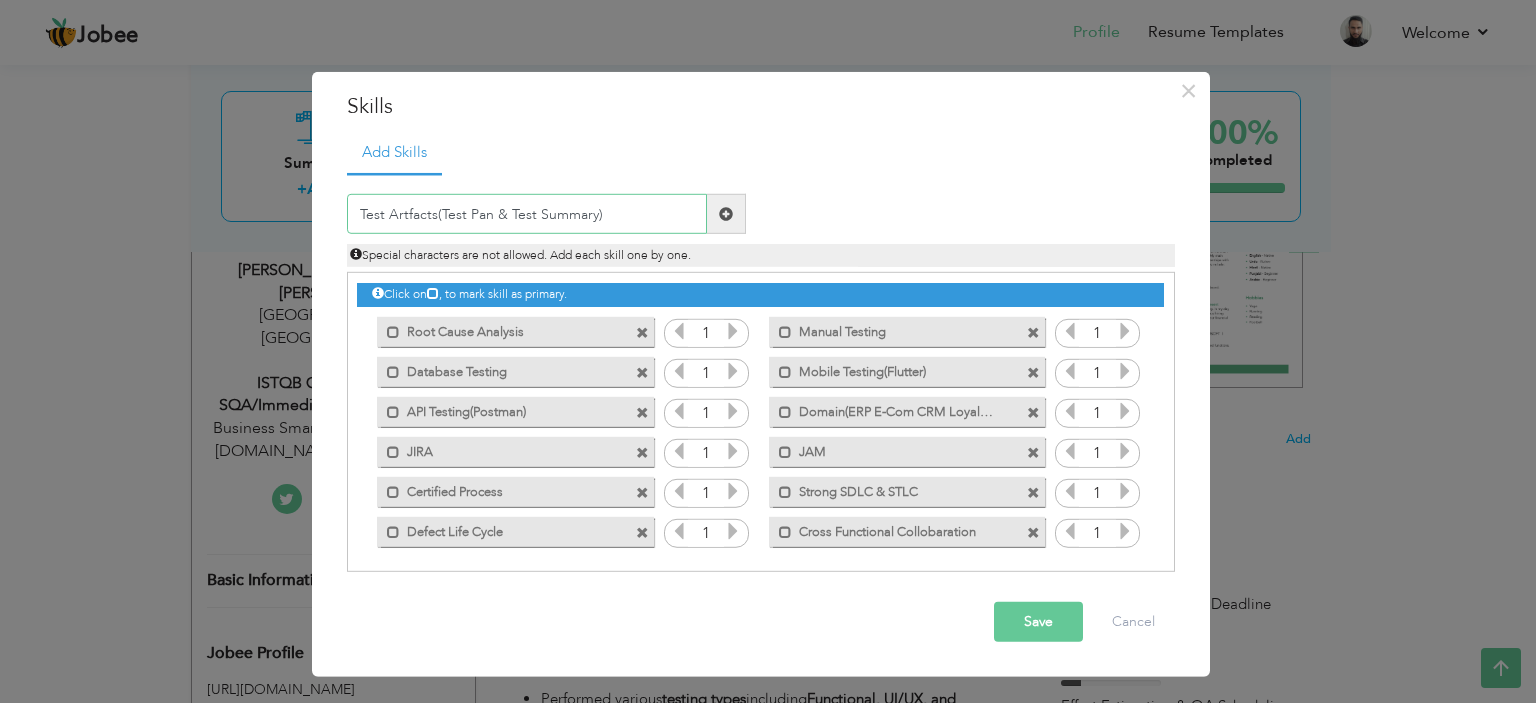 type on "Test Artfacts(Test Pan & Test Summary)" 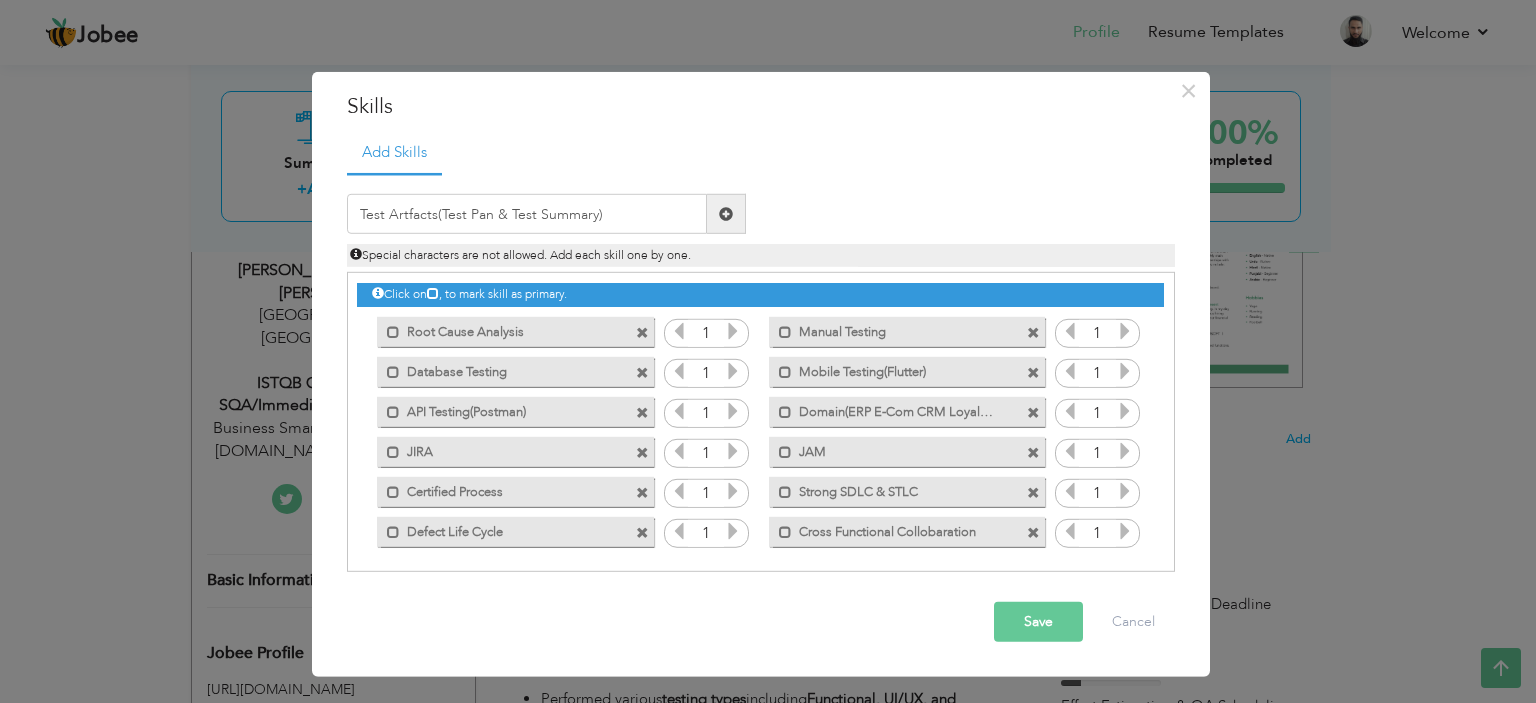 click at bounding box center (726, 214) 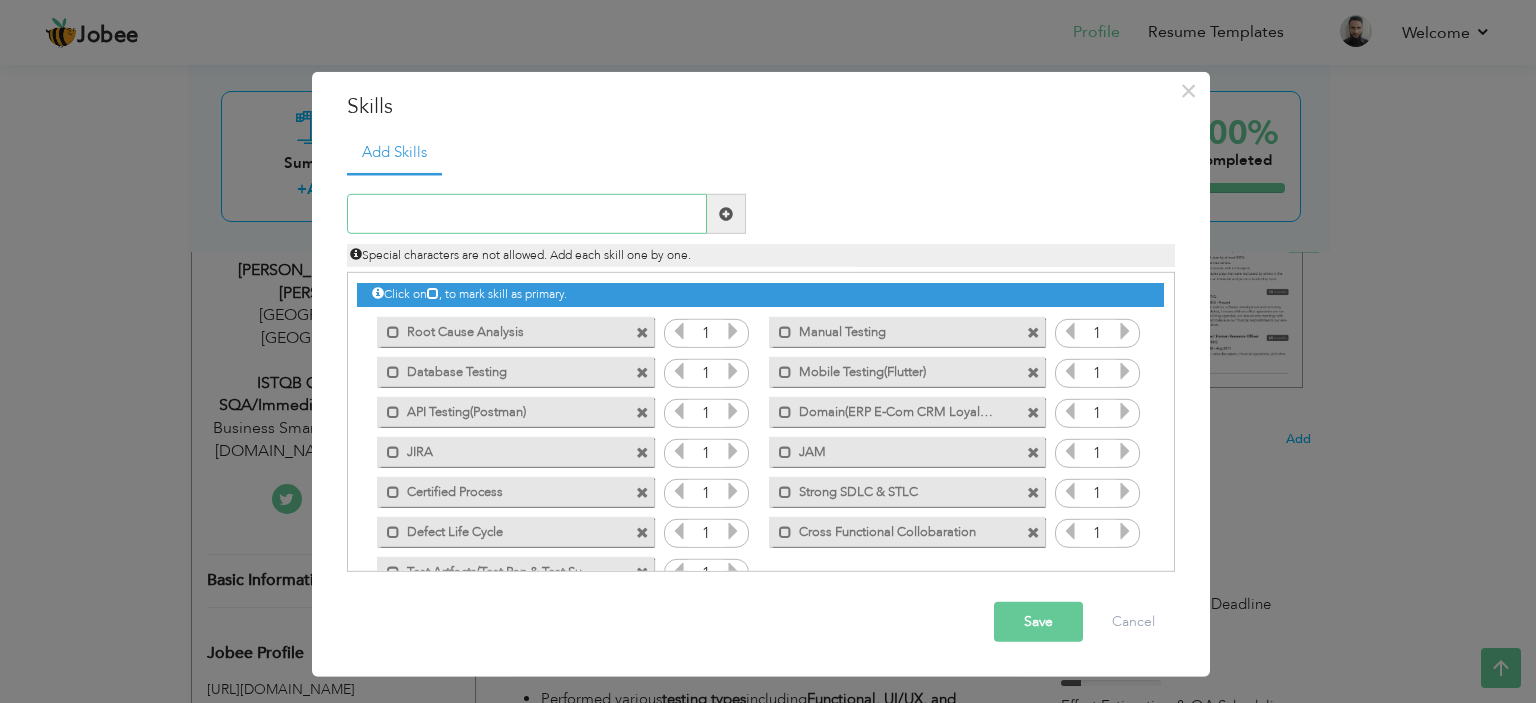 click at bounding box center (527, 214) 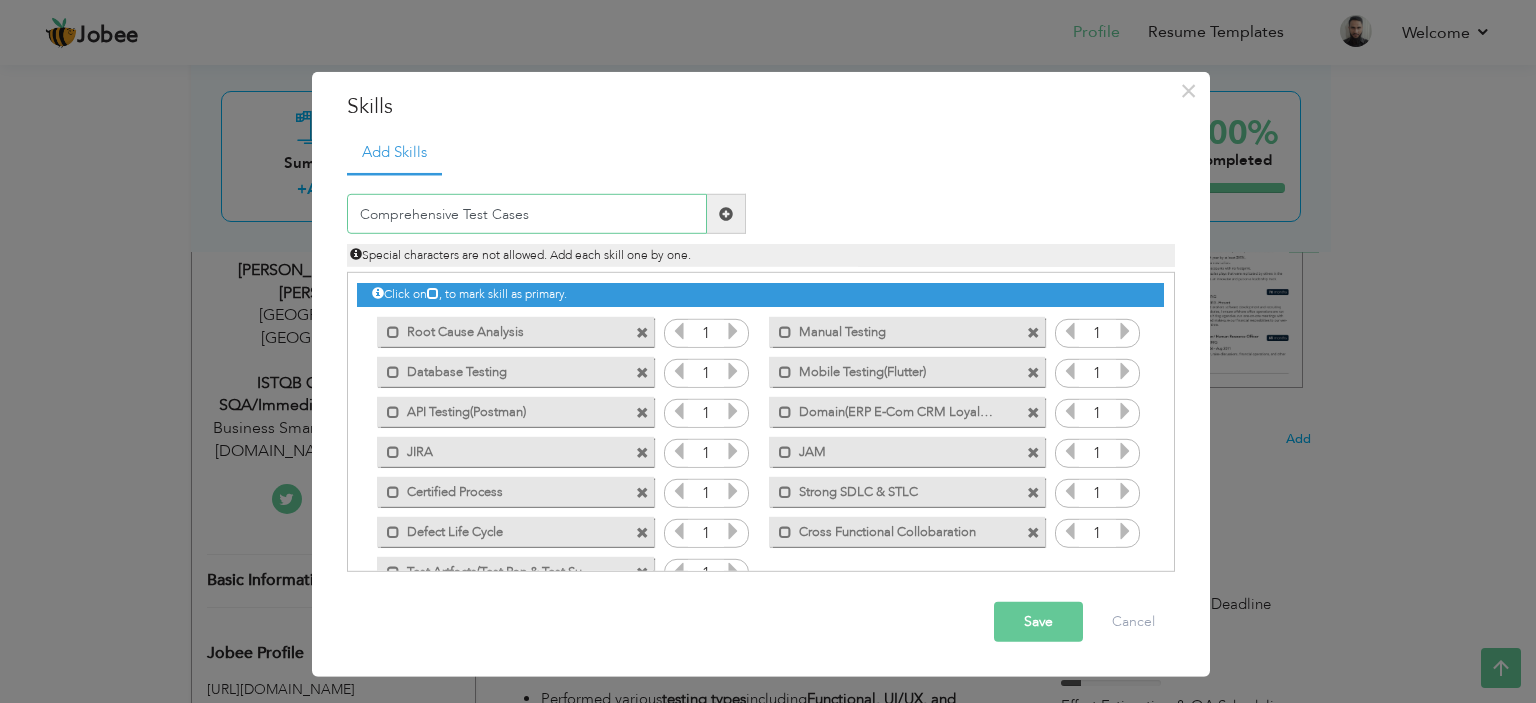 type on "Comprehensive Test Cases" 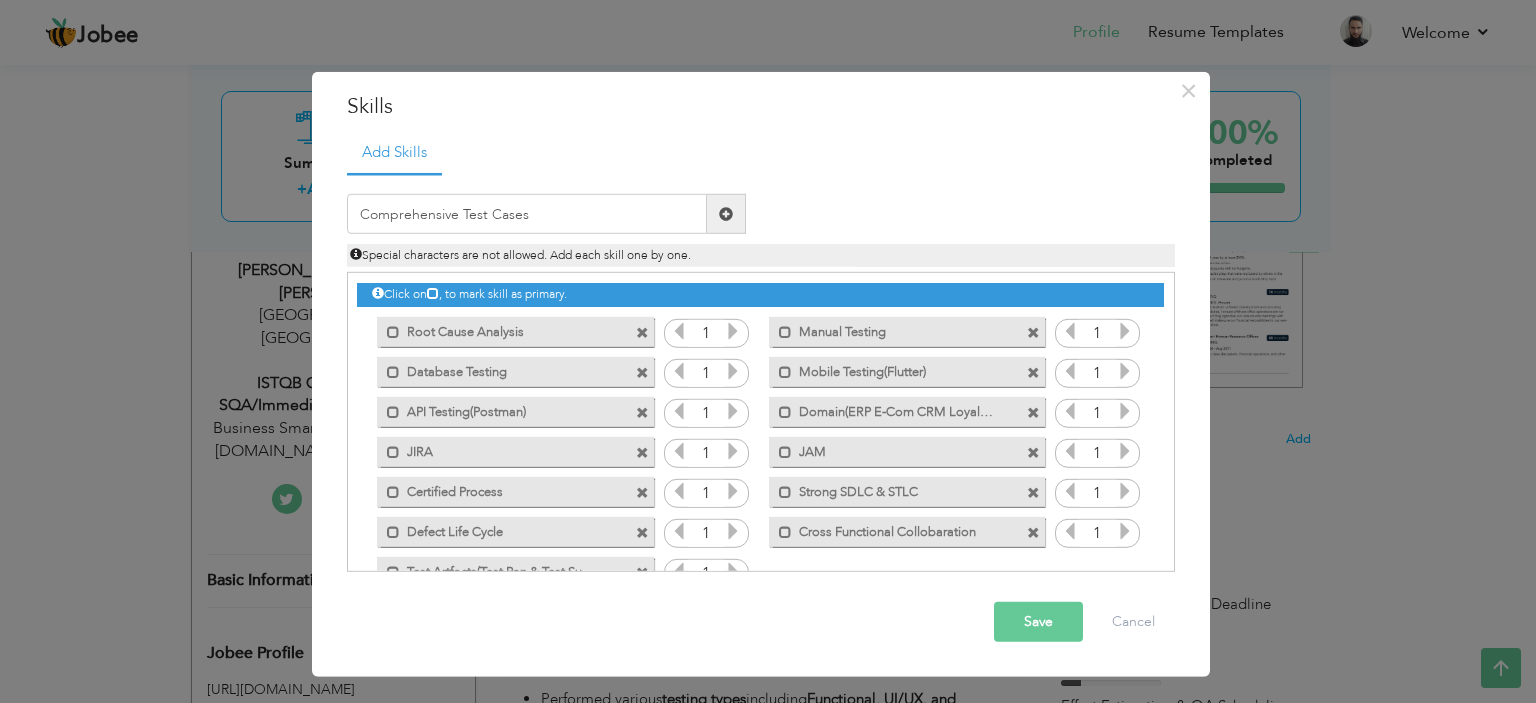 click at bounding box center [726, 214] 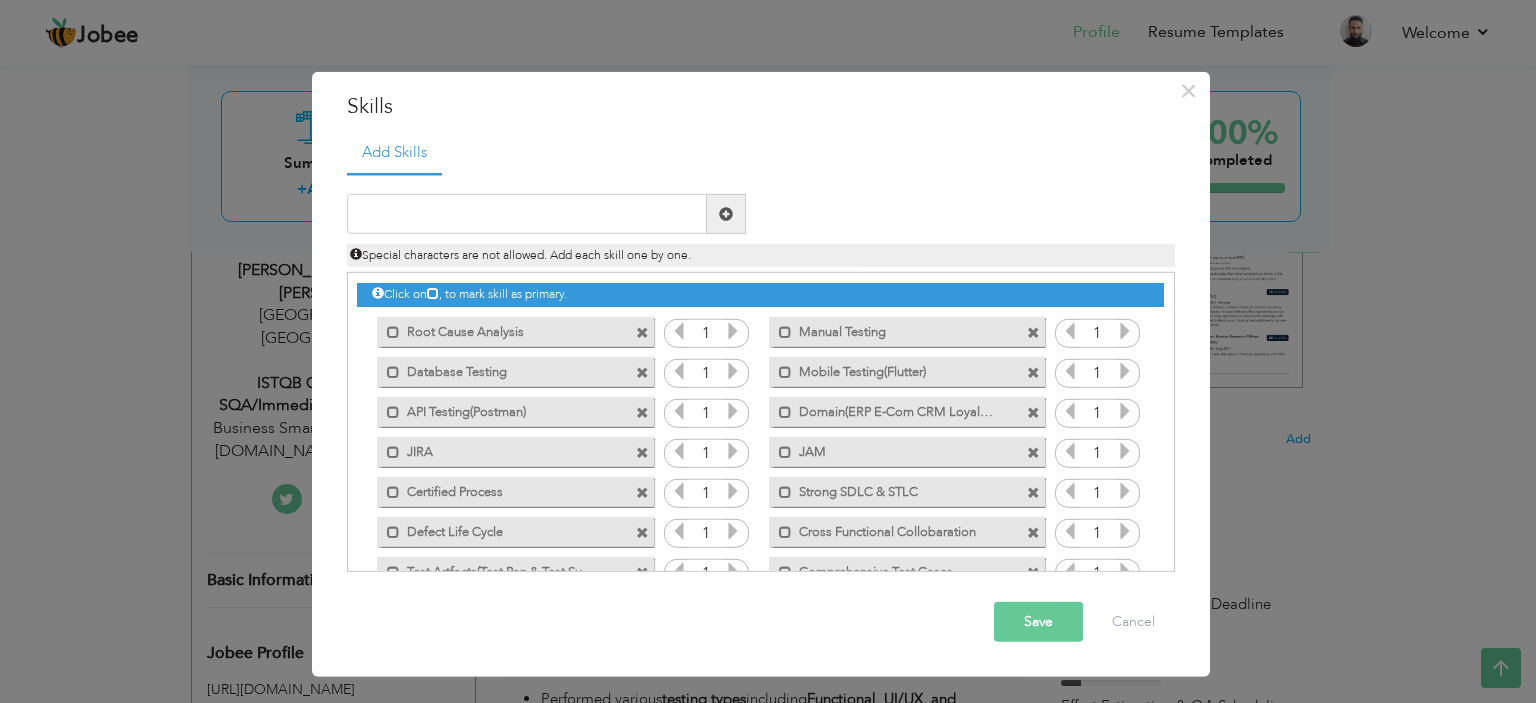 click on "Save" at bounding box center (1038, 622) 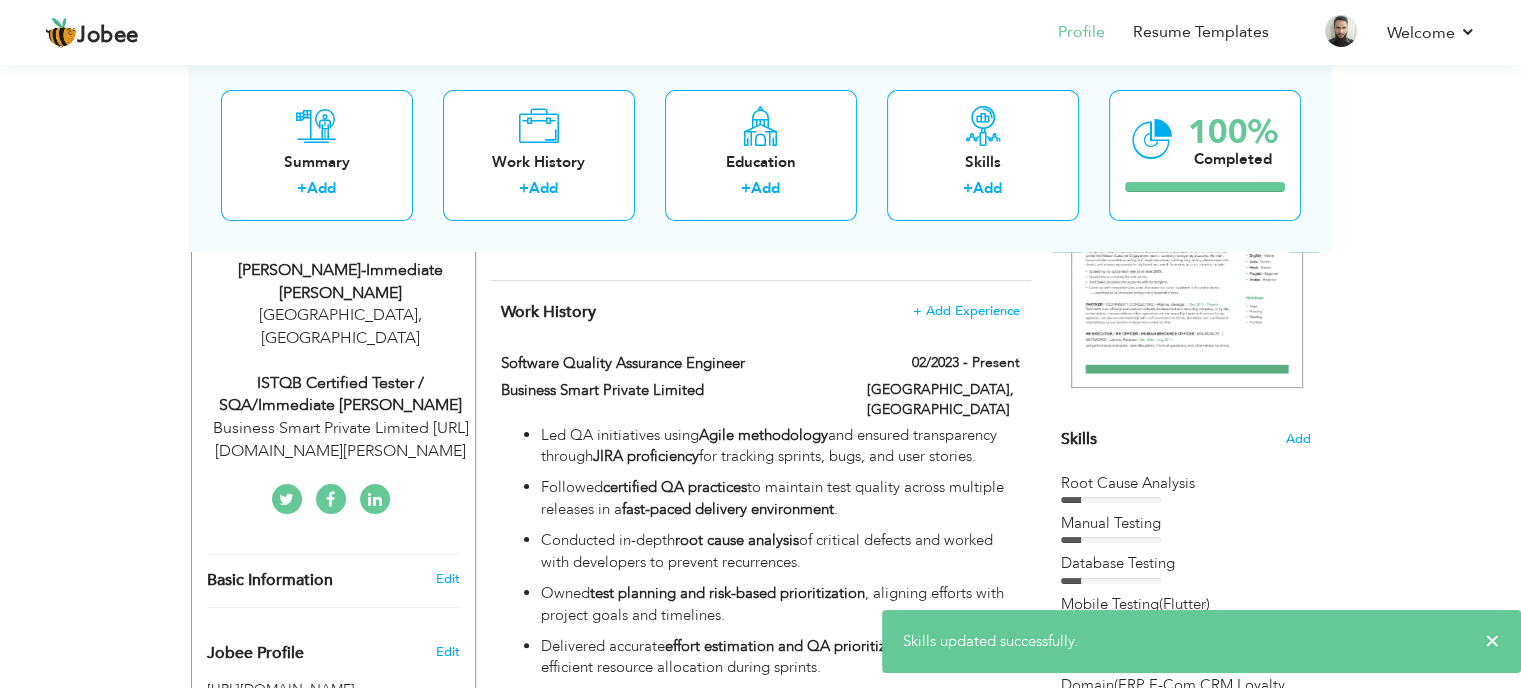 click on "×
Skills updated successfully." at bounding box center (1201, 641) 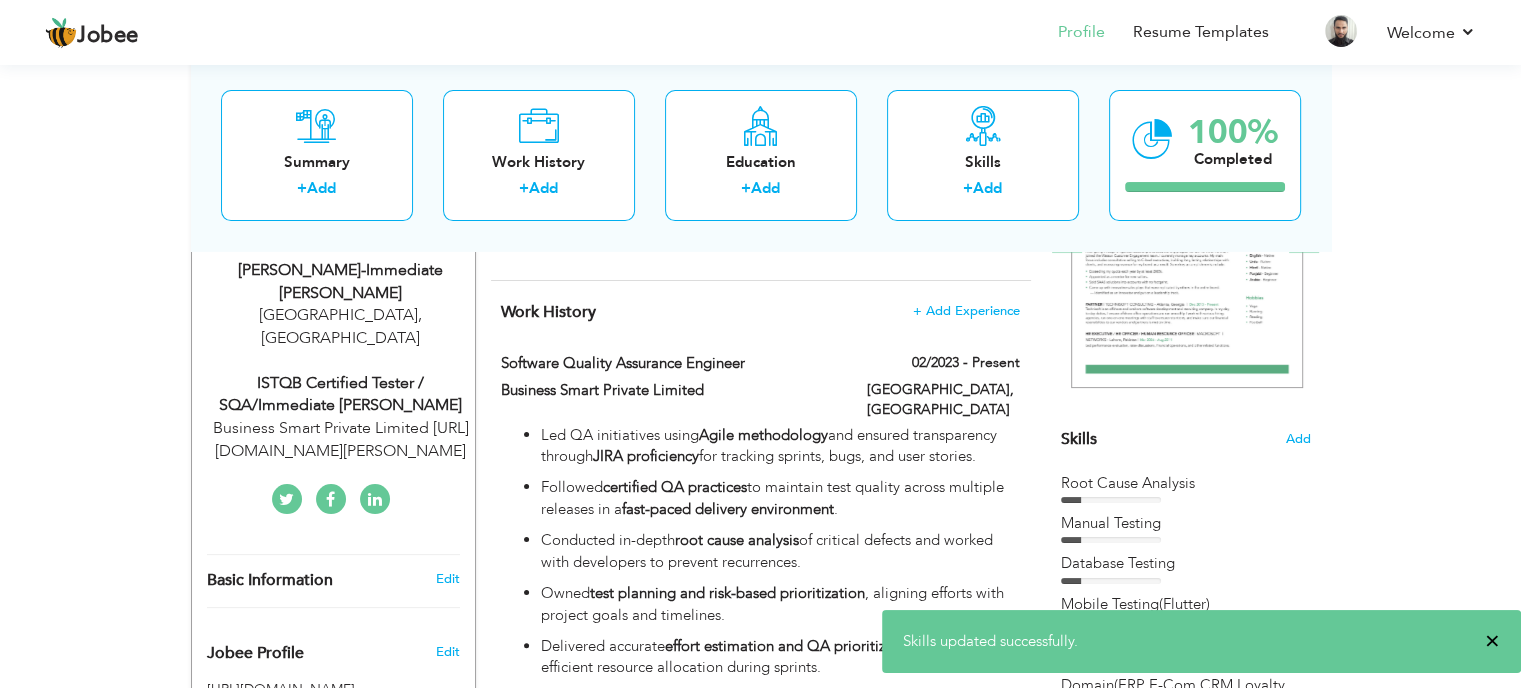 click on "×" at bounding box center [1492, 641] 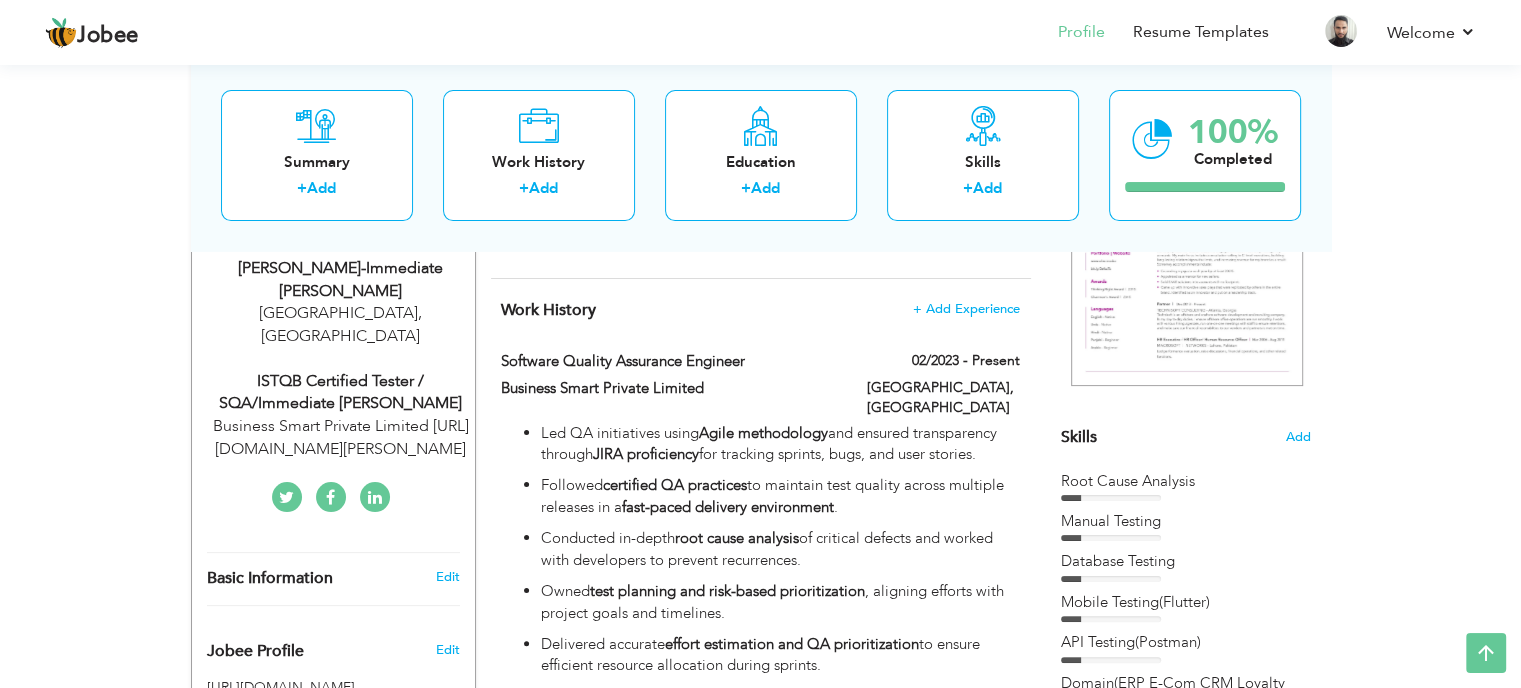 scroll, scrollTop: 332, scrollLeft: 0, axis: vertical 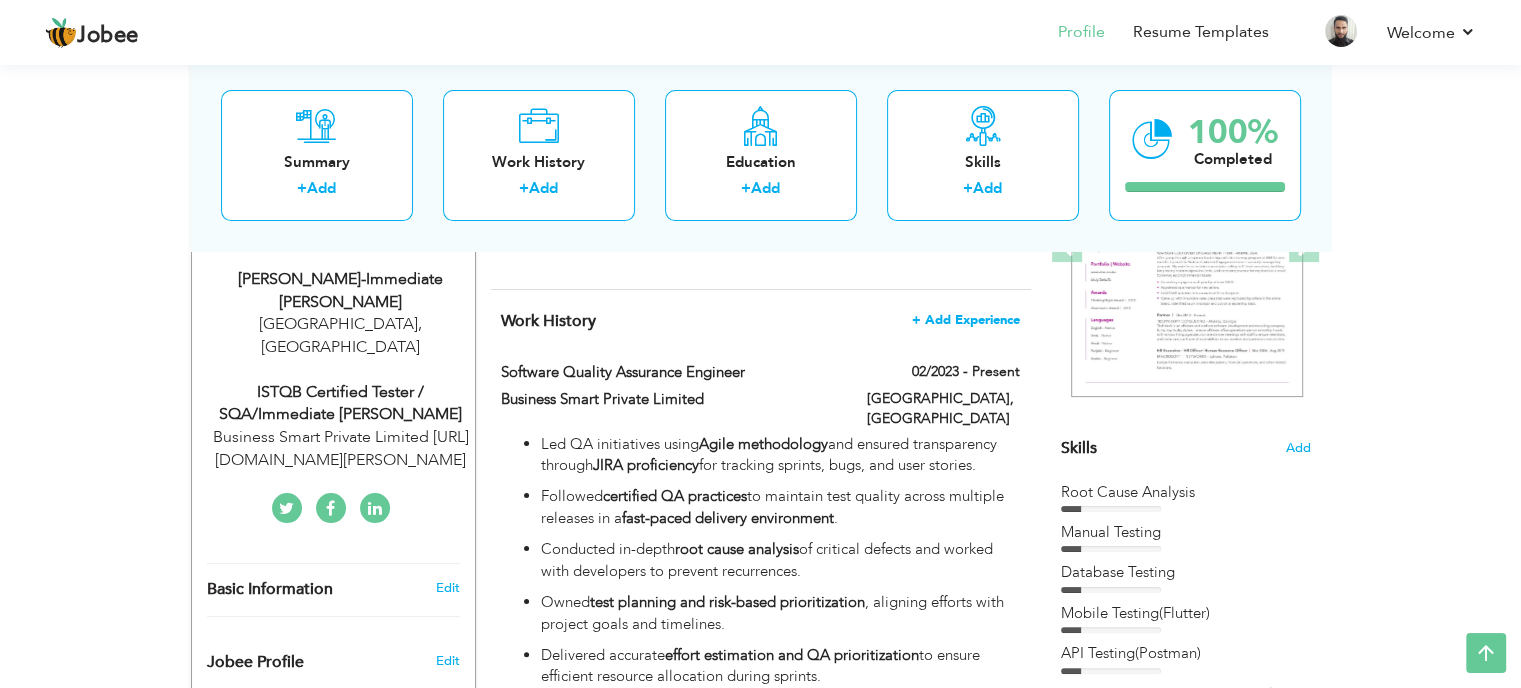 click on "+ Add Experience" at bounding box center (966, 320) 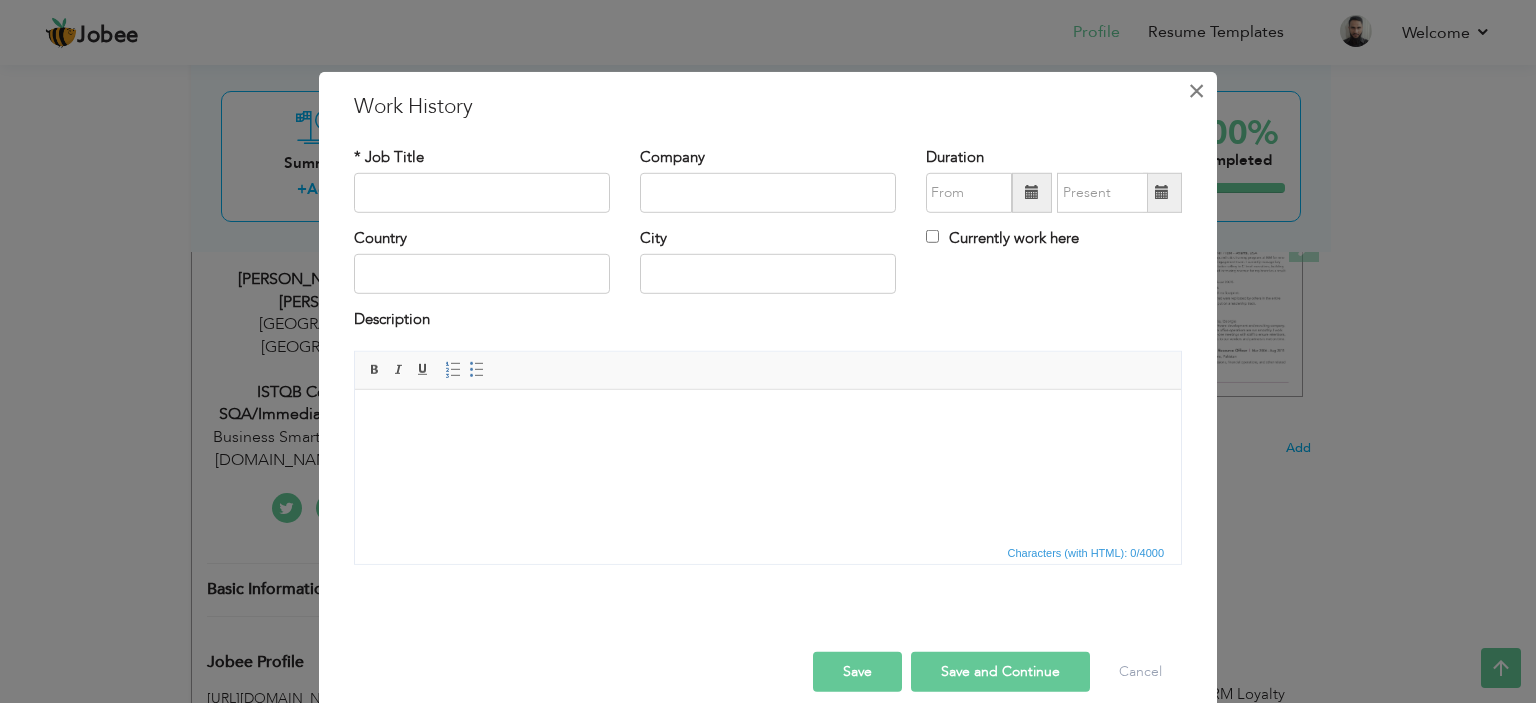 click on "×" at bounding box center (1196, 90) 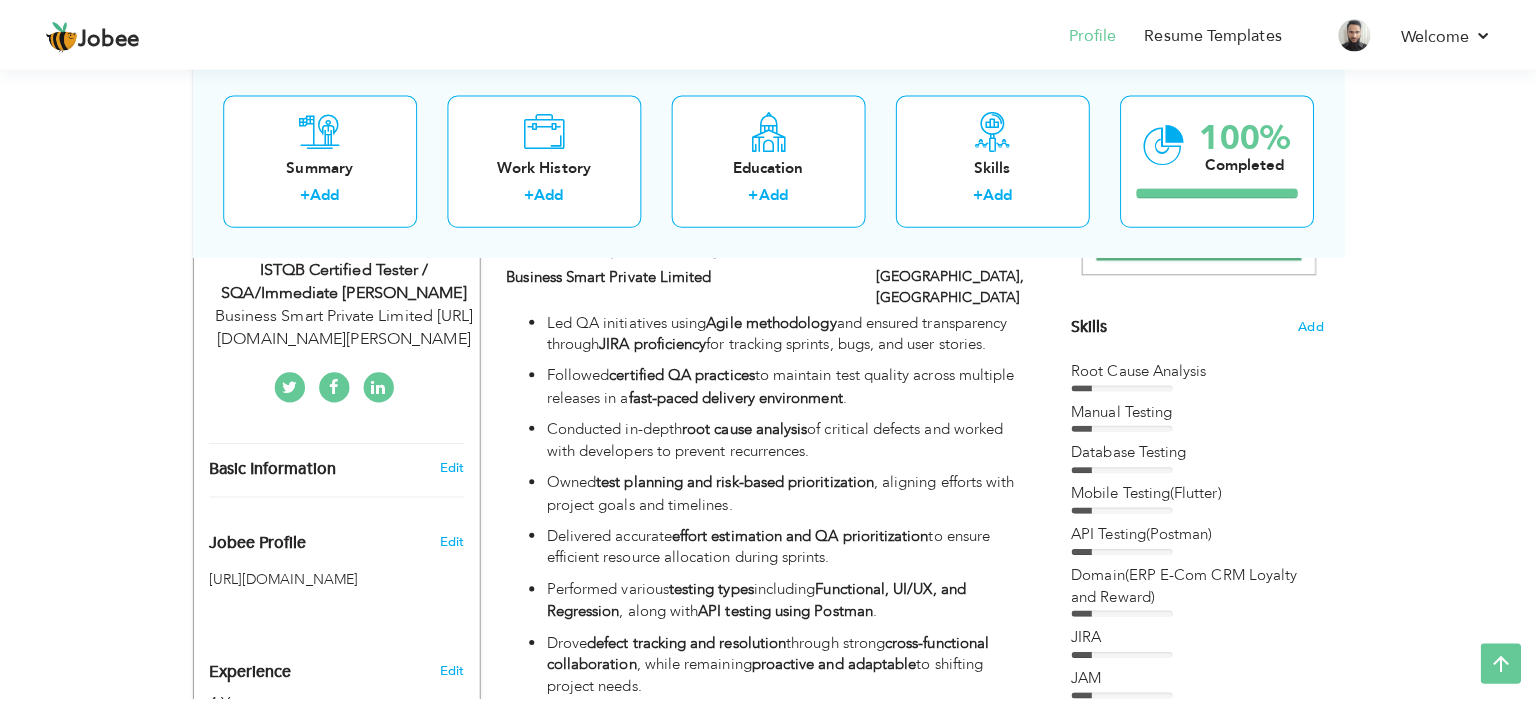 scroll, scrollTop: 449, scrollLeft: 0, axis: vertical 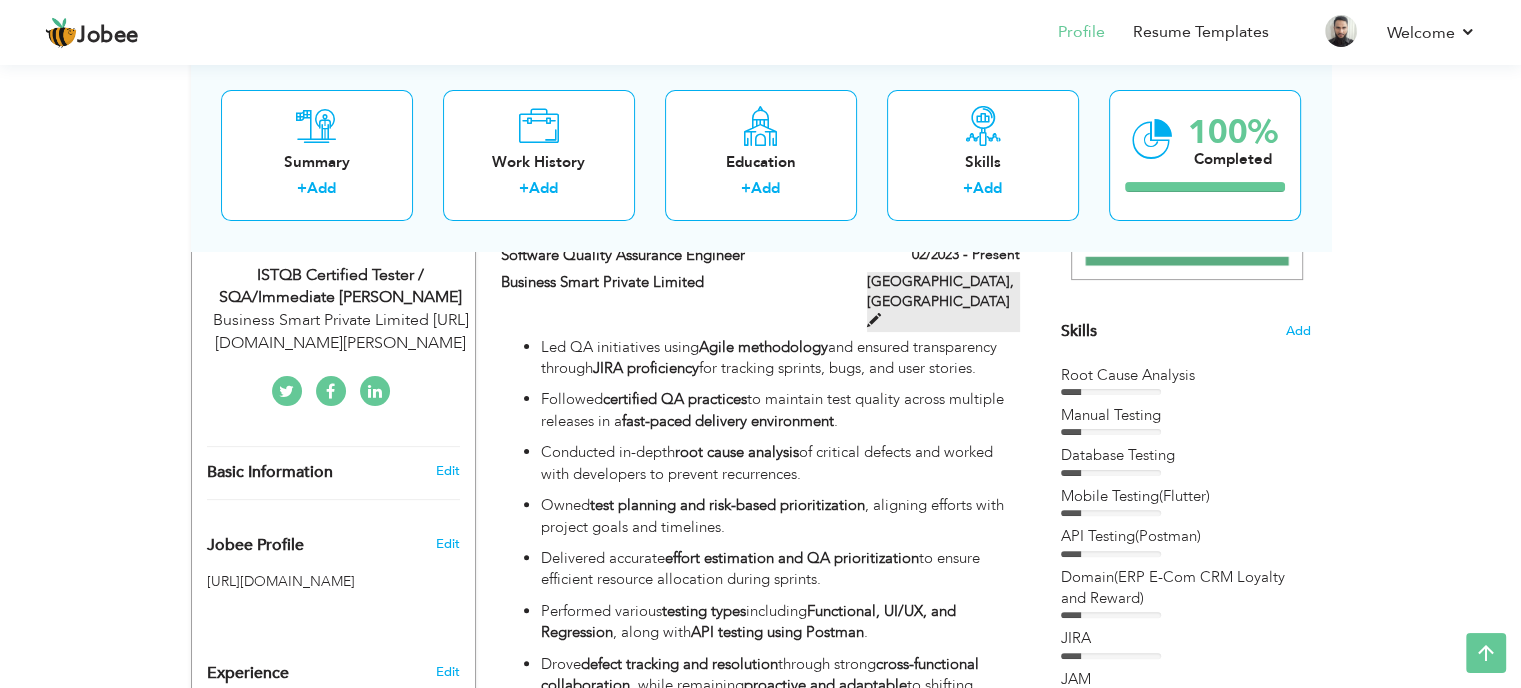 click at bounding box center (874, 320) 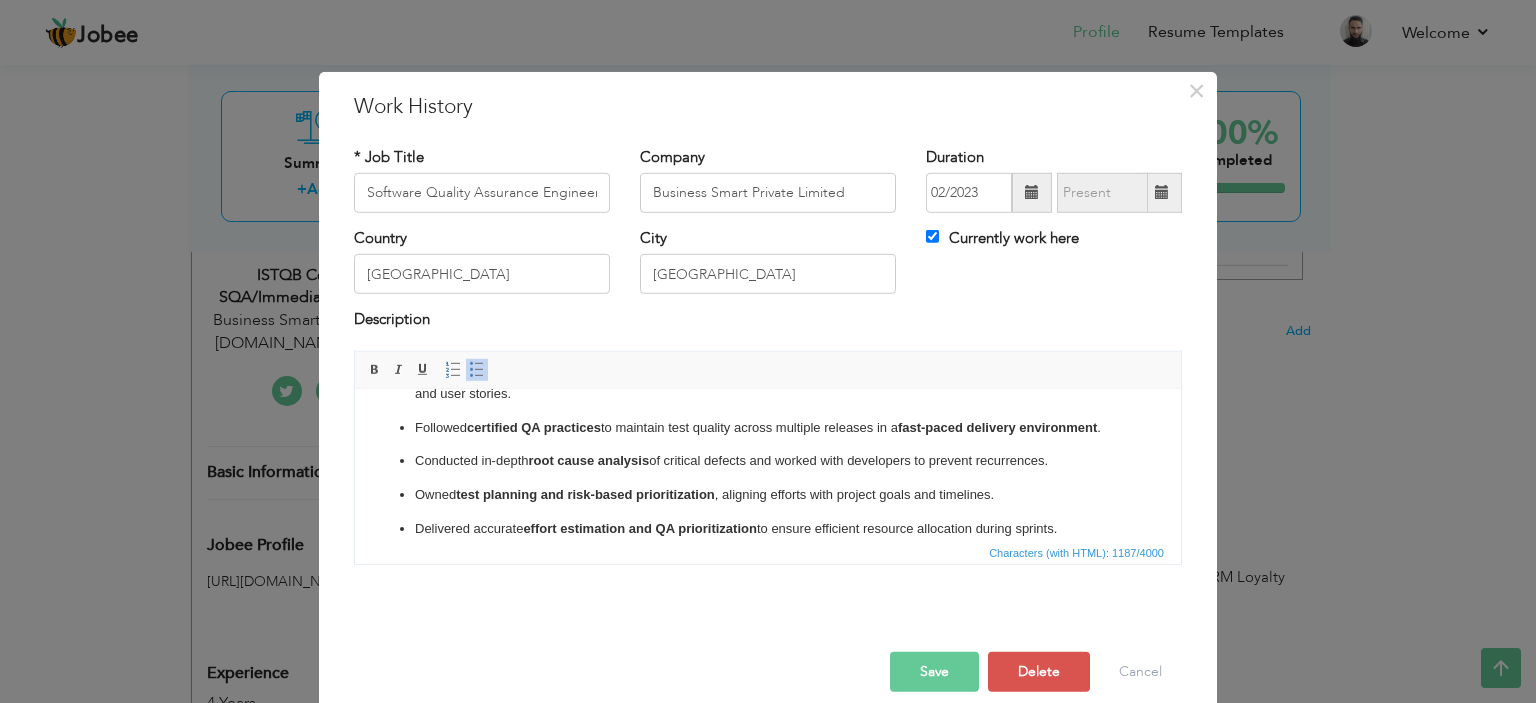 scroll, scrollTop: 196, scrollLeft: 0, axis: vertical 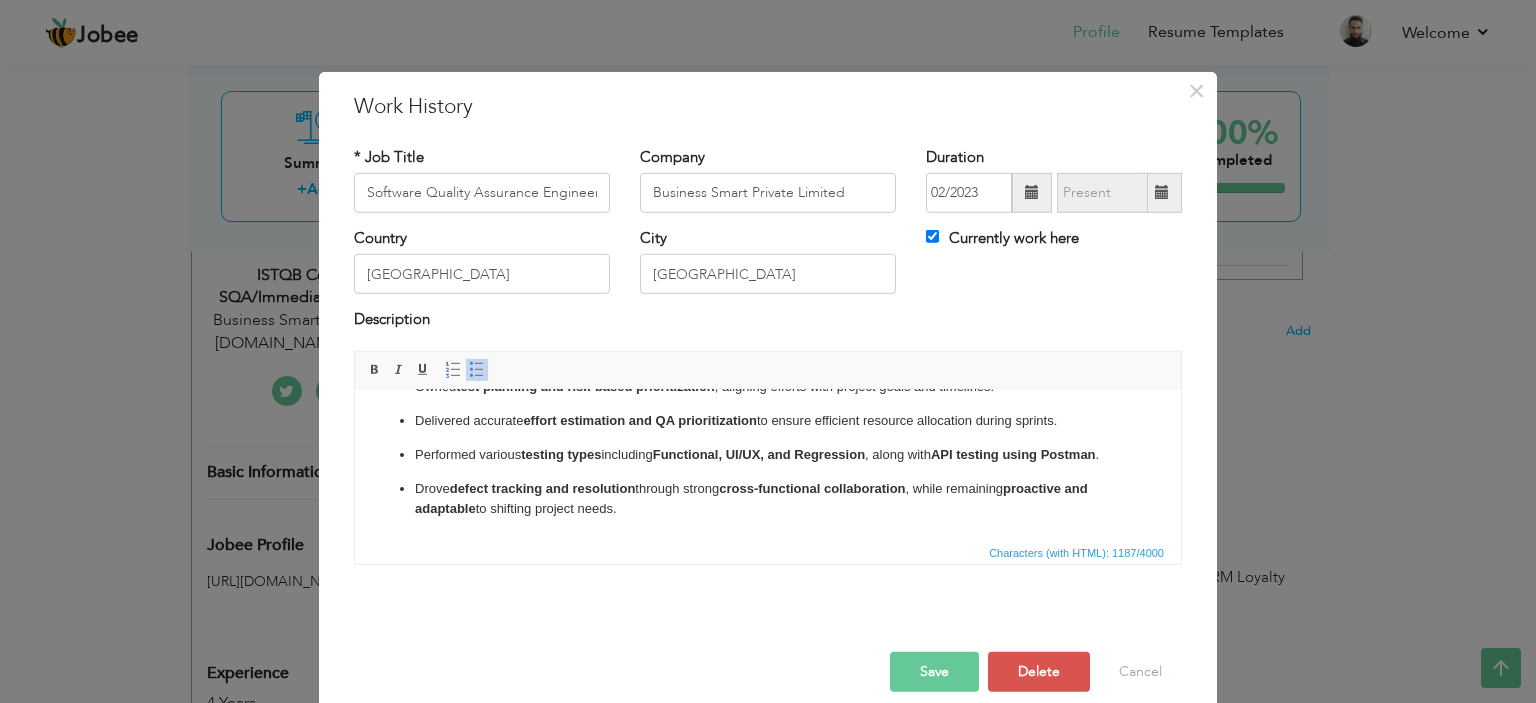 drag, startPoint x: 1173, startPoint y: 445, endPoint x: 1523, endPoint y: 957, distance: 620.1967 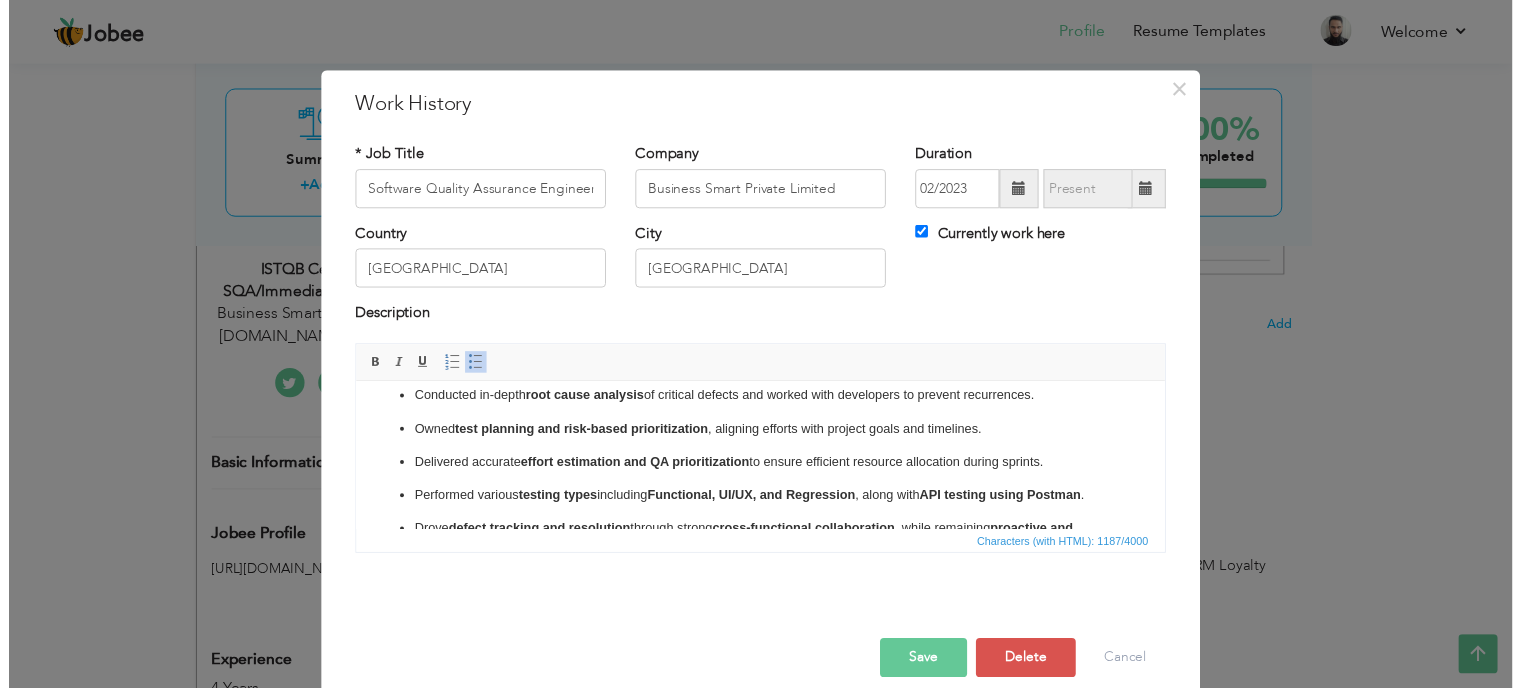 scroll, scrollTop: 0, scrollLeft: 0, axis: both 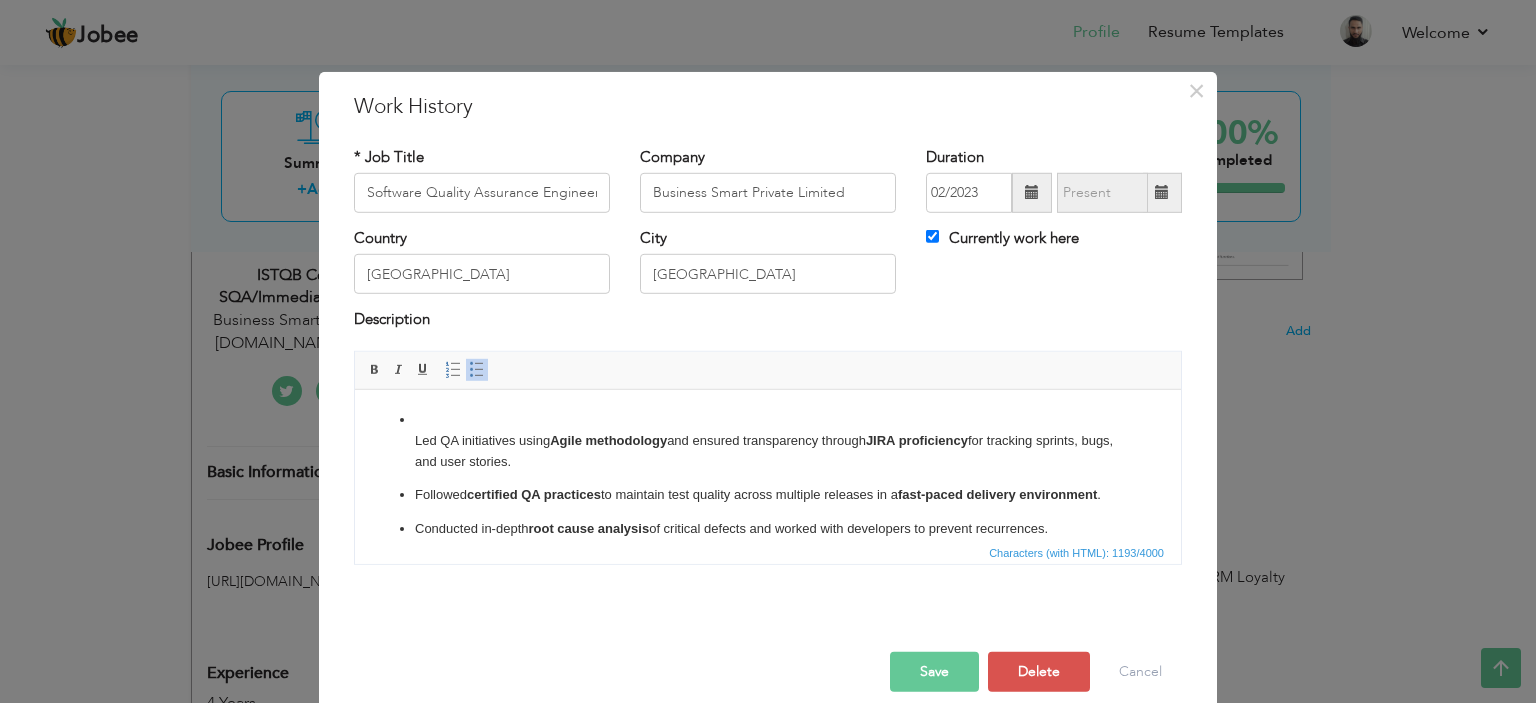 click on "​​​​​​​ Led QA initiatives using  Agile methodology  and ensured transparency through  JIRA proficiency  for tracking sprints, bugs, and user stories." at bounding box center [768, 440] 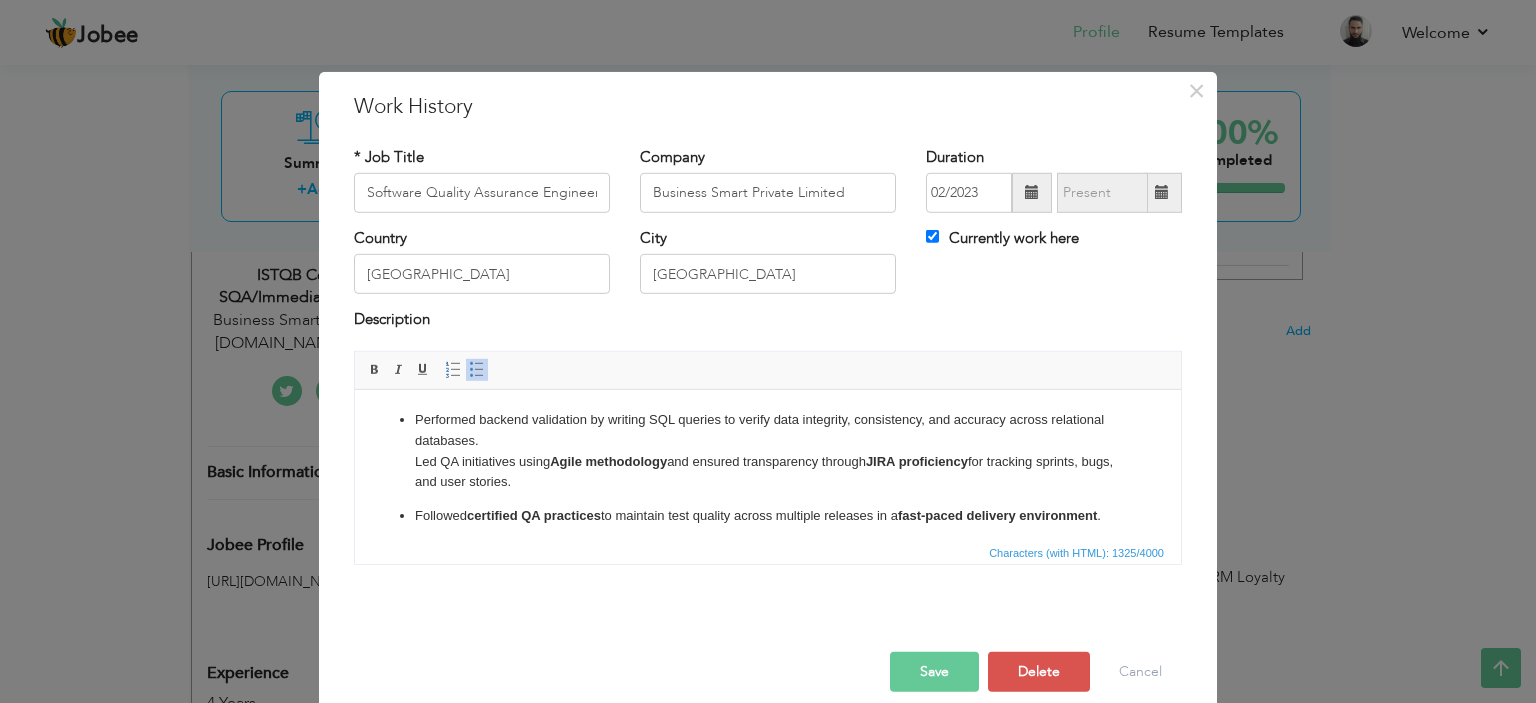 click on "Performed backend validation by writing SQL queries to verify data integrity, consistency, and accuracy across relational databases. ​​​​​​​ Led QA initiatives using  Agile methodology  and ensured transparency through  JIRA proficiency  for tracking sprints, bugs, and user stories." at bounding box center (768, 450) 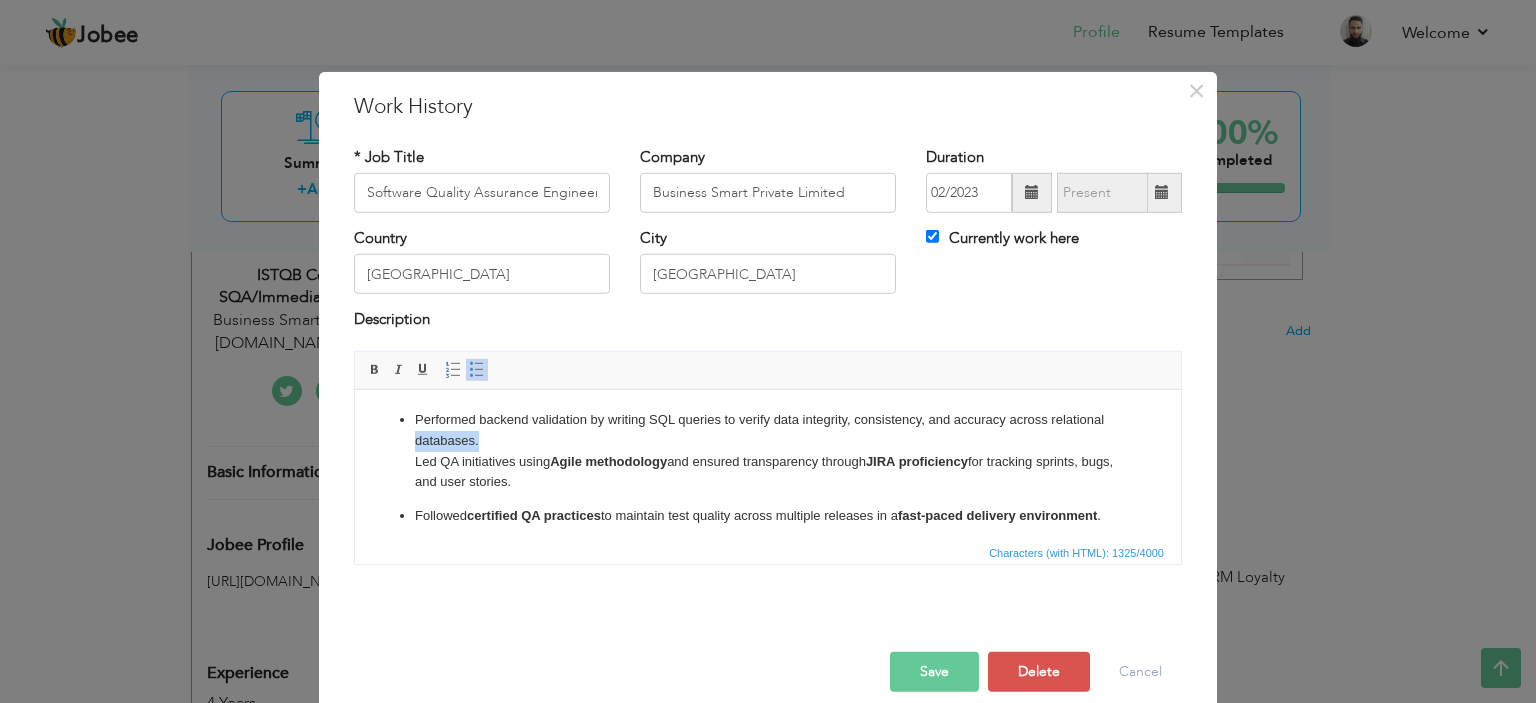 drag, startPoint x: 500, startPoint y: 445, endPoint x: 401, endPoint y: 445, distance: 99 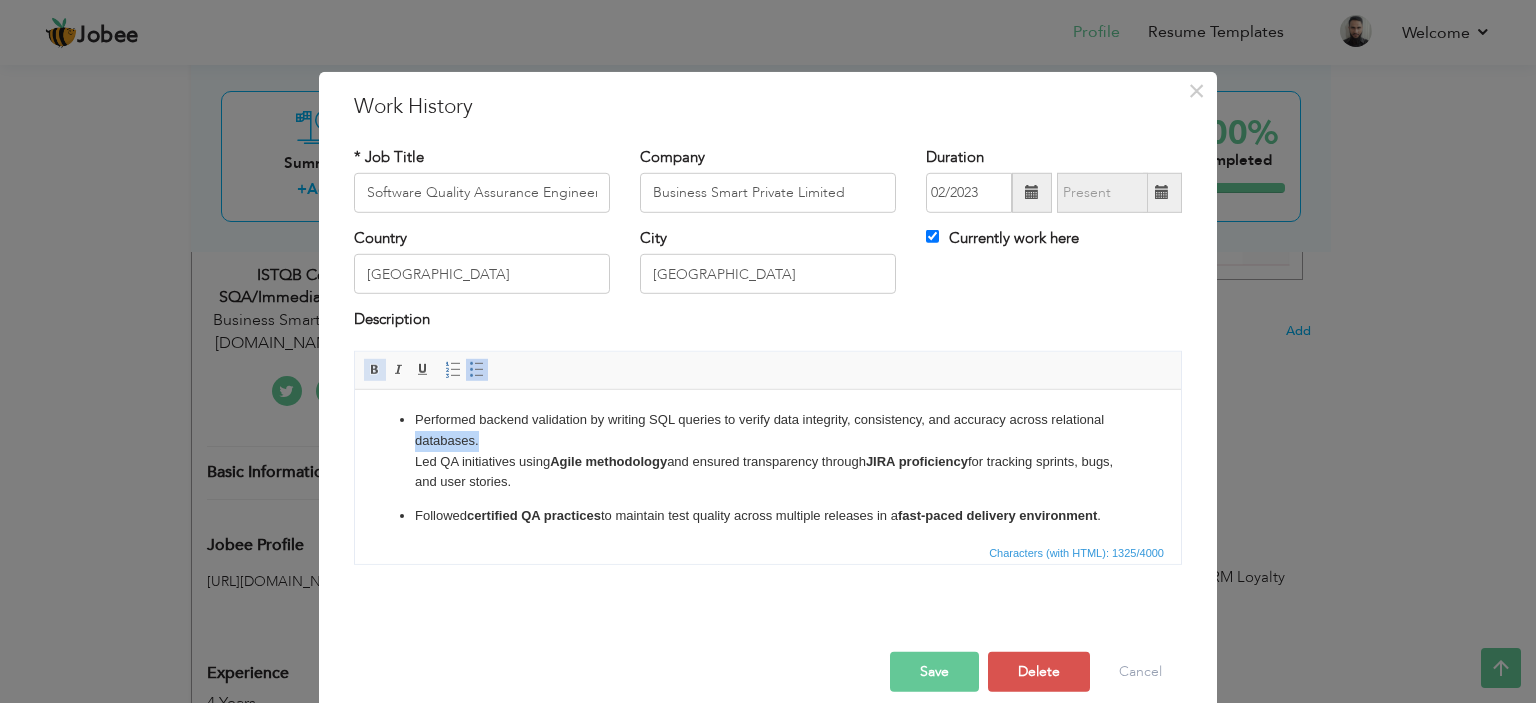 click at bounding box center (375, 370) 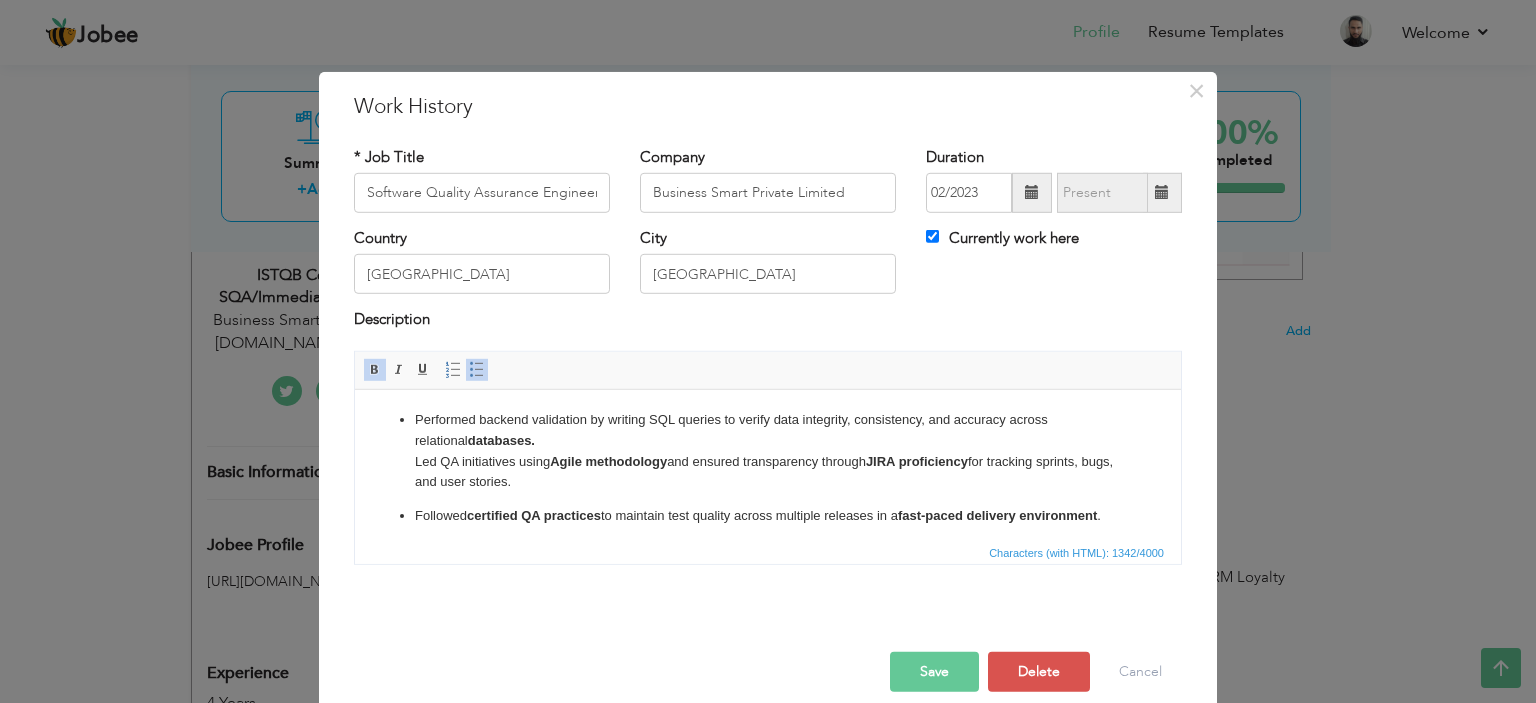 click on "Performed backend validation by writing SQL queries to verify data integrity, consistency, and accuracy across relational  databases. ​​​​​​​ Led QA initiatives using  Agile methodology  and ensured transparency through  JIRA proficiency  for tracking sprints, bugs, and user stories." at bounding box center [768, 450] 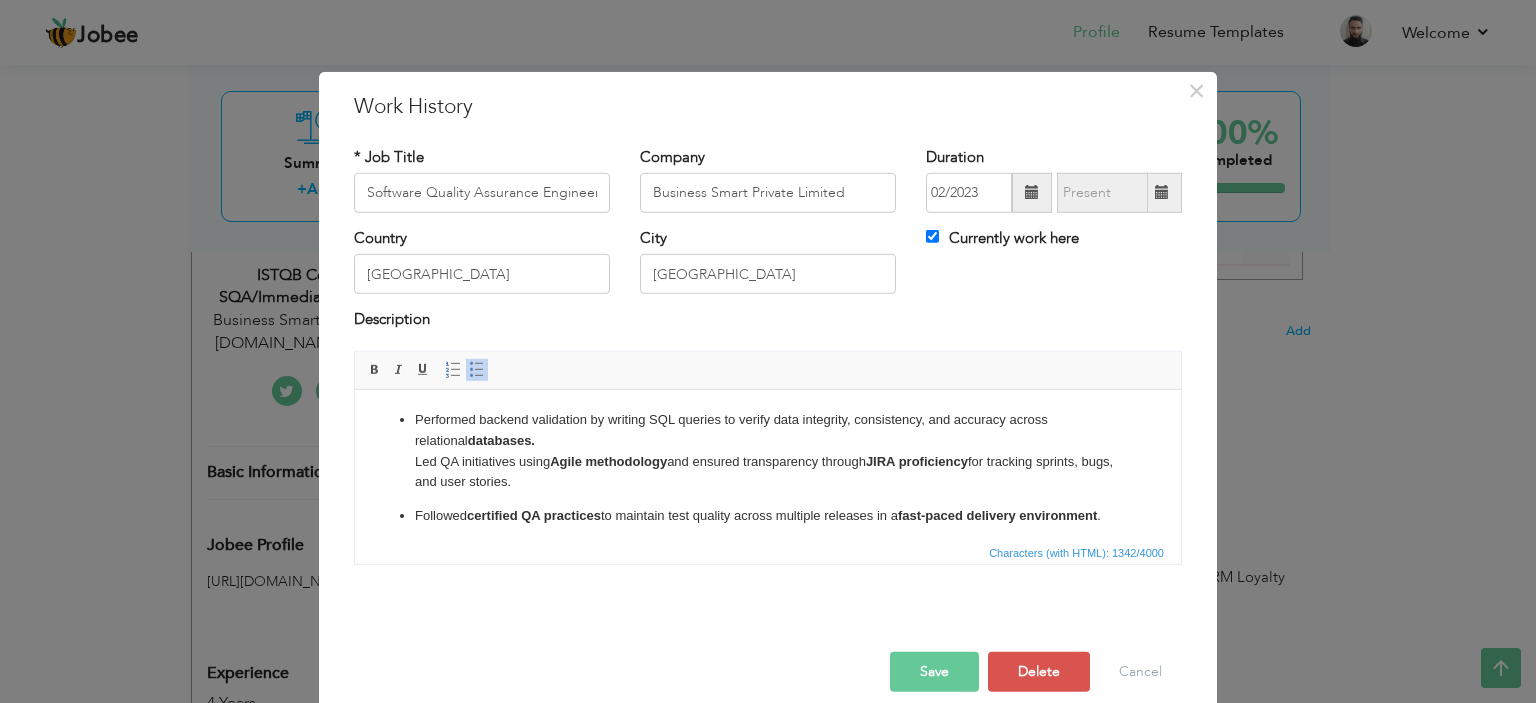click on "Performed backend validation by writing SQL queries to verify data integrity, consistency, and accuracy across relational  databases. Led QA initiatives using  Agile methodology  and ensured transparency through  JIRA proficiency  for tracking sprints, bugs, and user stories." at bounding box center [768, 450] 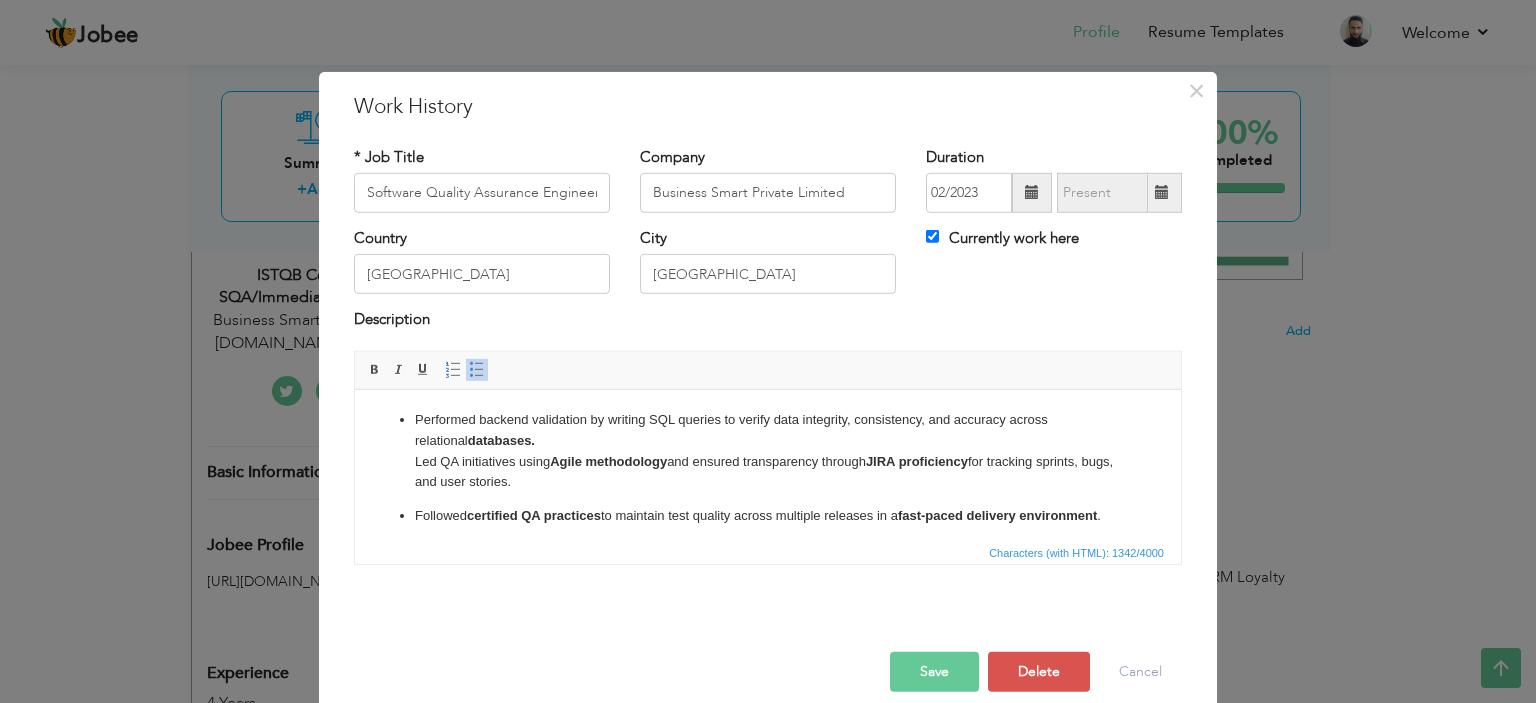 click on "Insert/Remove Bulleted List" at bounding box center [477, 370] 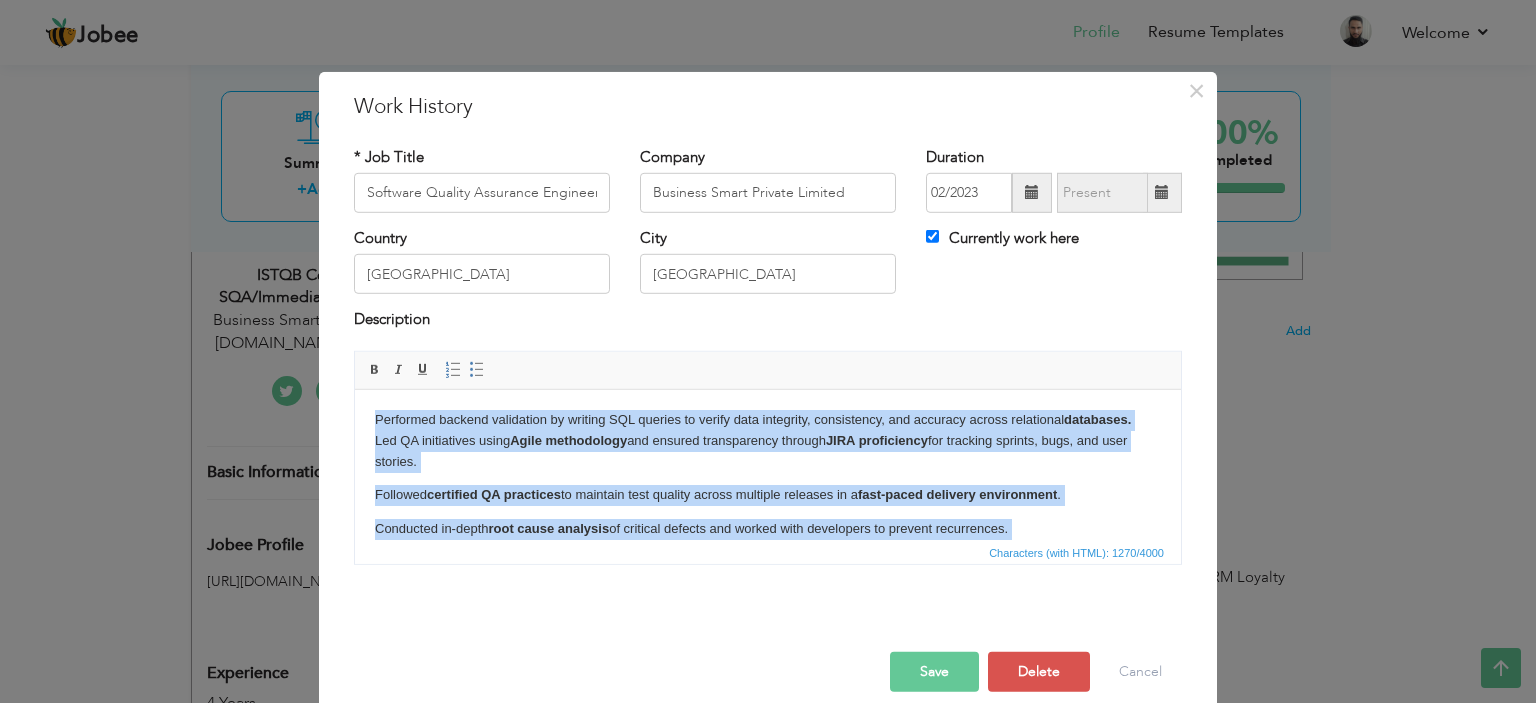 click on "Insert/Remove Bulleted List" at bounding box center [477, 370] 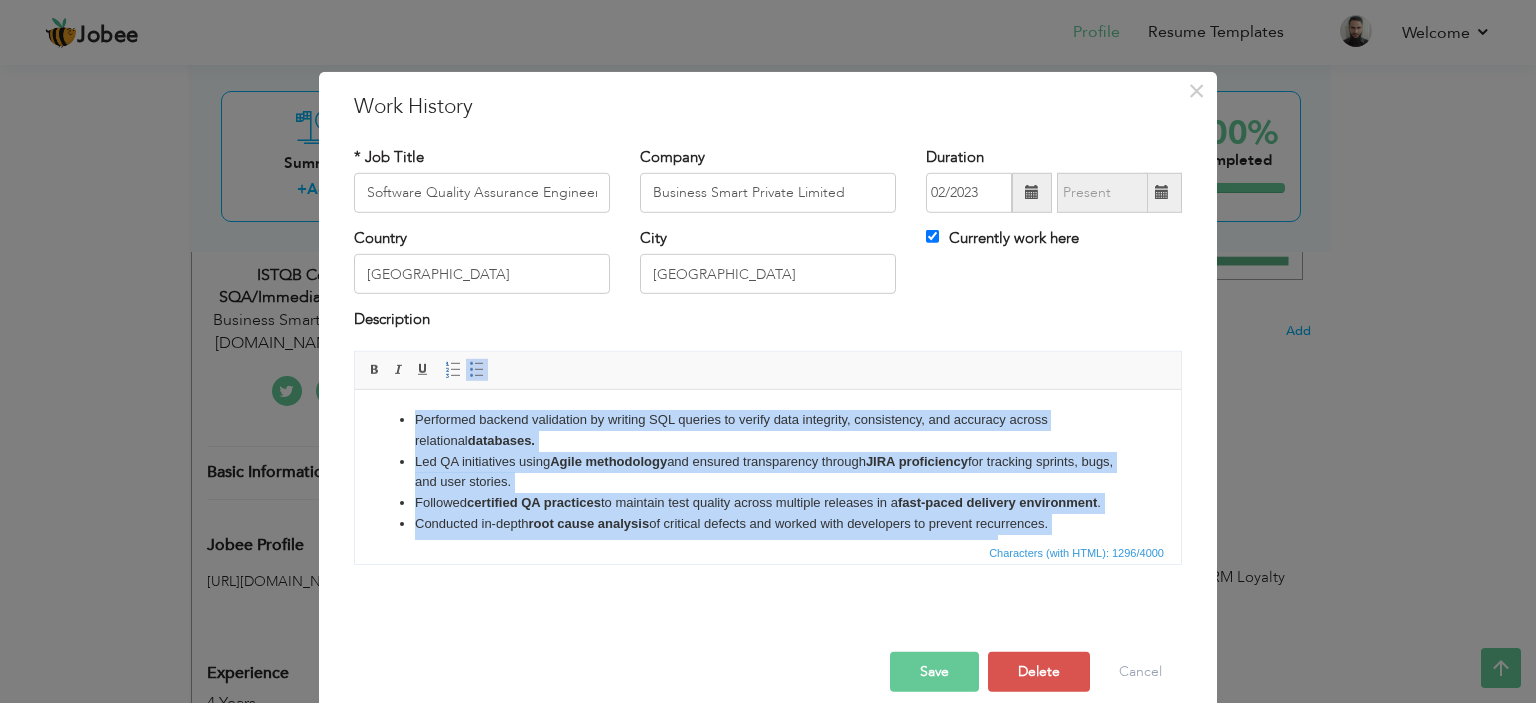 click on "Led QA initiatives using  Agile methodology  and ensured transparency through  JIRA proficiency  for tracking sprints, bugs, and user stories." at bounding box center [768, 472] 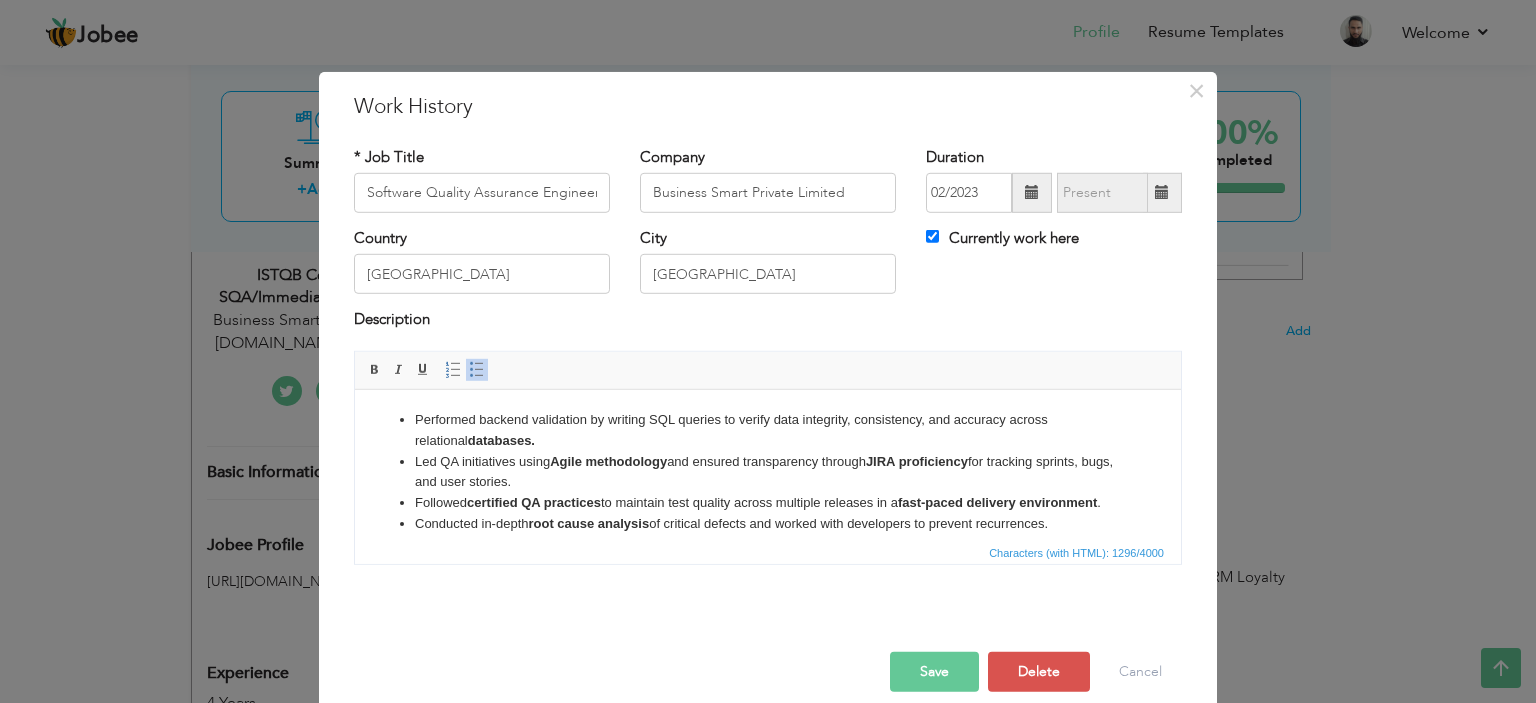 click on "Performed backend validation by writing SQL queries to verify data integrity, consistency, and accuracy across relational  databases." at bounding box center [768, 430] 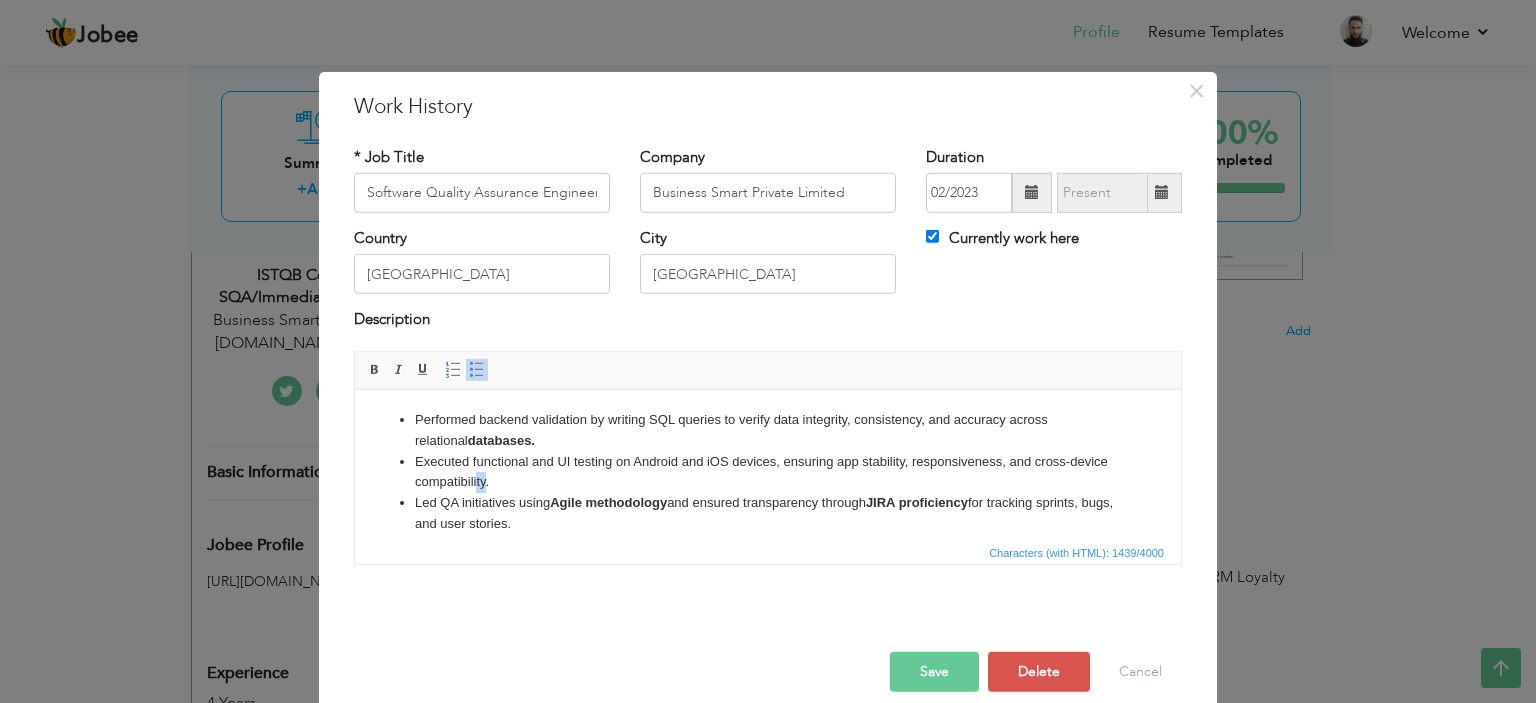 drag, startPoint x: 528, startPoint y: 475, endPoint x: 517, endPoint y: 475, distance: 11 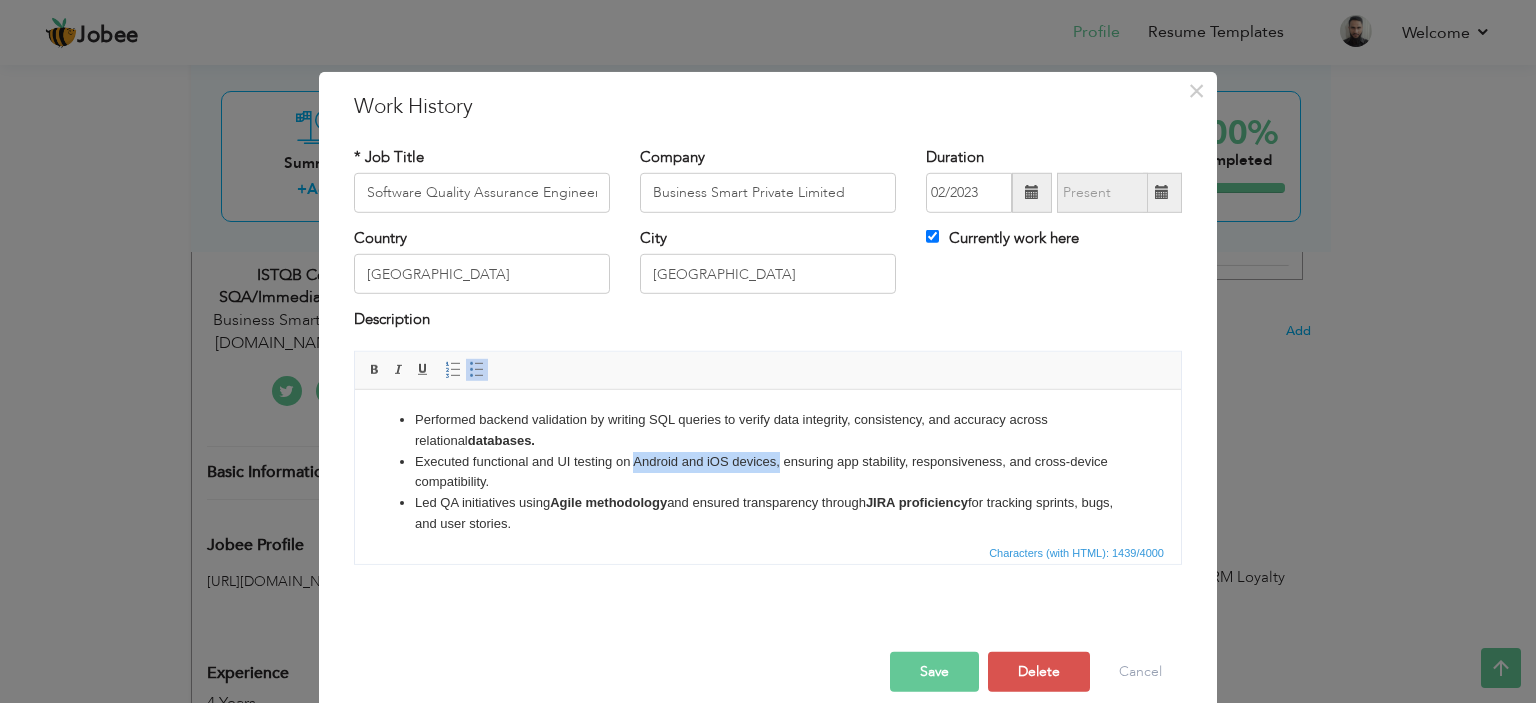 drag, startPoint x: 781, startPoint y: 457, endPoint x: 633, endPoint y: 459, distance: 148.01352 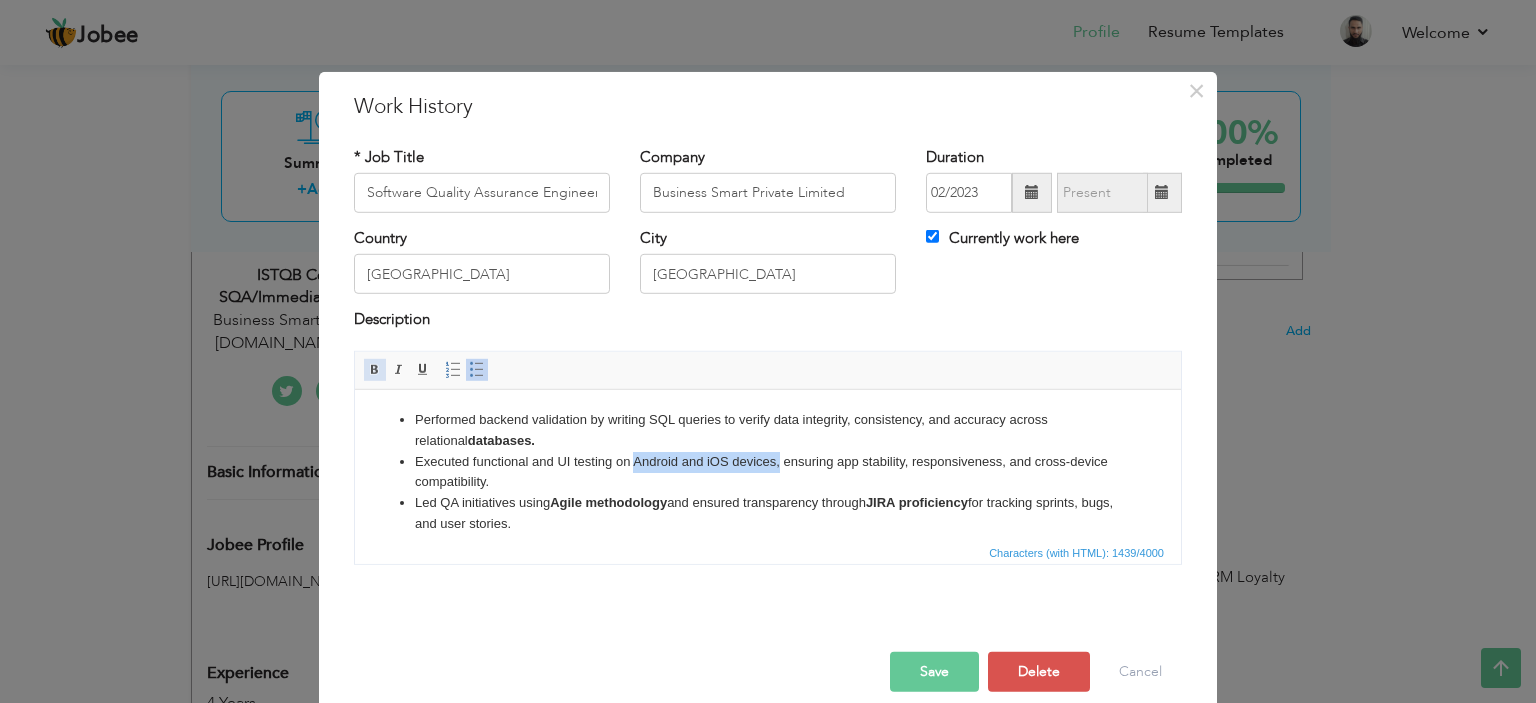 click at bounding box center [375, 370] 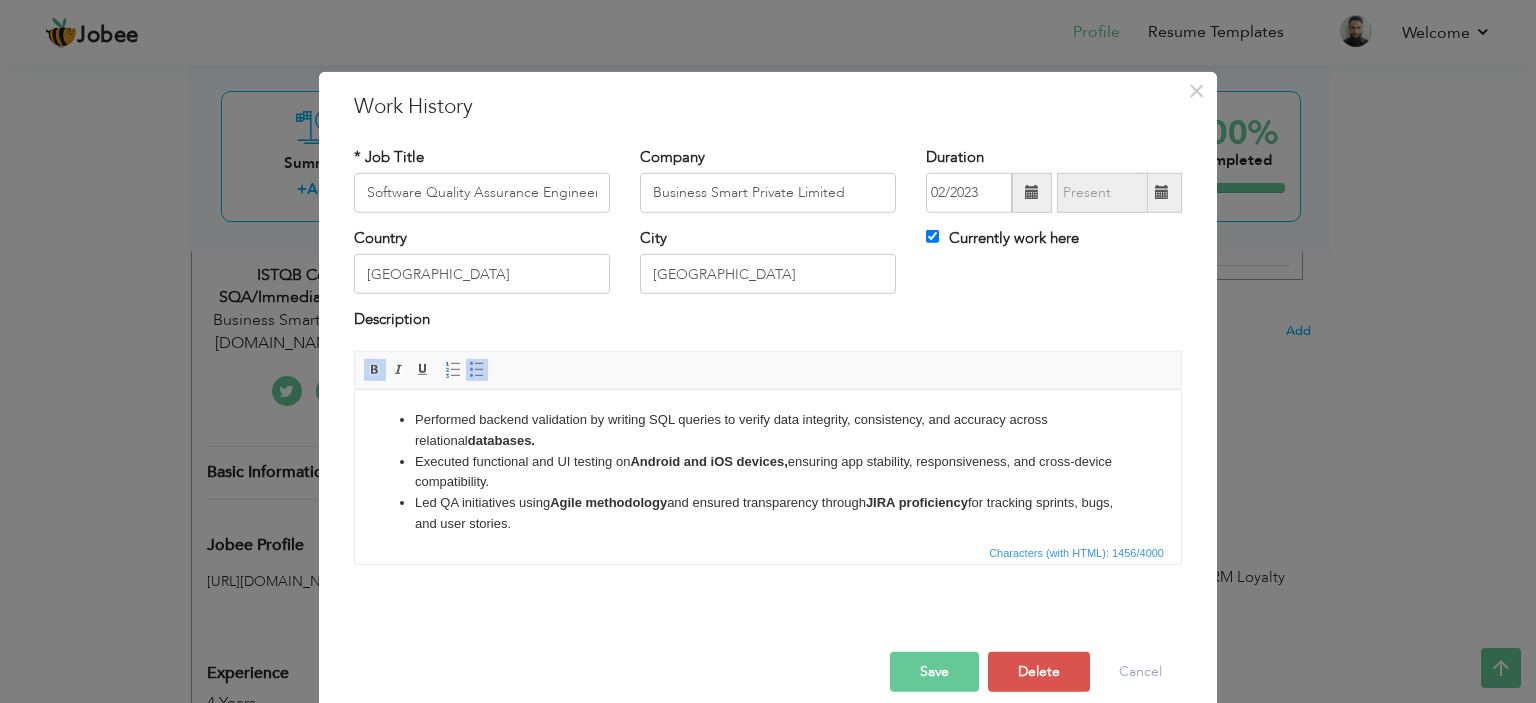 click on "Save" at bounding box center [934, 672] 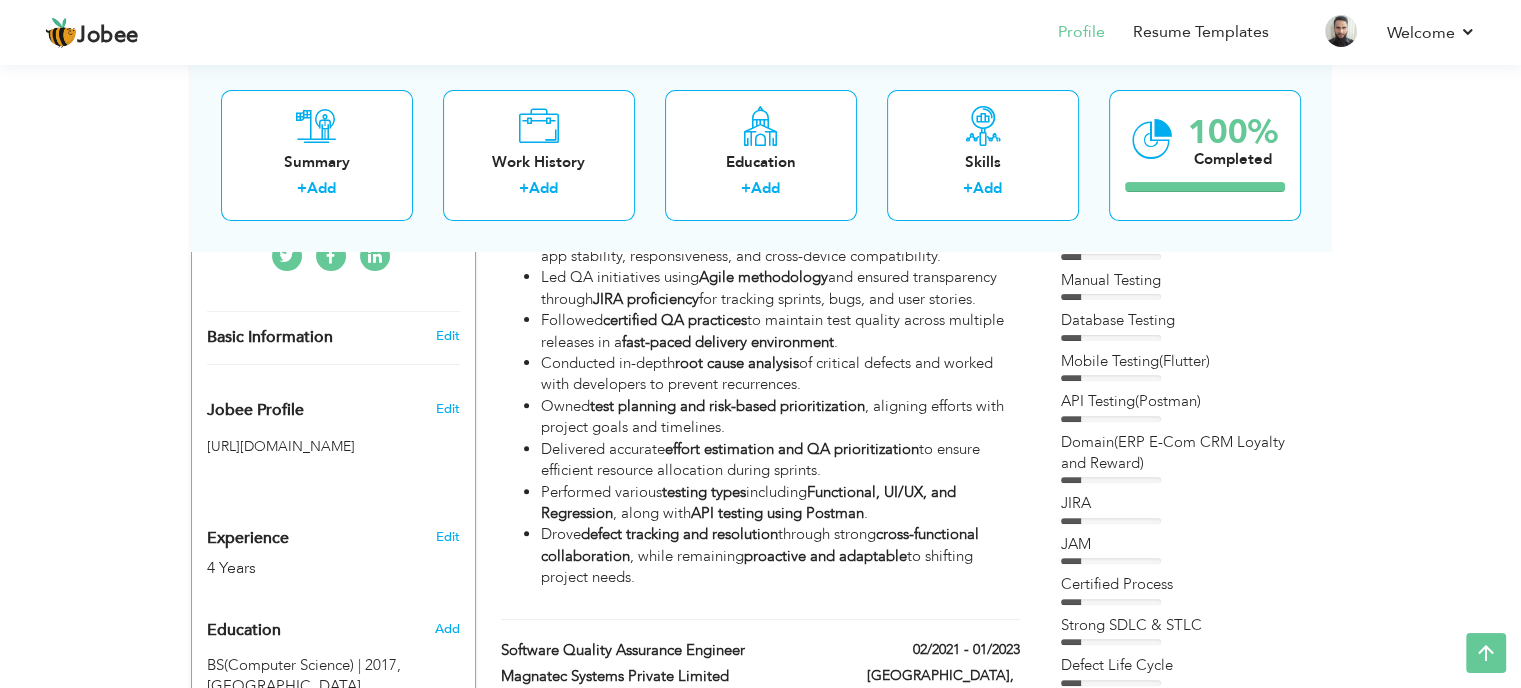 scroll, scrollTop: 391, scrollLeft: 0, axis: vertical 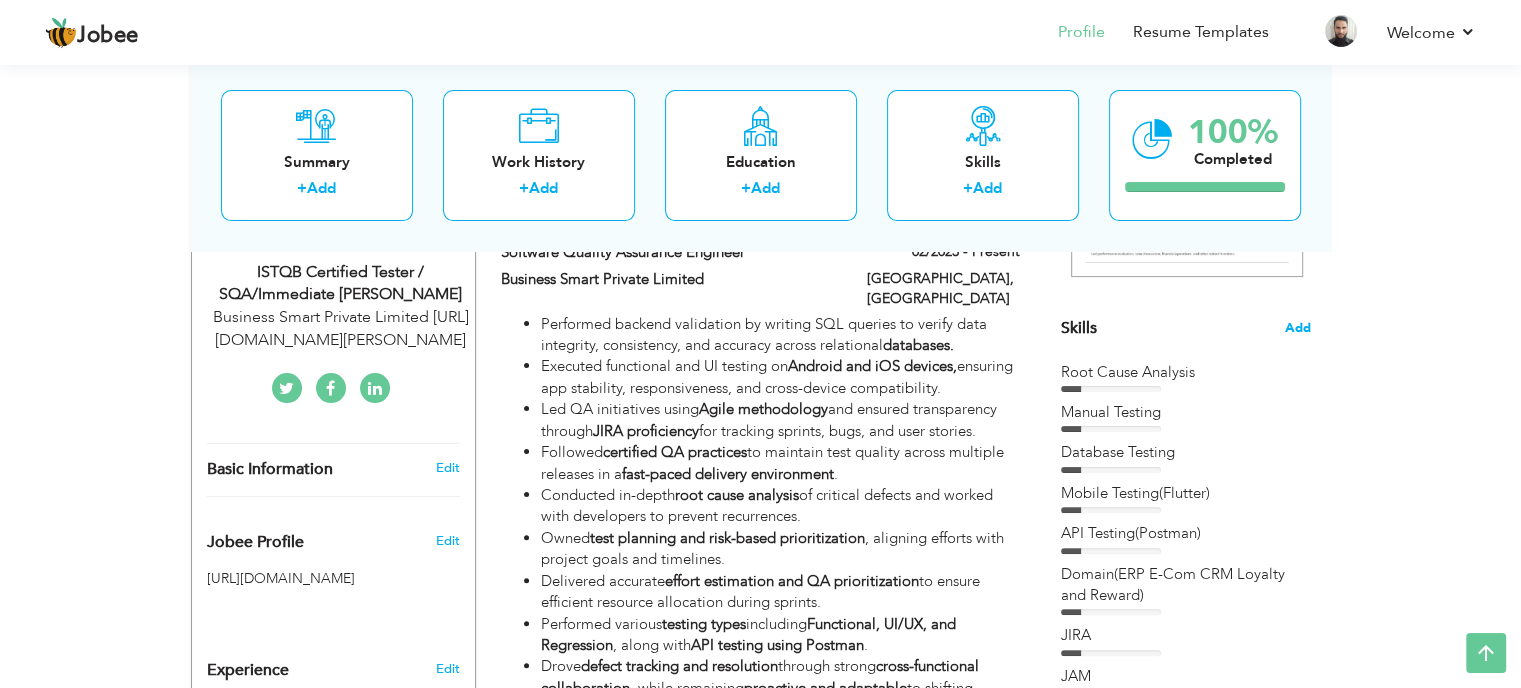 click on "Add" at bounding box center [1298, 328] 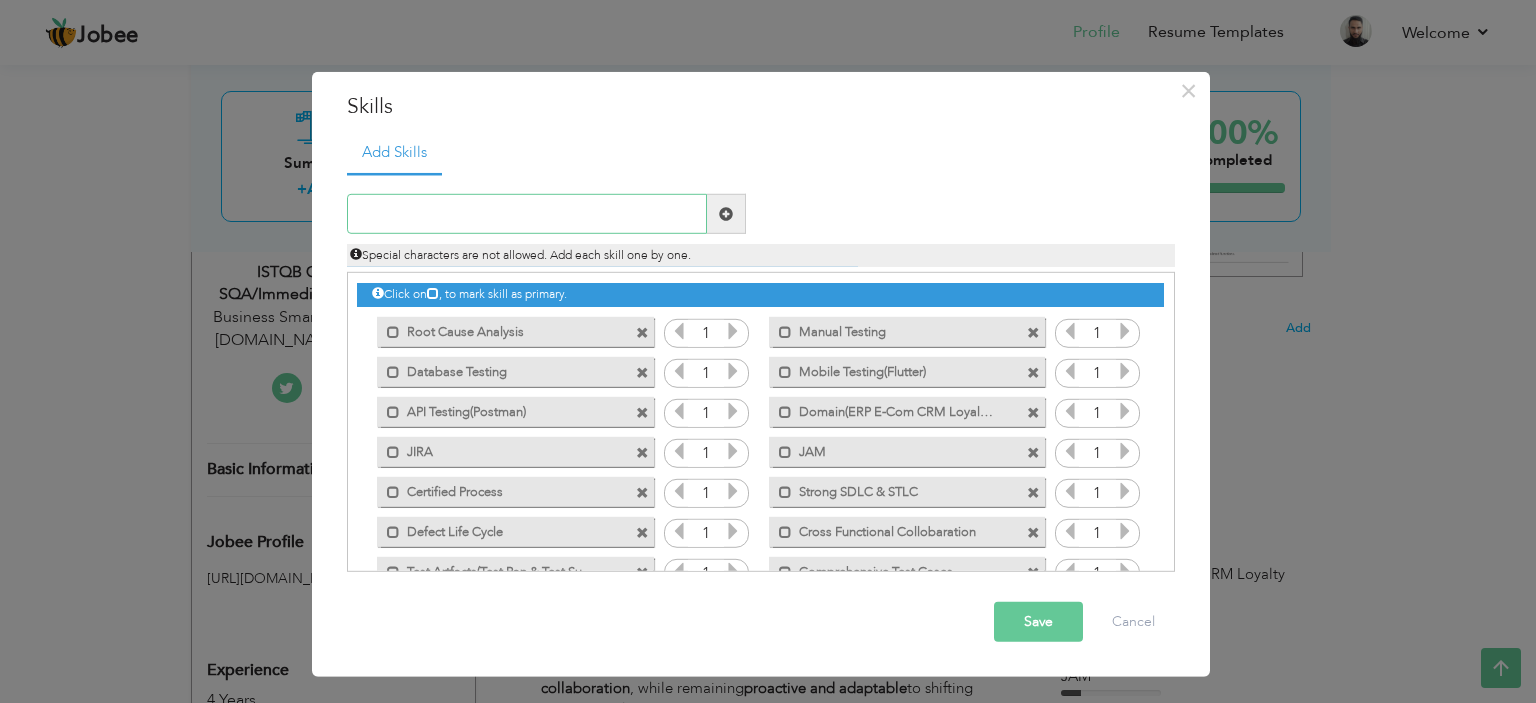 click at bounding box center (527, 214) 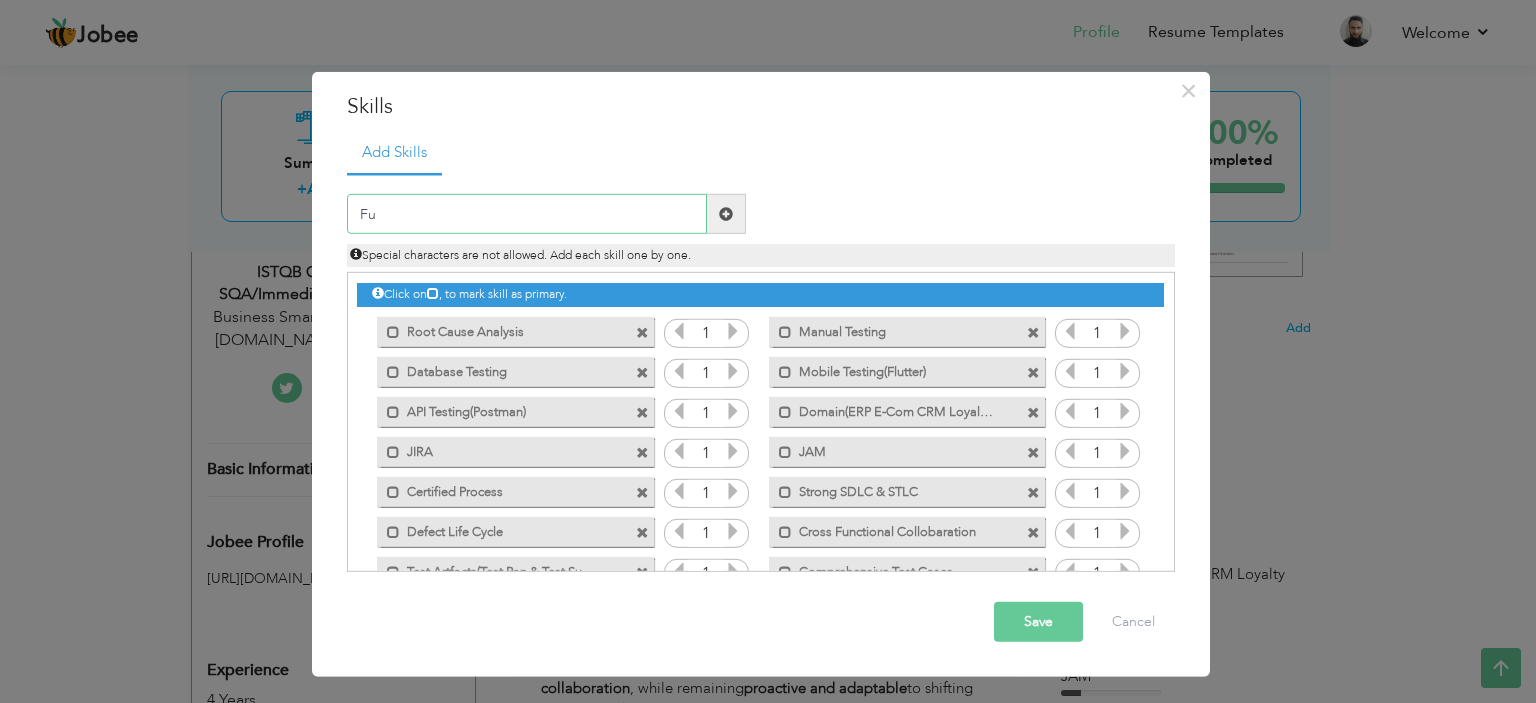 type on "F" 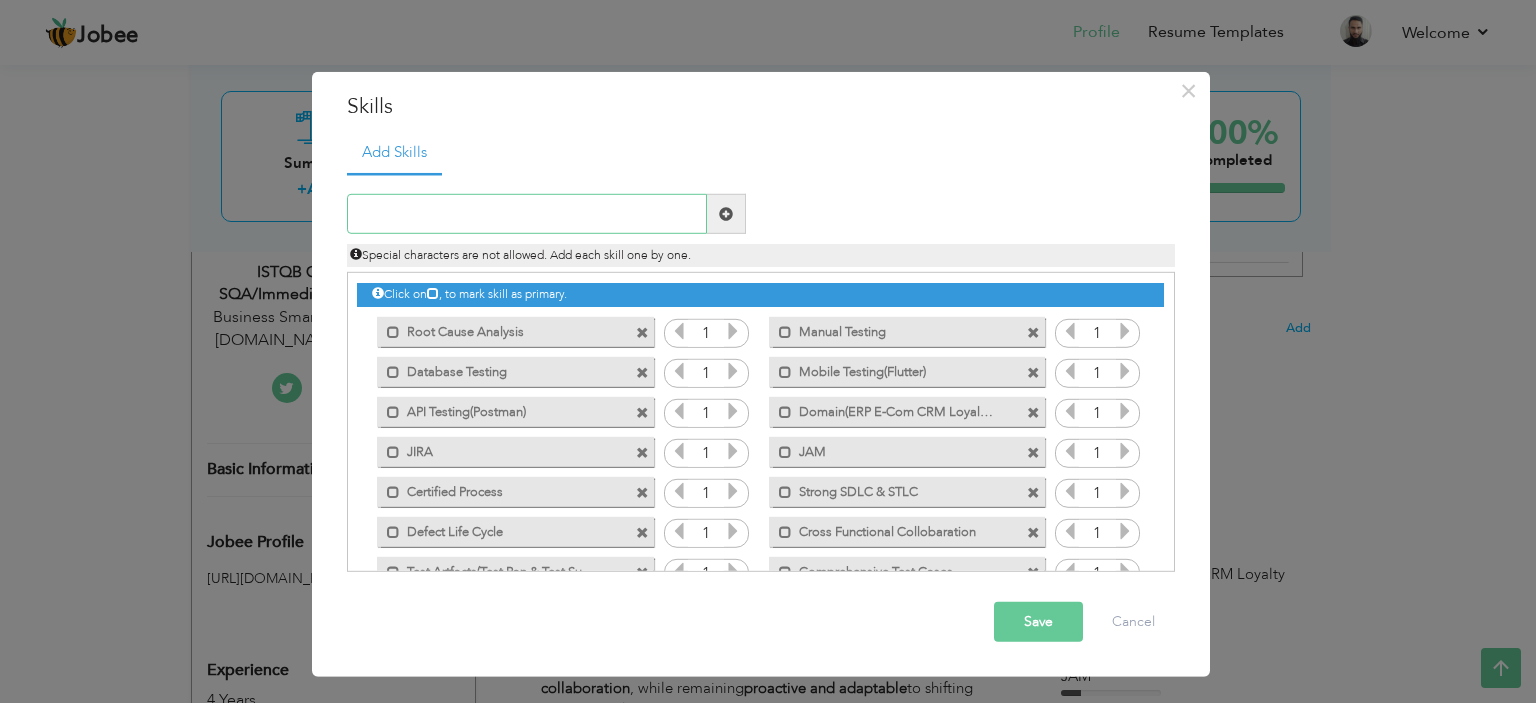 type on "S" 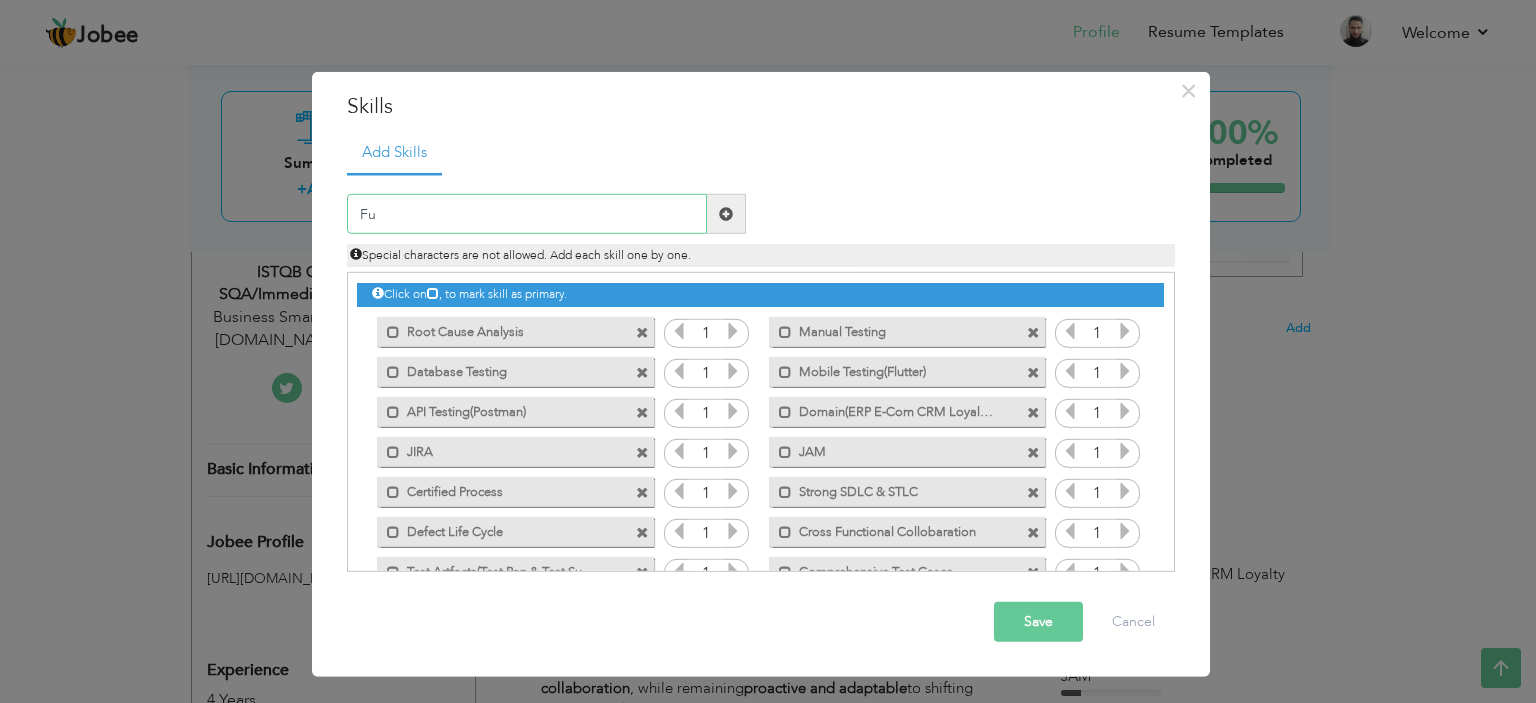 type on "F" 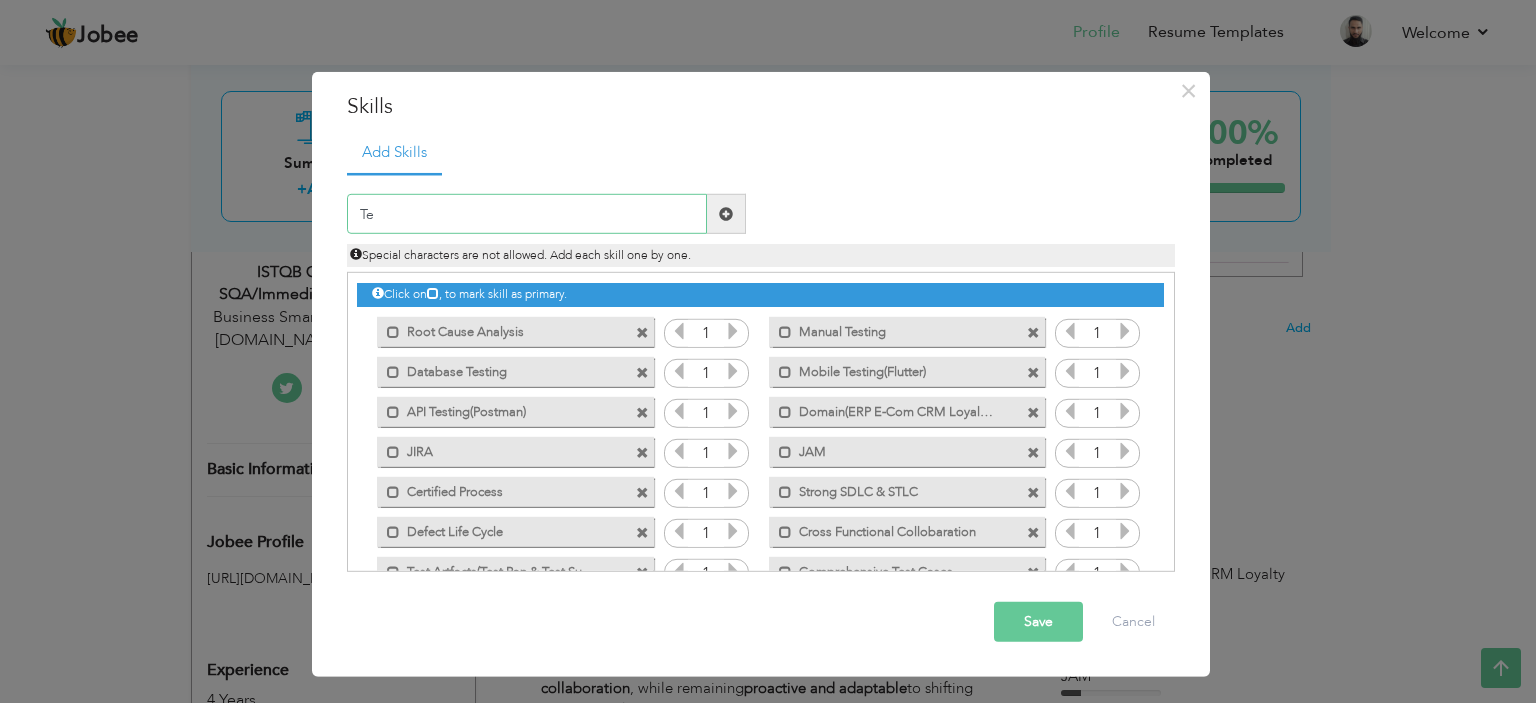type on "T" 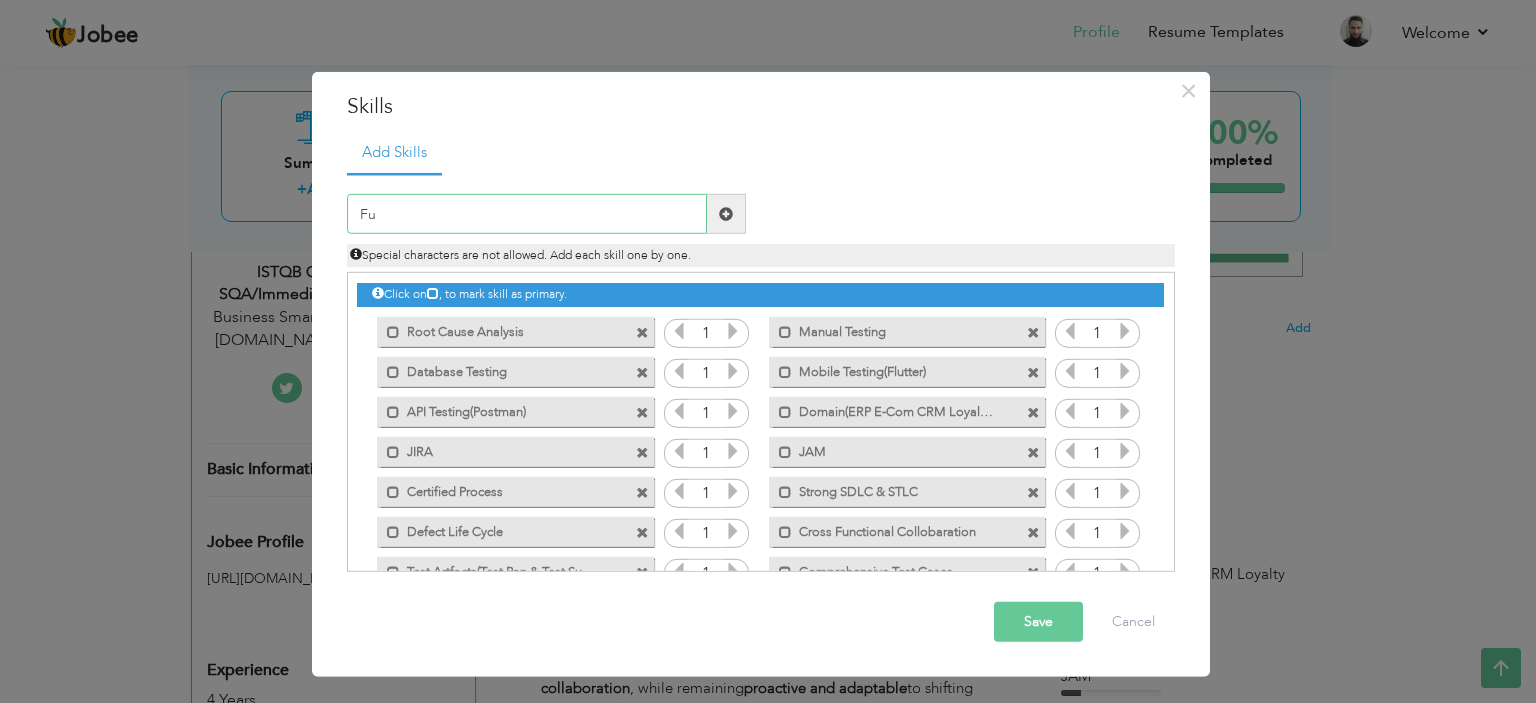 type on "F" 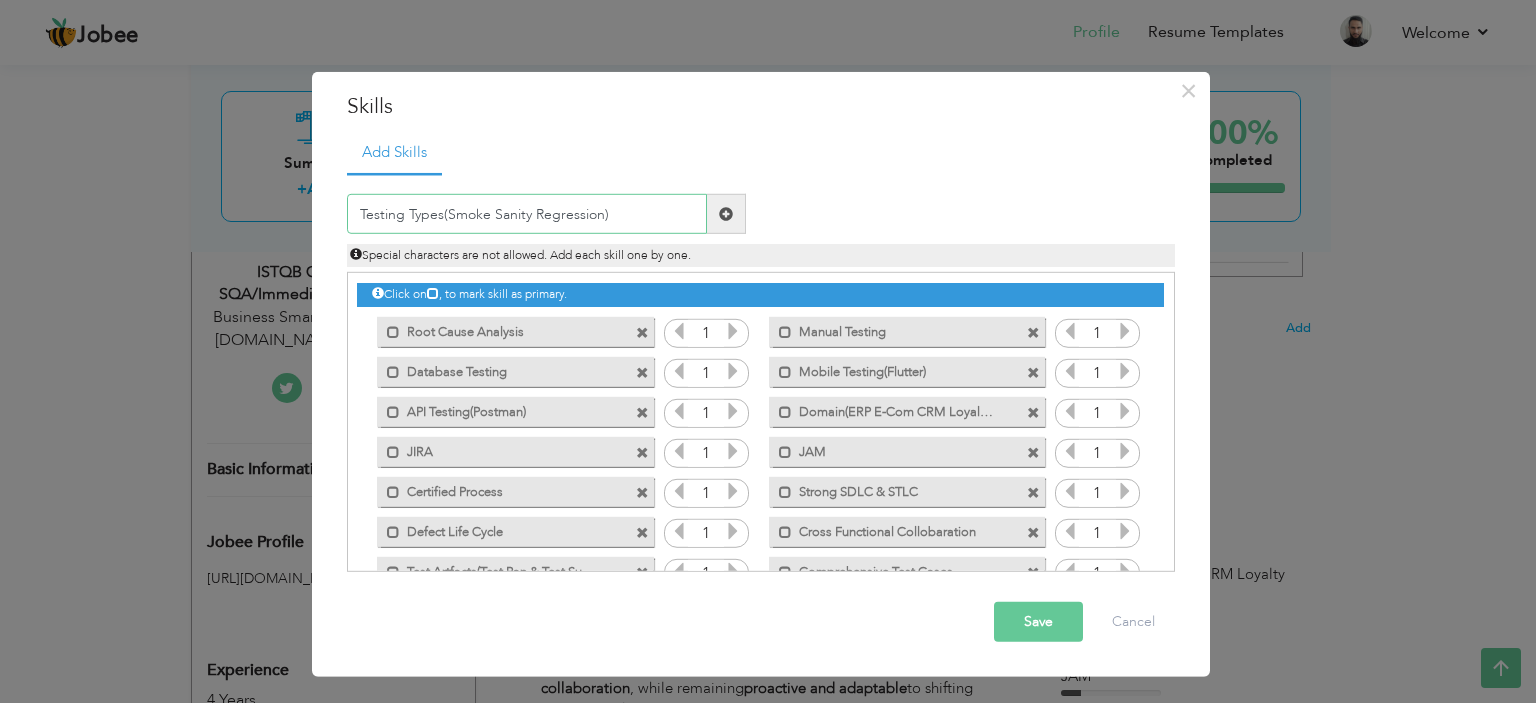 type on "Testing Types(Smoke Sanity Regression)" 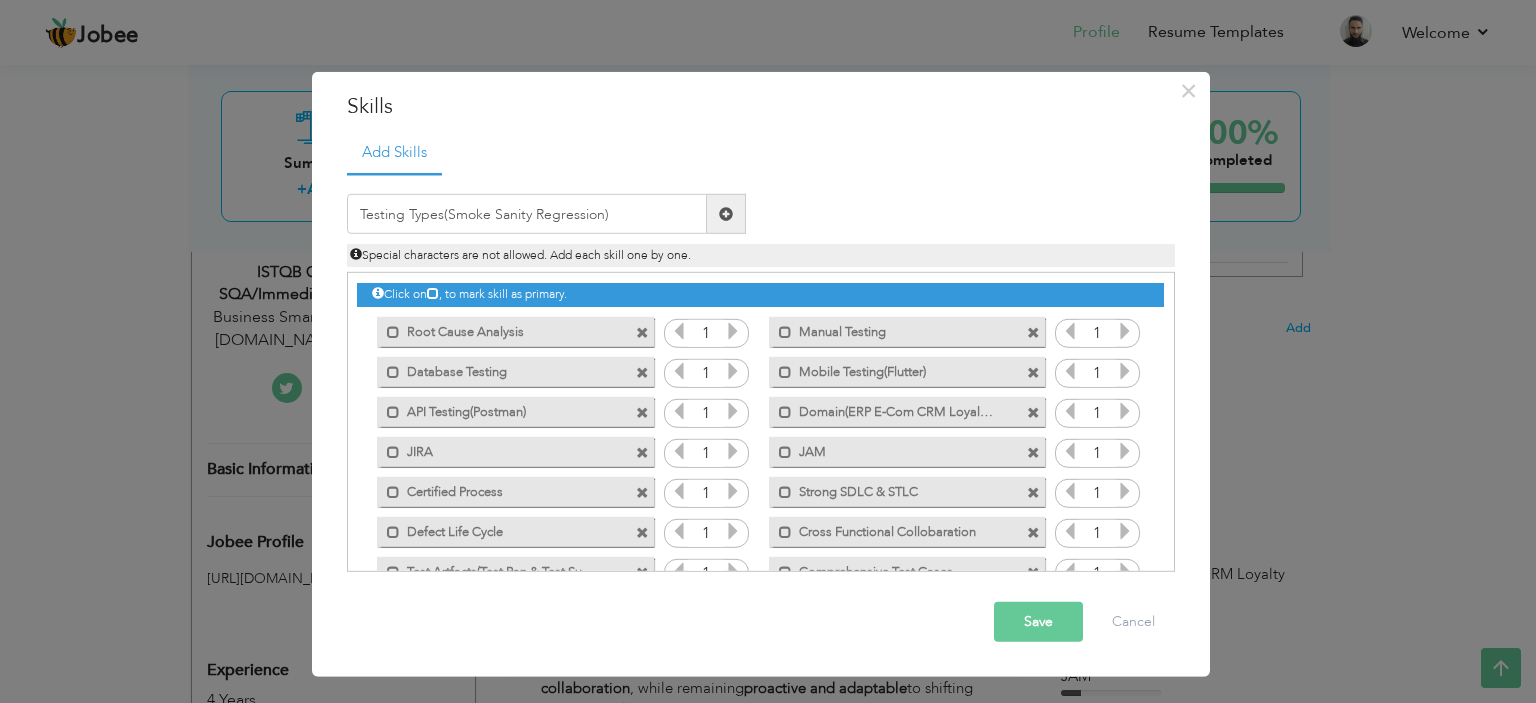 click at bounding box center [726, 214] 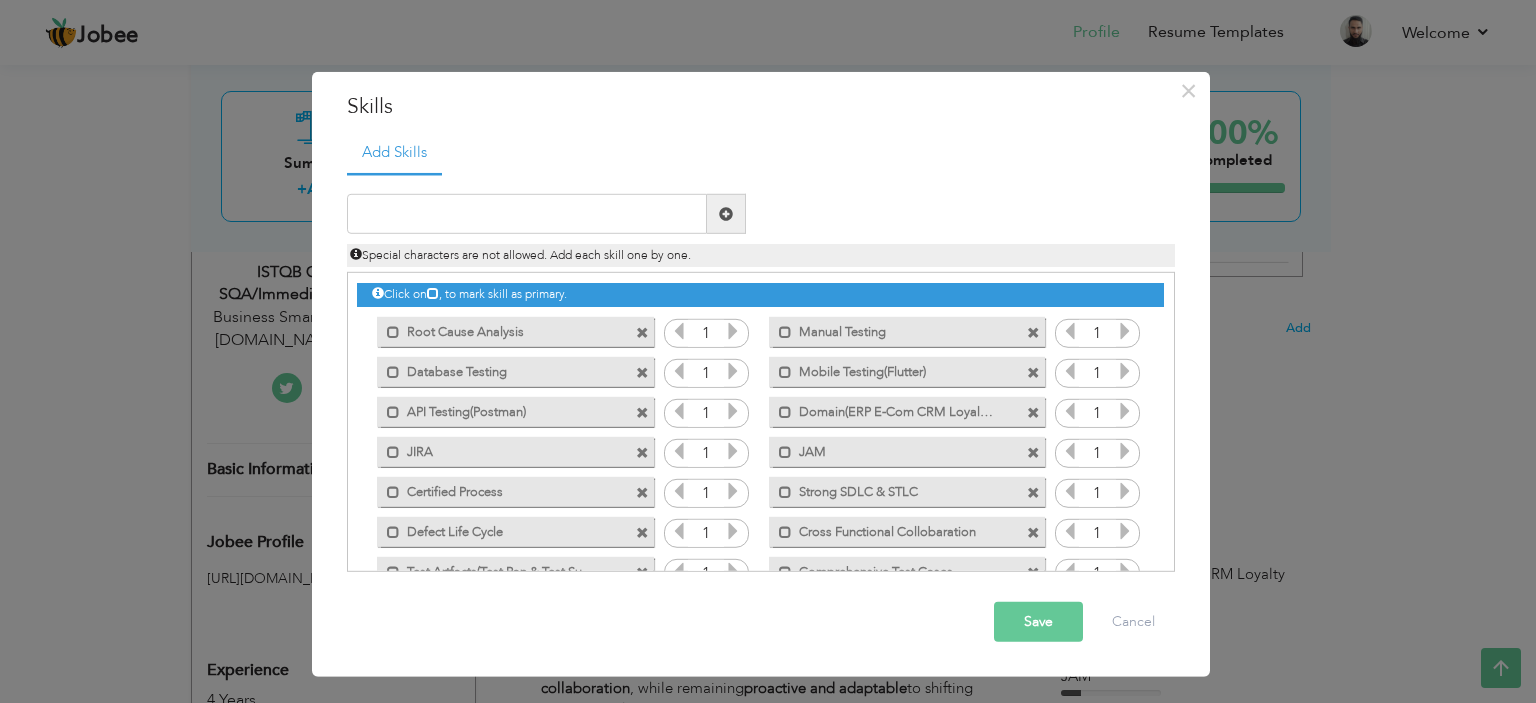 click on "Save" at bounding box center [1038, 622] 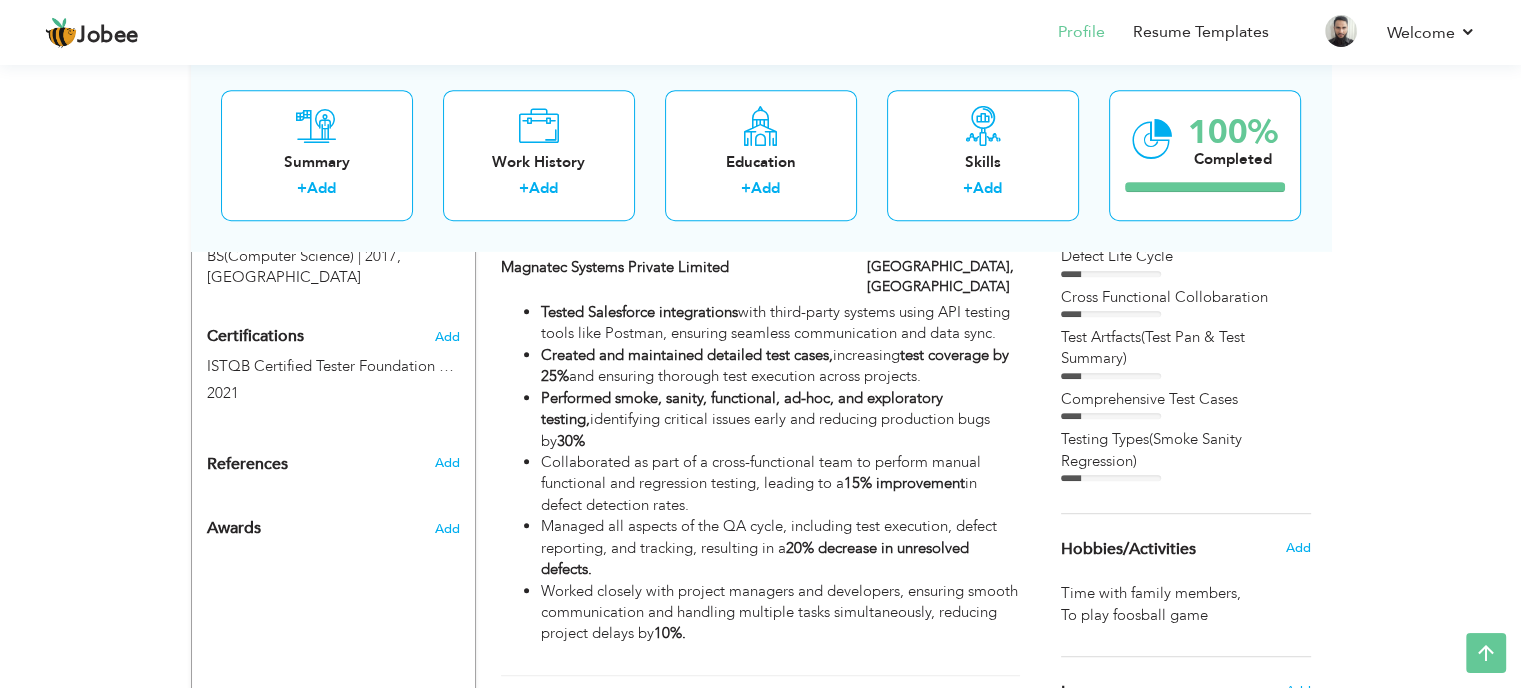 scroll, scrollTop: 424, scrollLeft: 0, axis: vertical 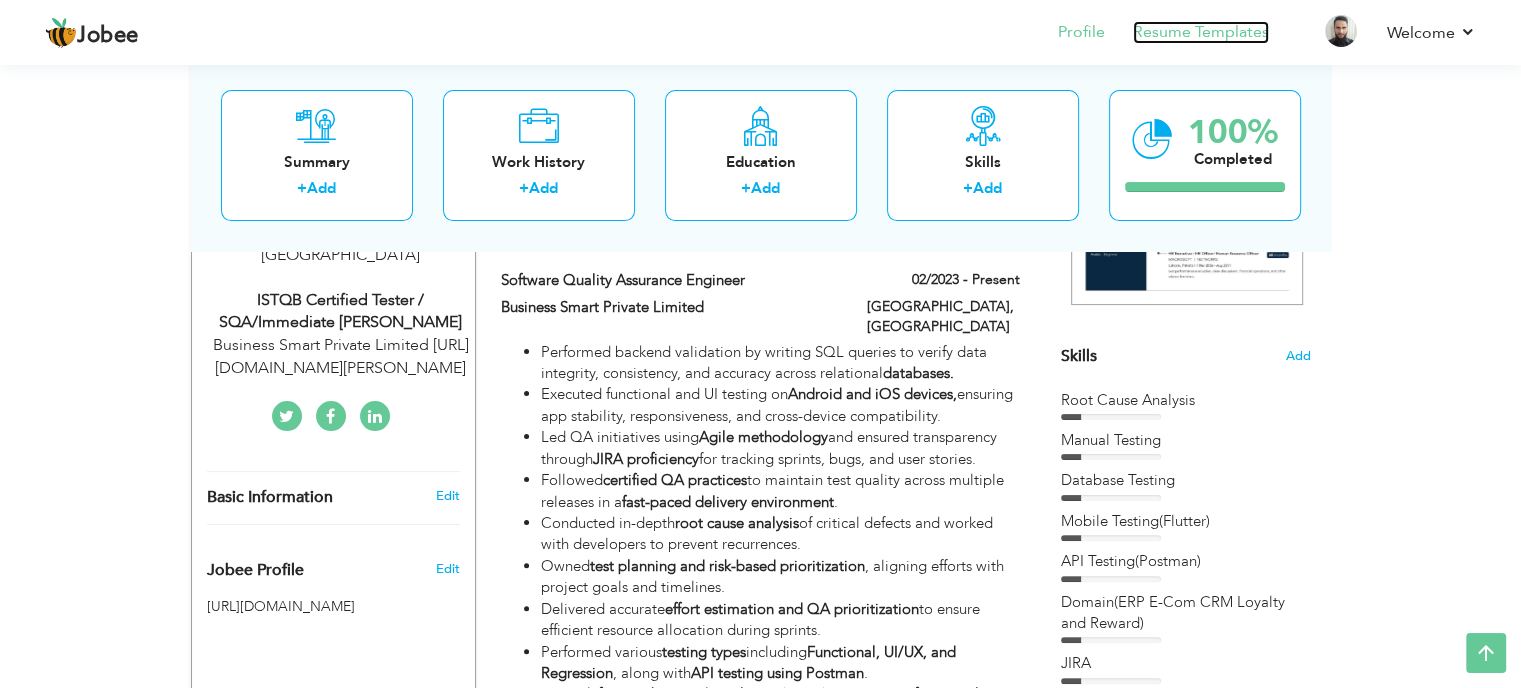 click on "Resume Templates" at bounding box center [1201, 32] 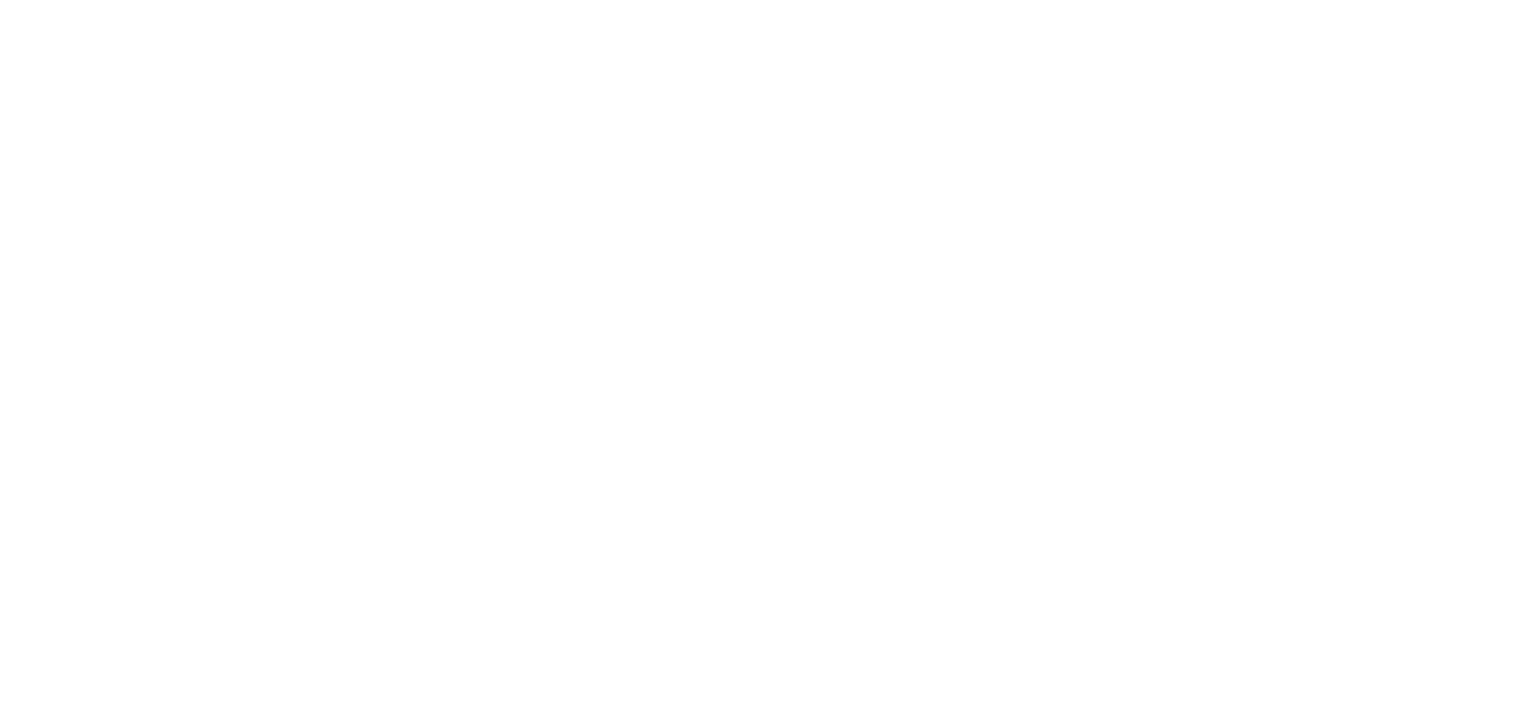 scroll, scrollTop: 0, scrollLeft: 0, axis: both 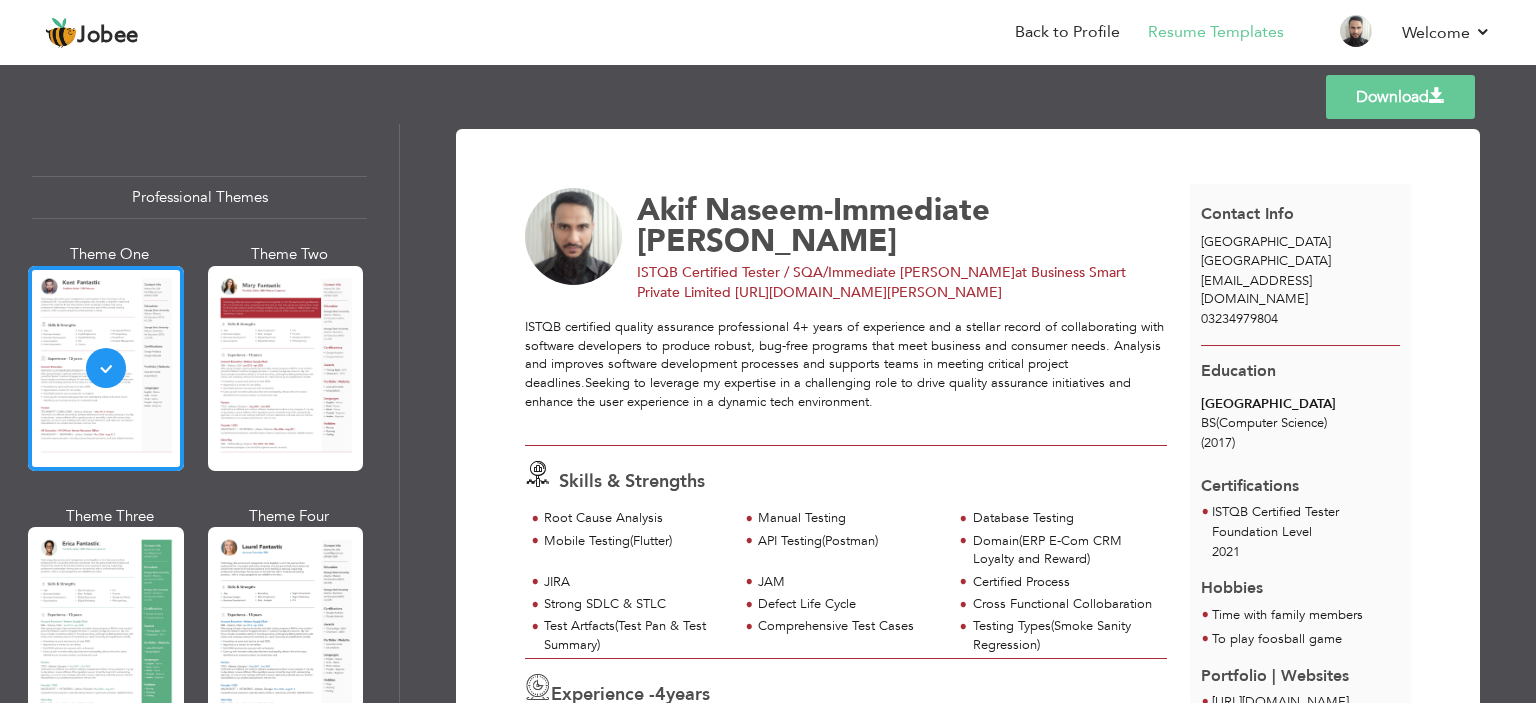 click at bounding box center [1437, 96] 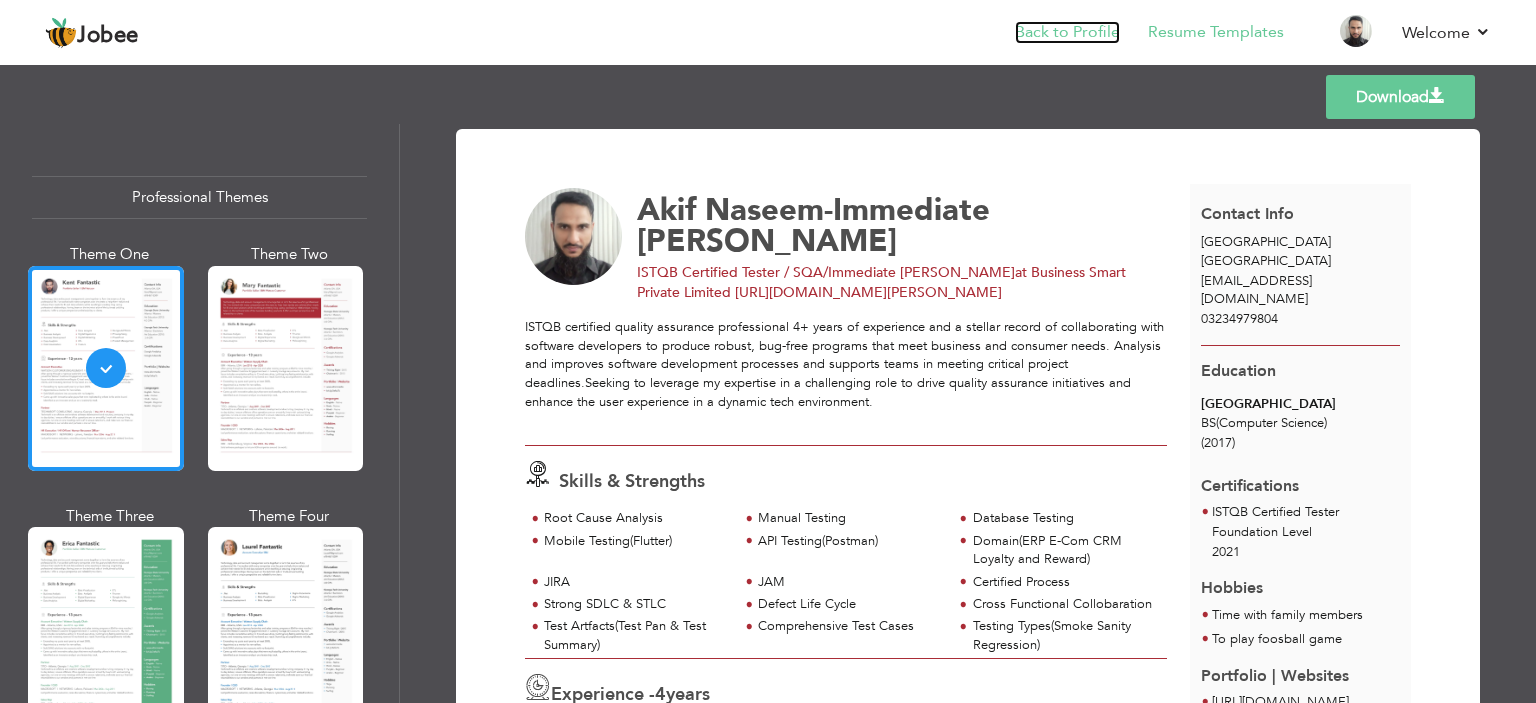 click on "Back to Profile" at bounding box center [1067, 32] 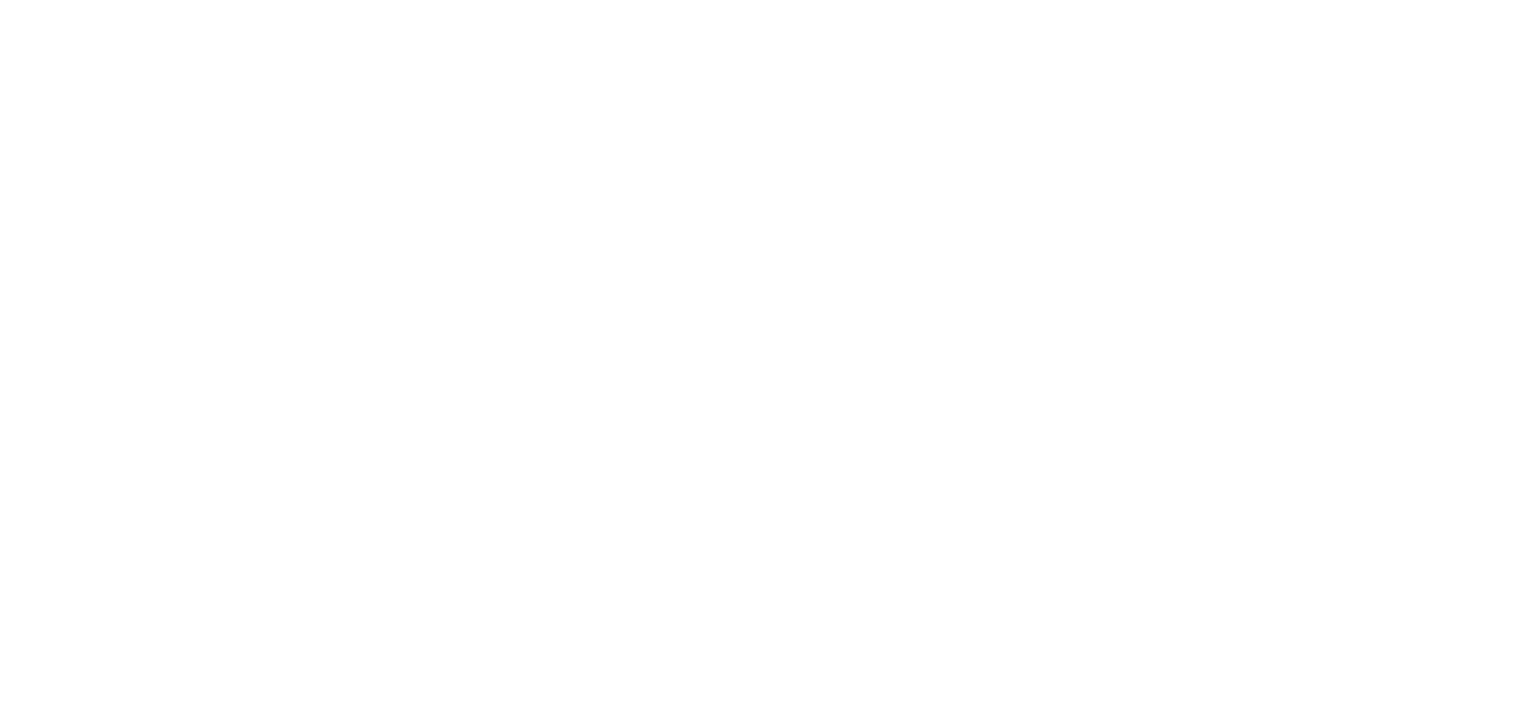 scroll, scrollTop: 0, scrollLeft: 0, axis: both 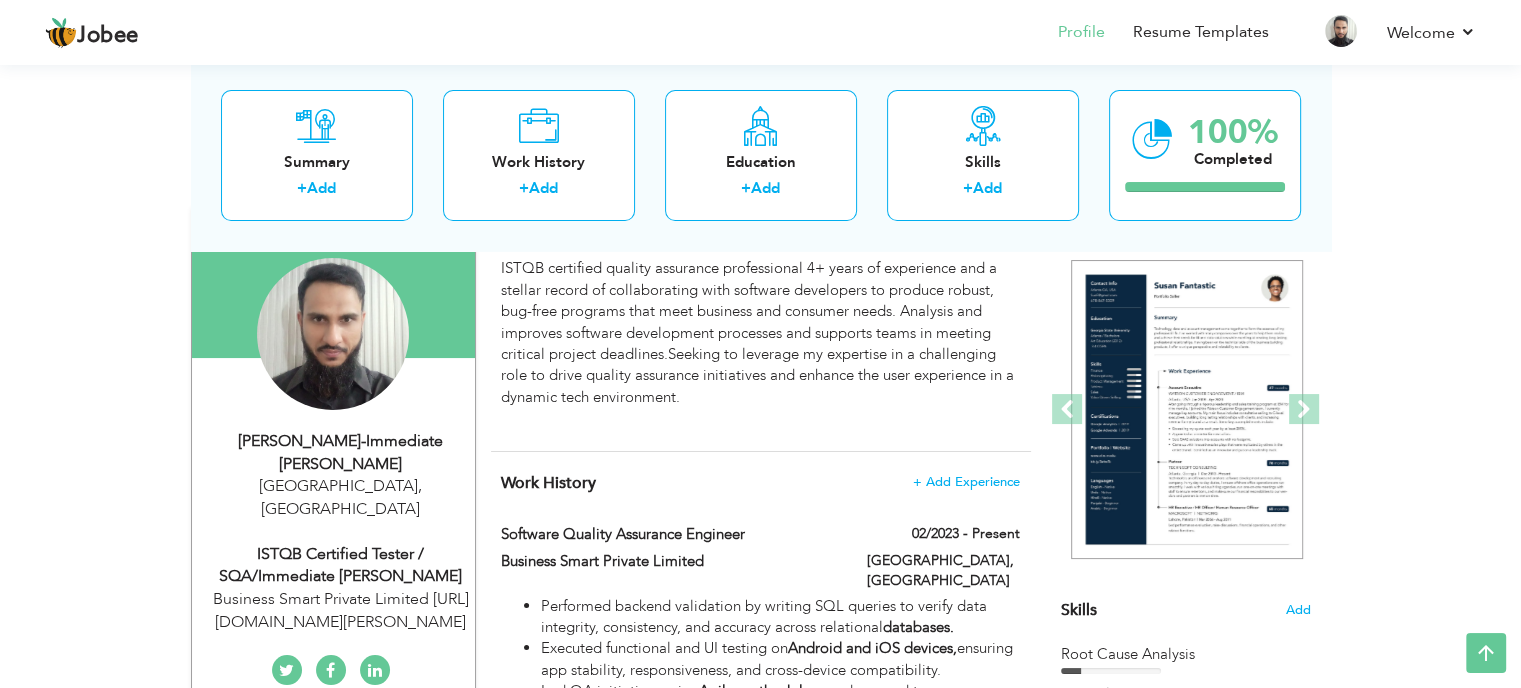 click on "ISTQB Certified Tester / SQA/Immediate [PERSON_NAME]" at bounding box center [341, 566] 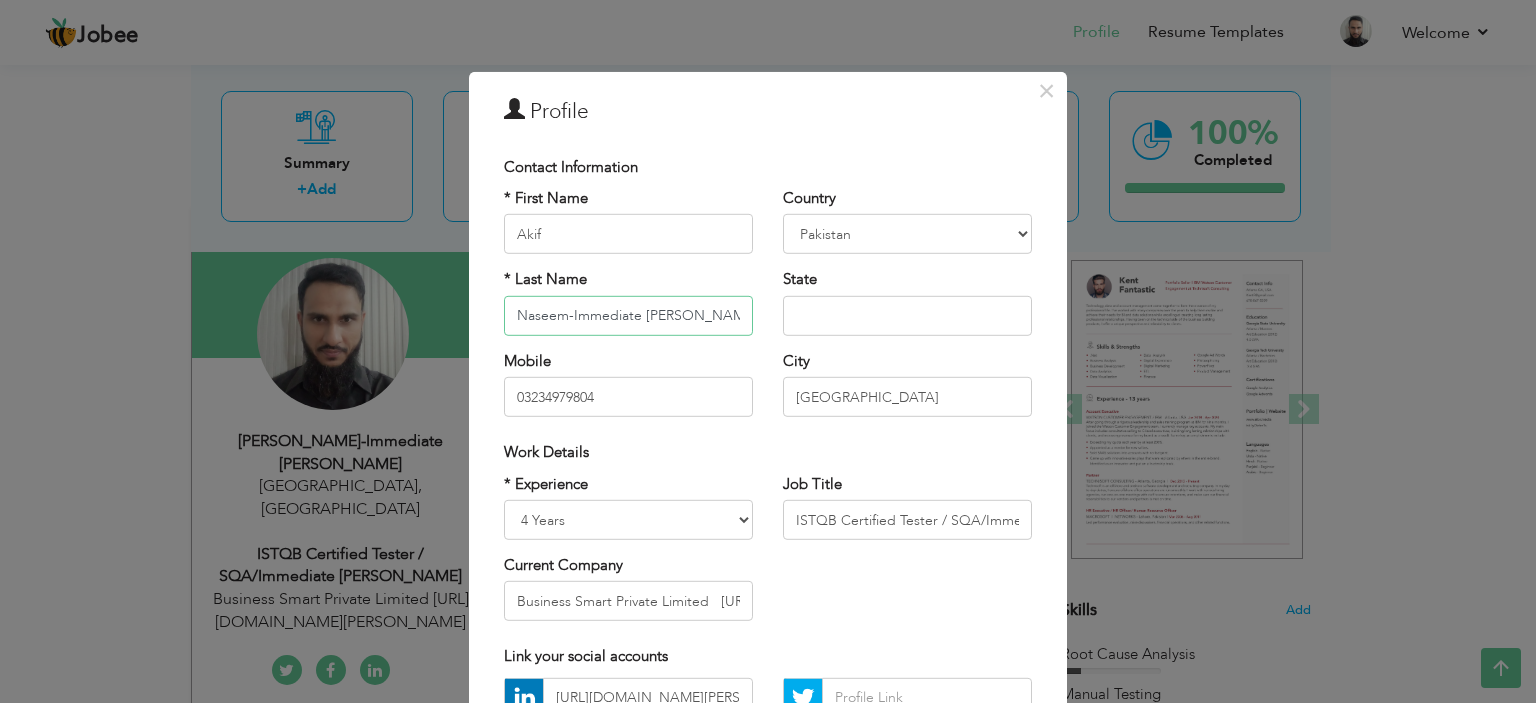 drag, startPoint x: 686, startPoint y: 319, endPoint x: 563, endPoint y: 330, distance: 123.49089 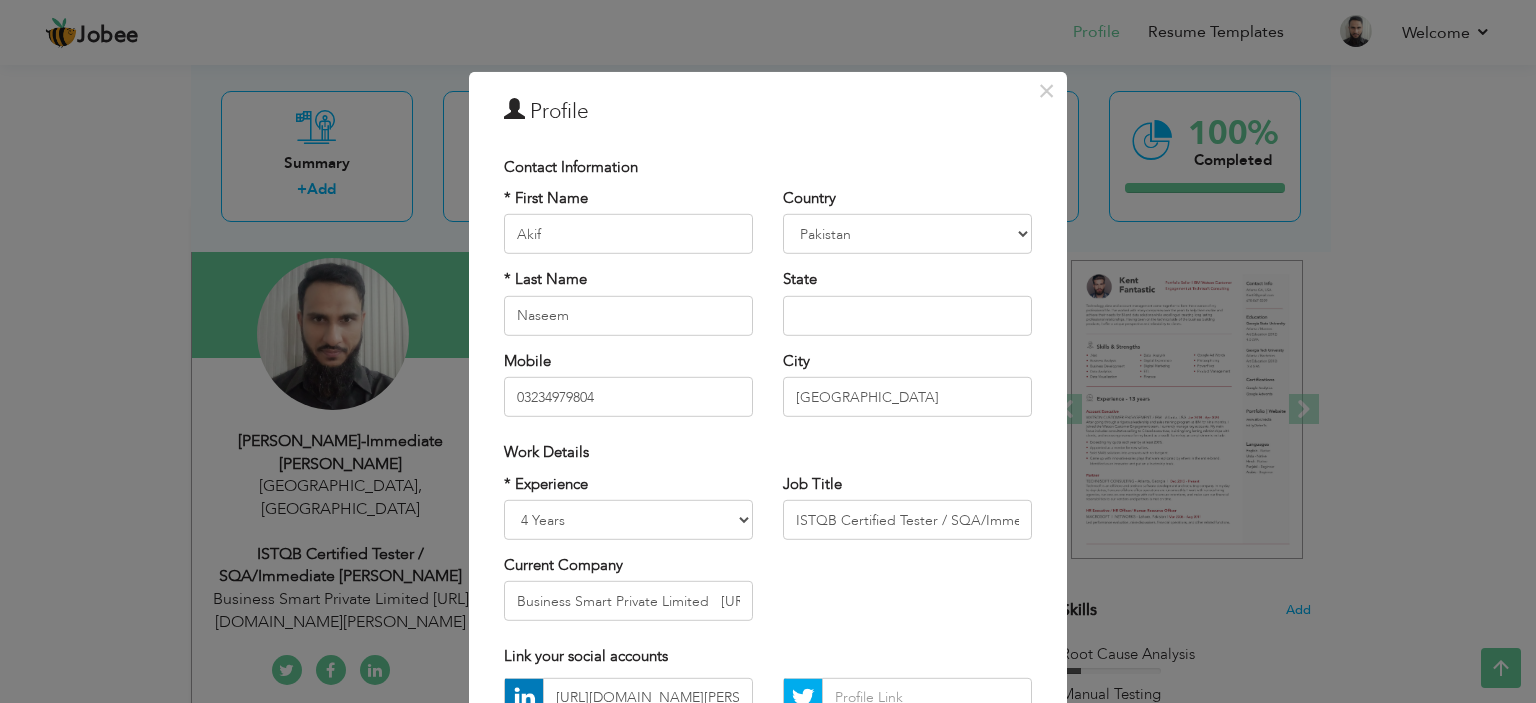 click on "×
Profile
Contact Information
* First Name
Akif
* Last Name
Naseem" at bounding box center [768, 351] 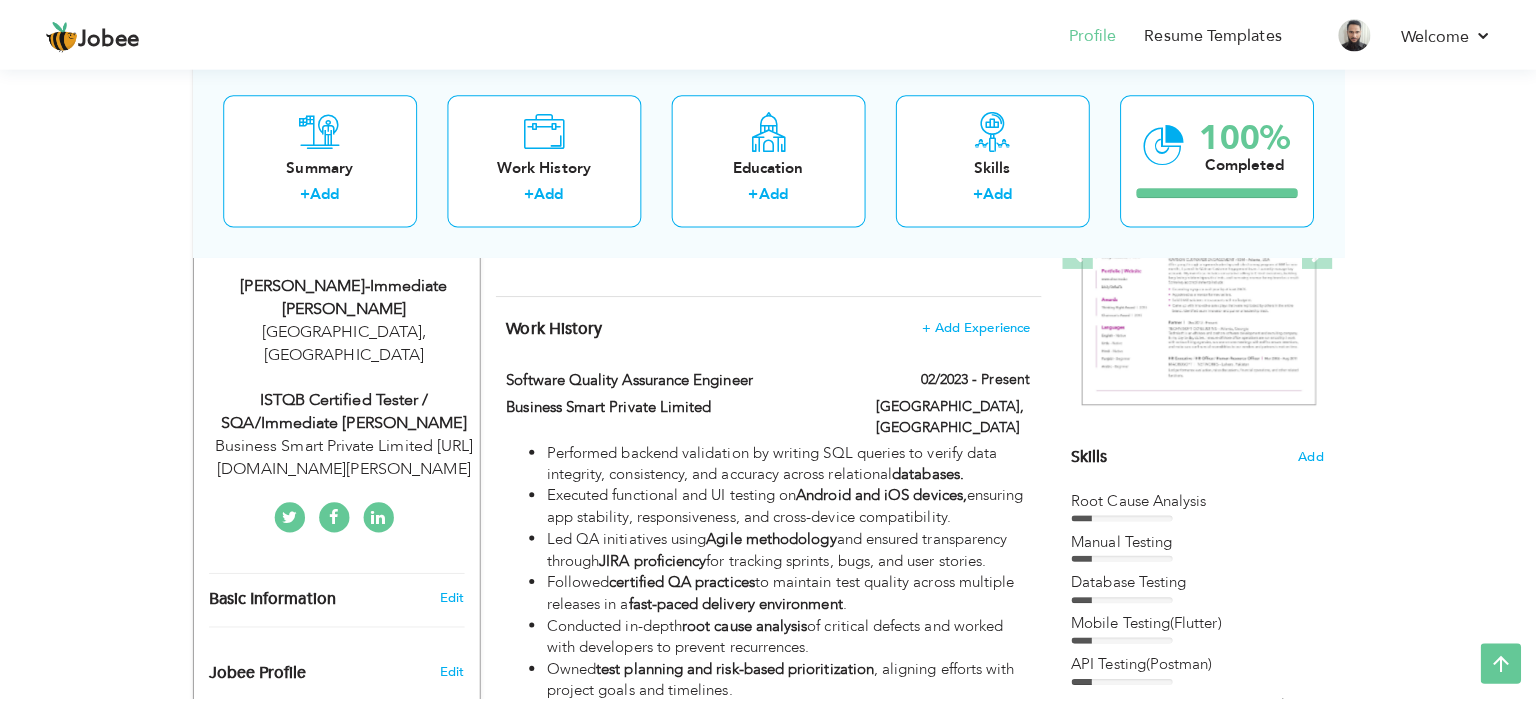 scroll, scrollTop: 297, scrollLeft: 0, axis: vertical 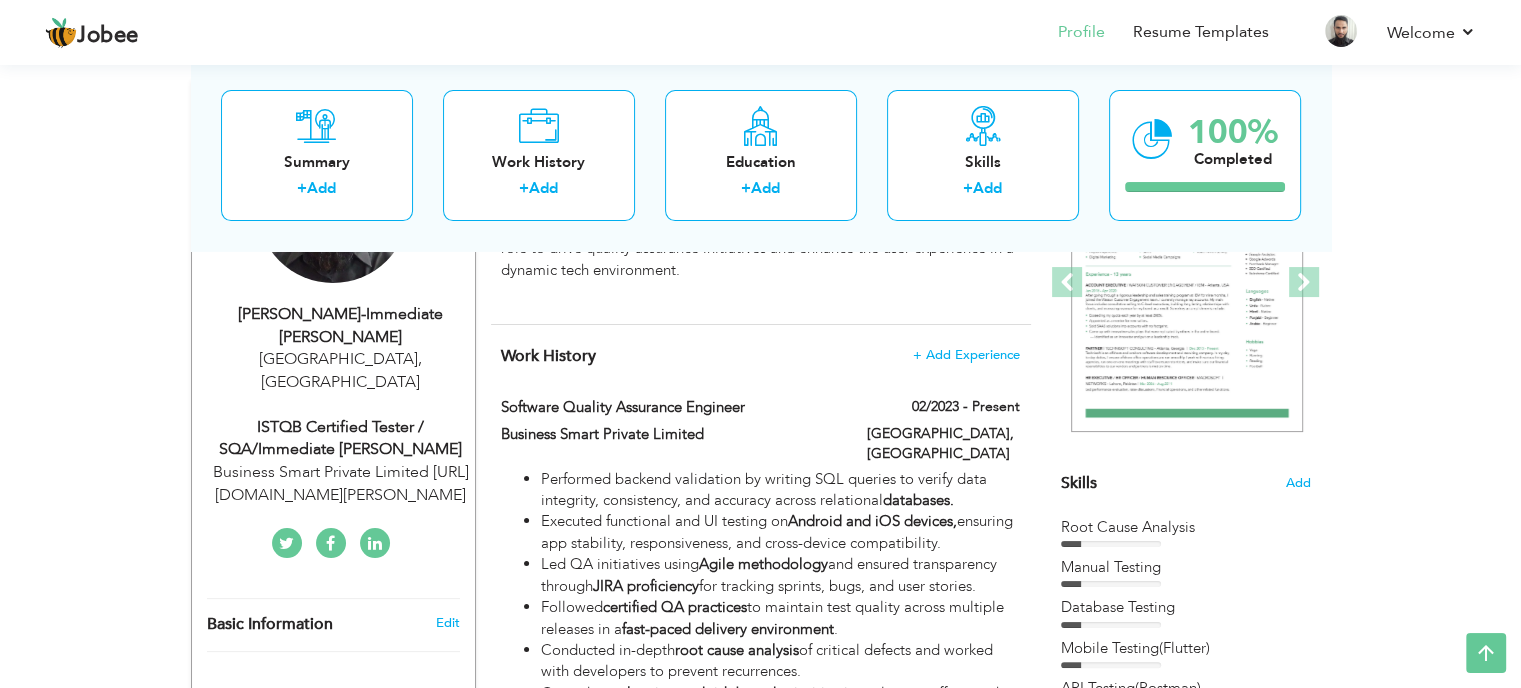 click on "ISTQB Certified Tester / SQA/Immediate Joiner" at bounding box center [341, 439] 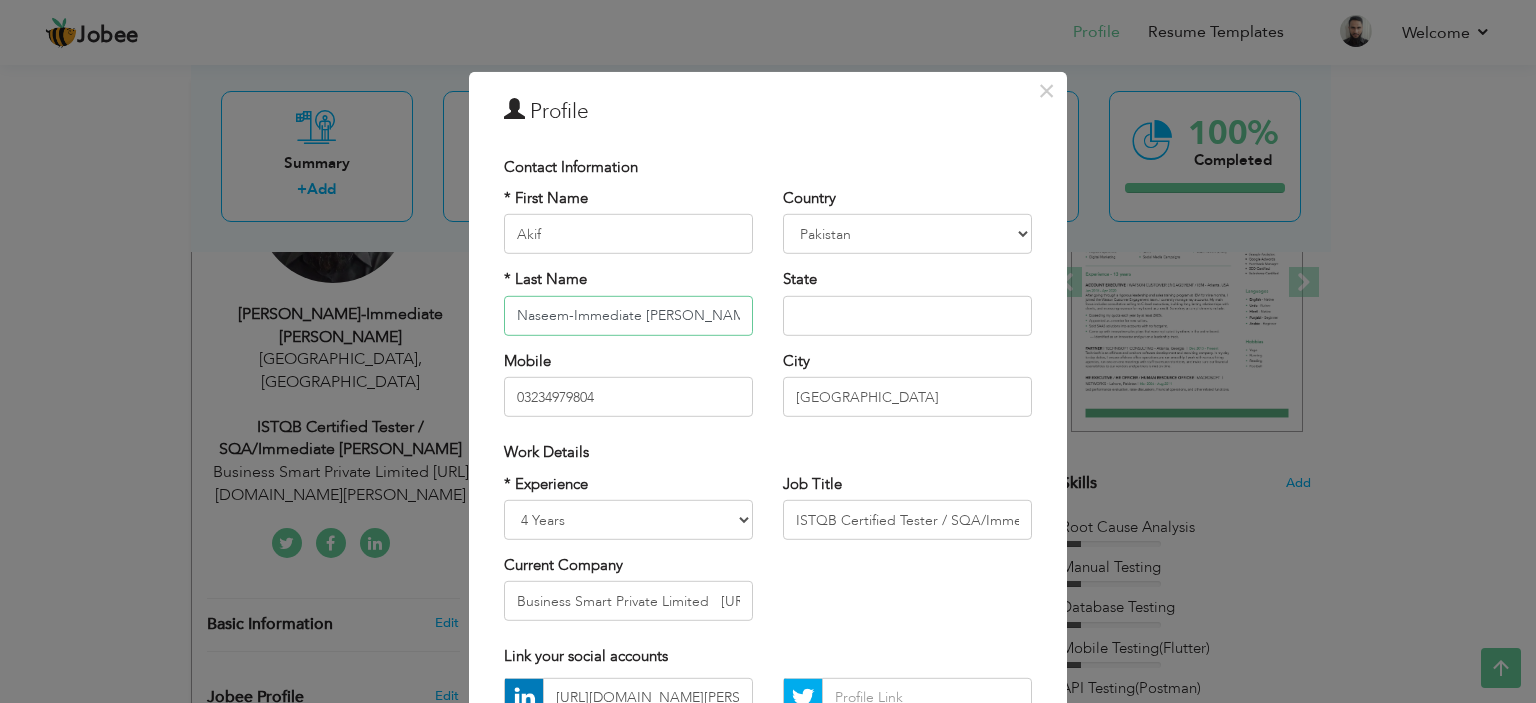 drag, startPoint x: 700, startPoint y: 315, endPoint x: 564, endPoint y: 318, distance: 136.03308 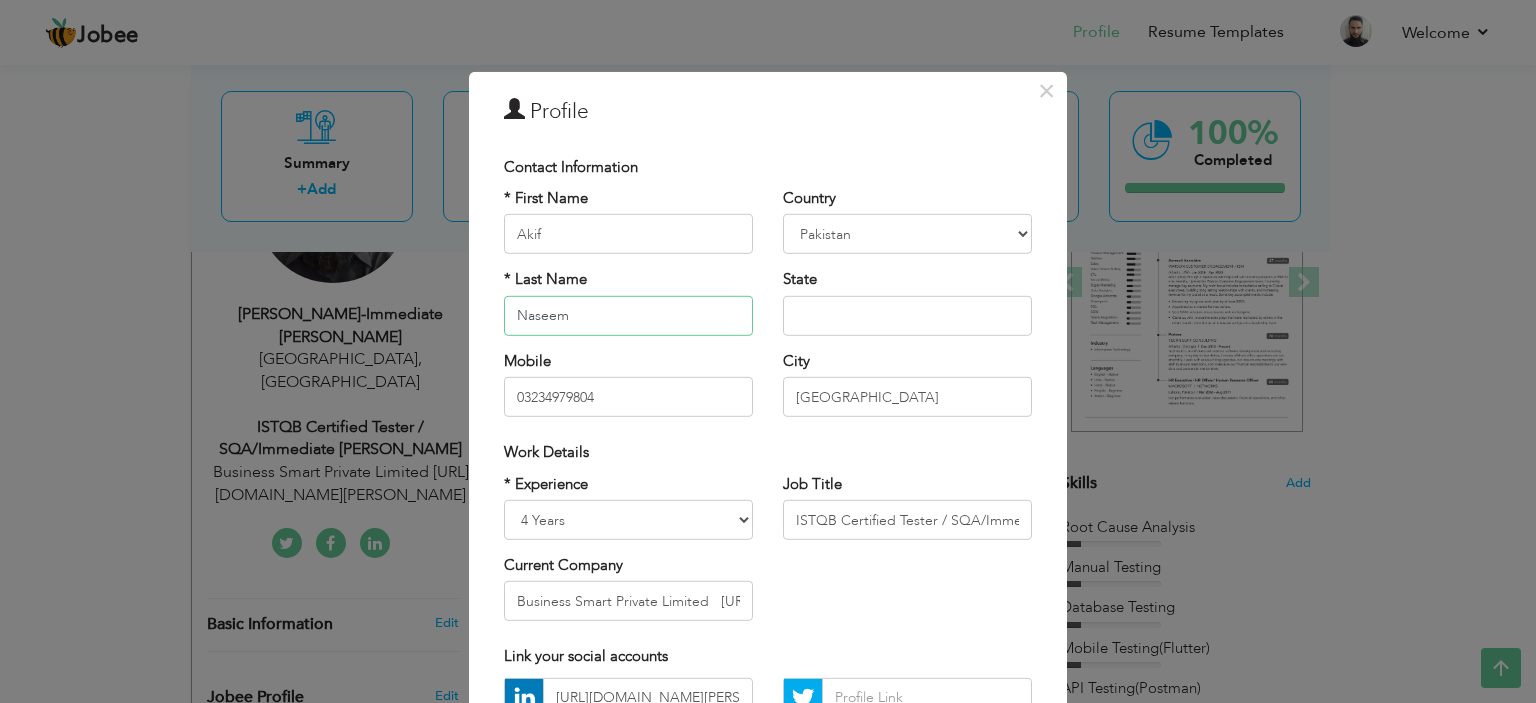 type on "Naseem" 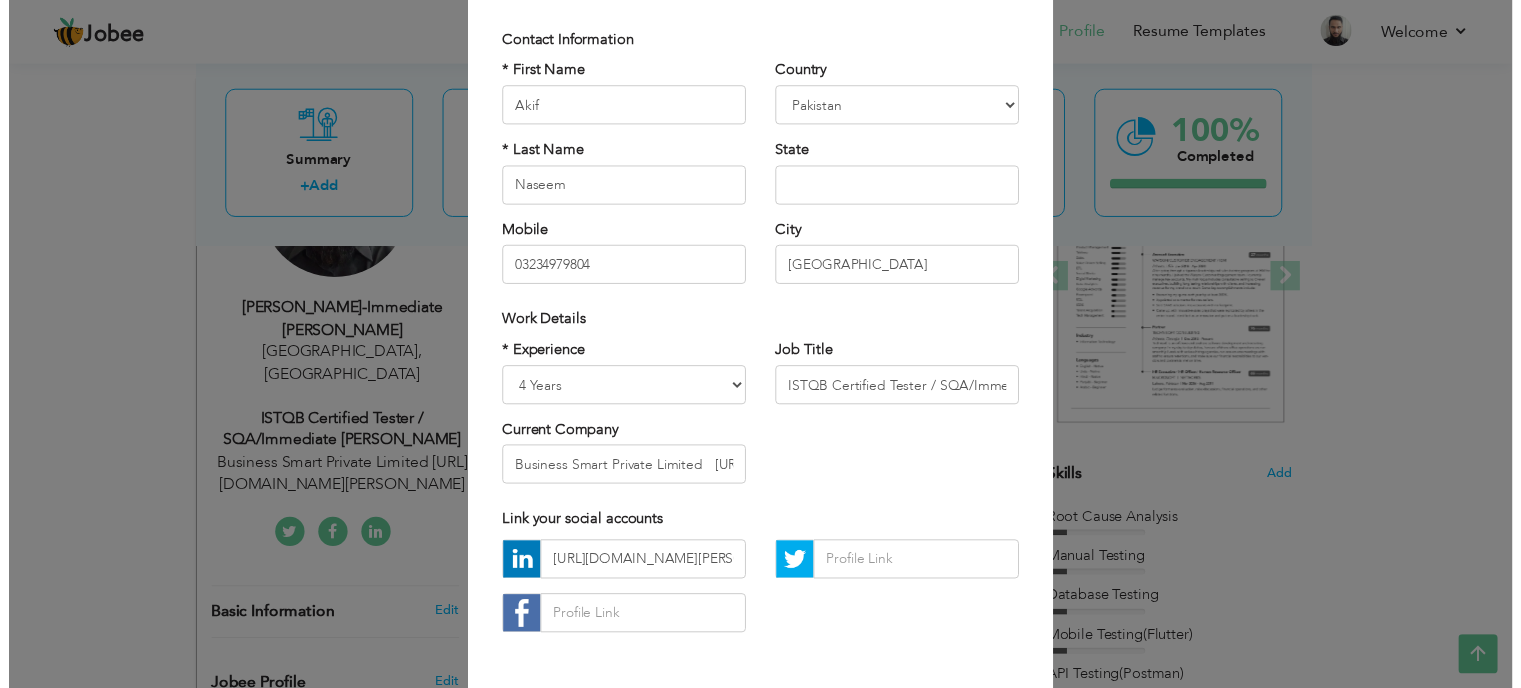 scroll, scrollTop: 180, scrollLeft: 0, axis: vertical 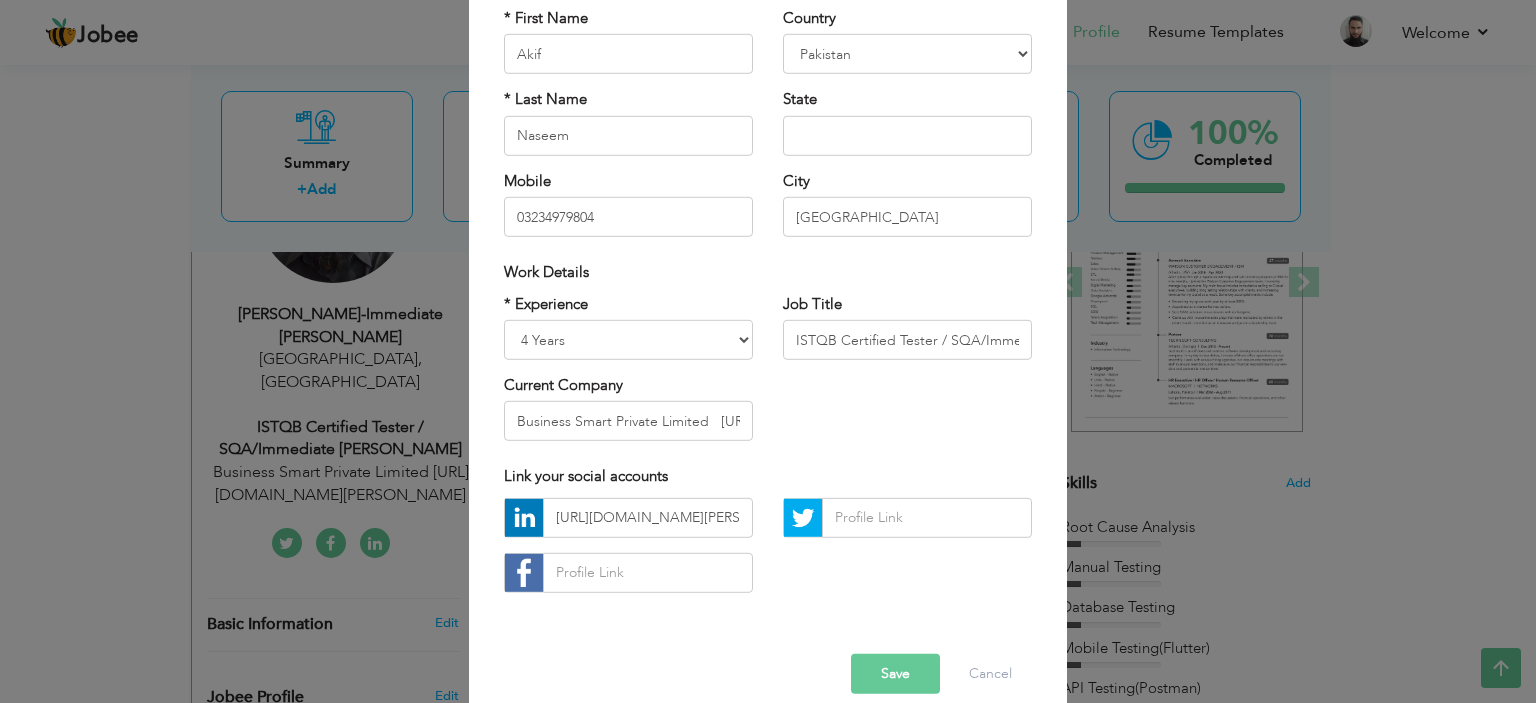 click on "Save" at bounding box center (895, 674) 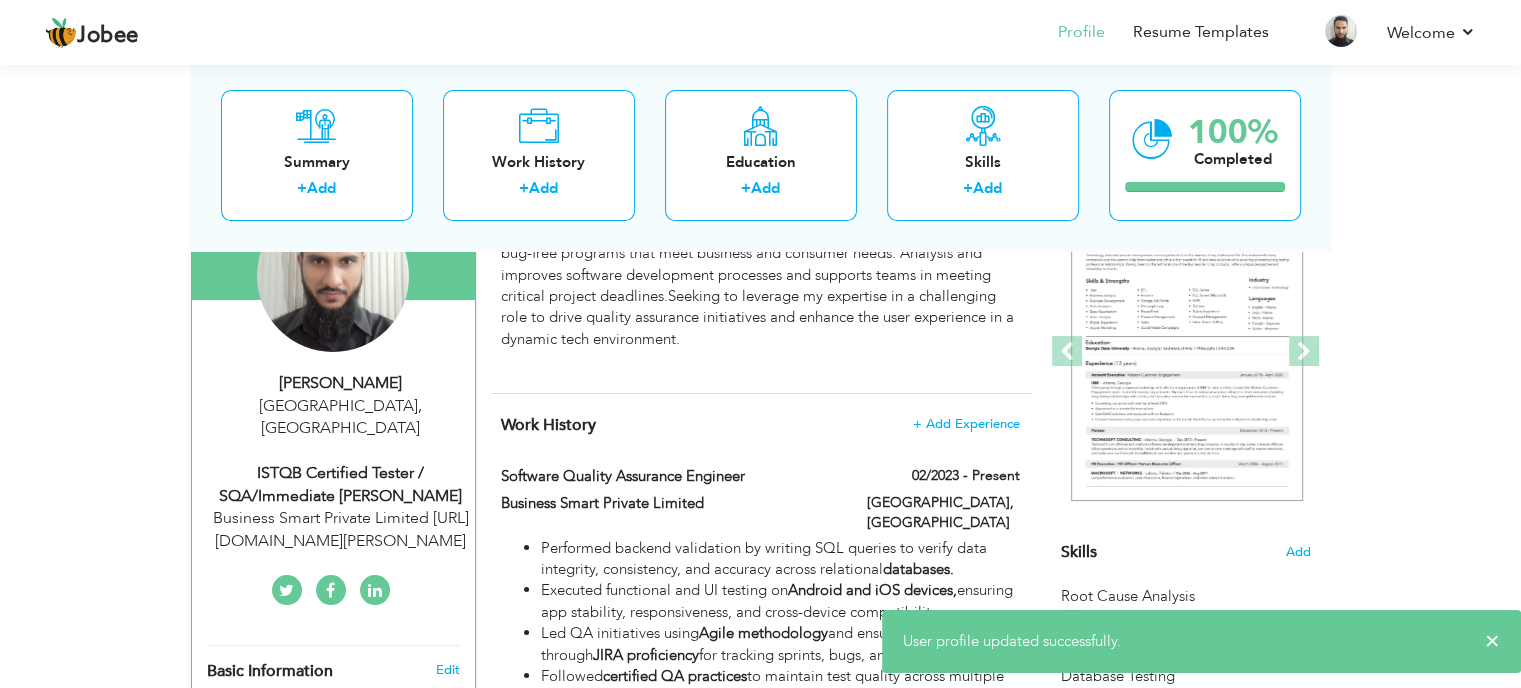 scroll, scrollTop: 220, scrollLeft: 0, axis: vertical 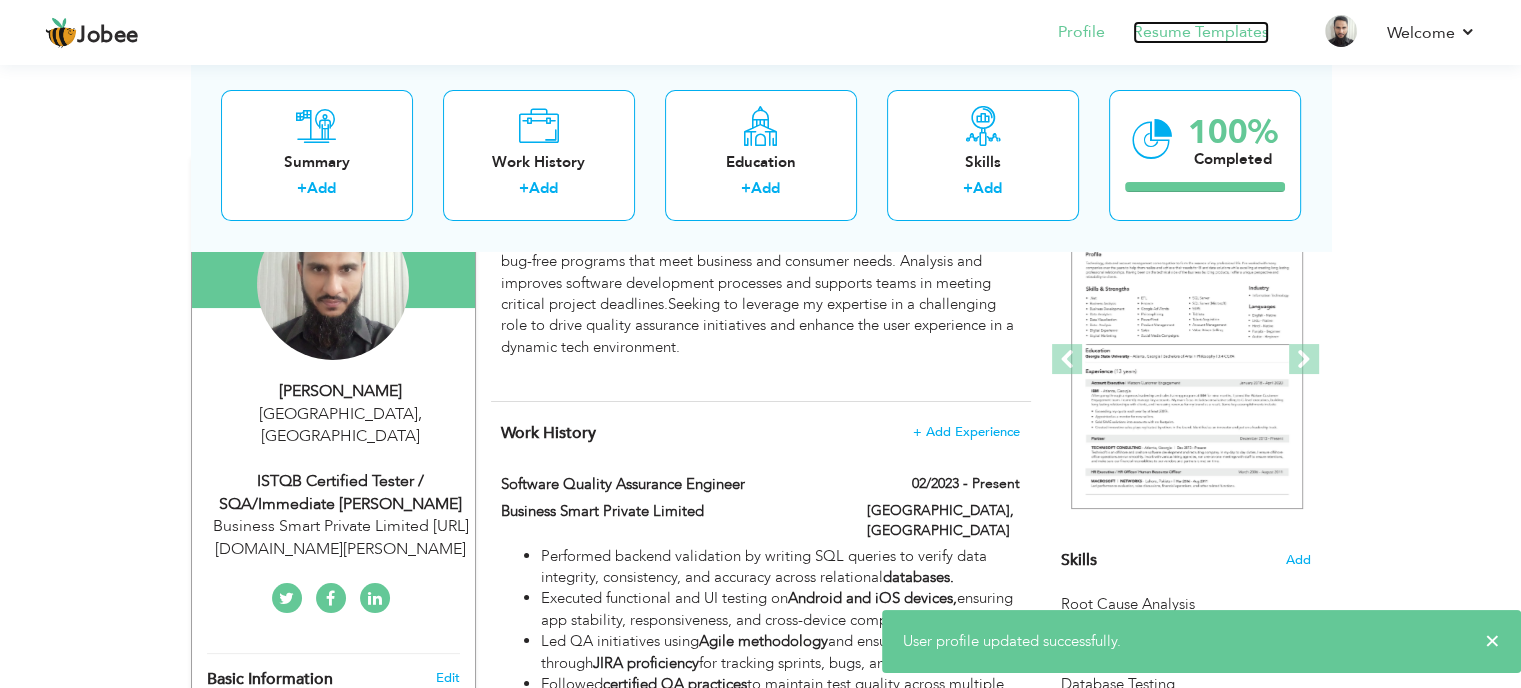 click on "Resume Templates" at bounding box center (1201, 32) 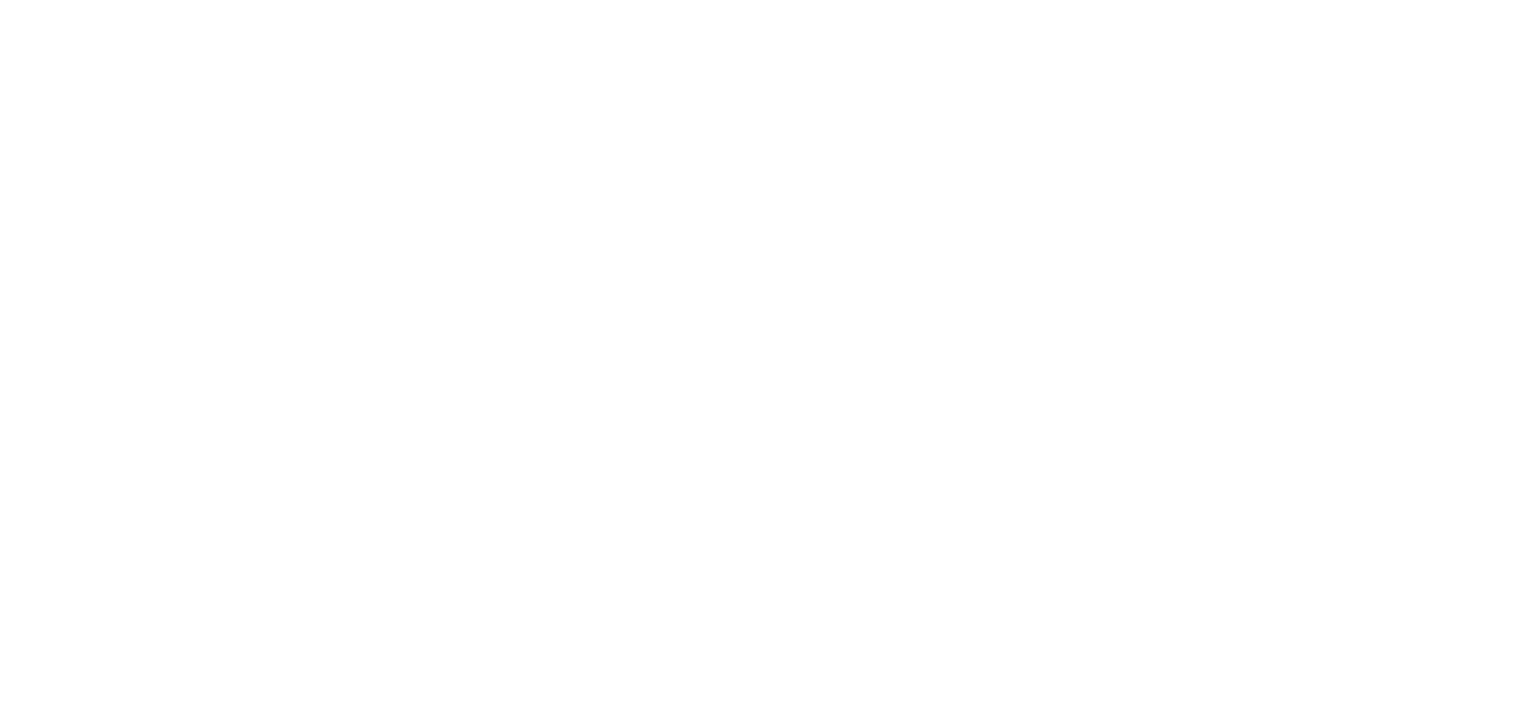 scroll, scrollTop: 0, scrollLeft: 0, axis: both 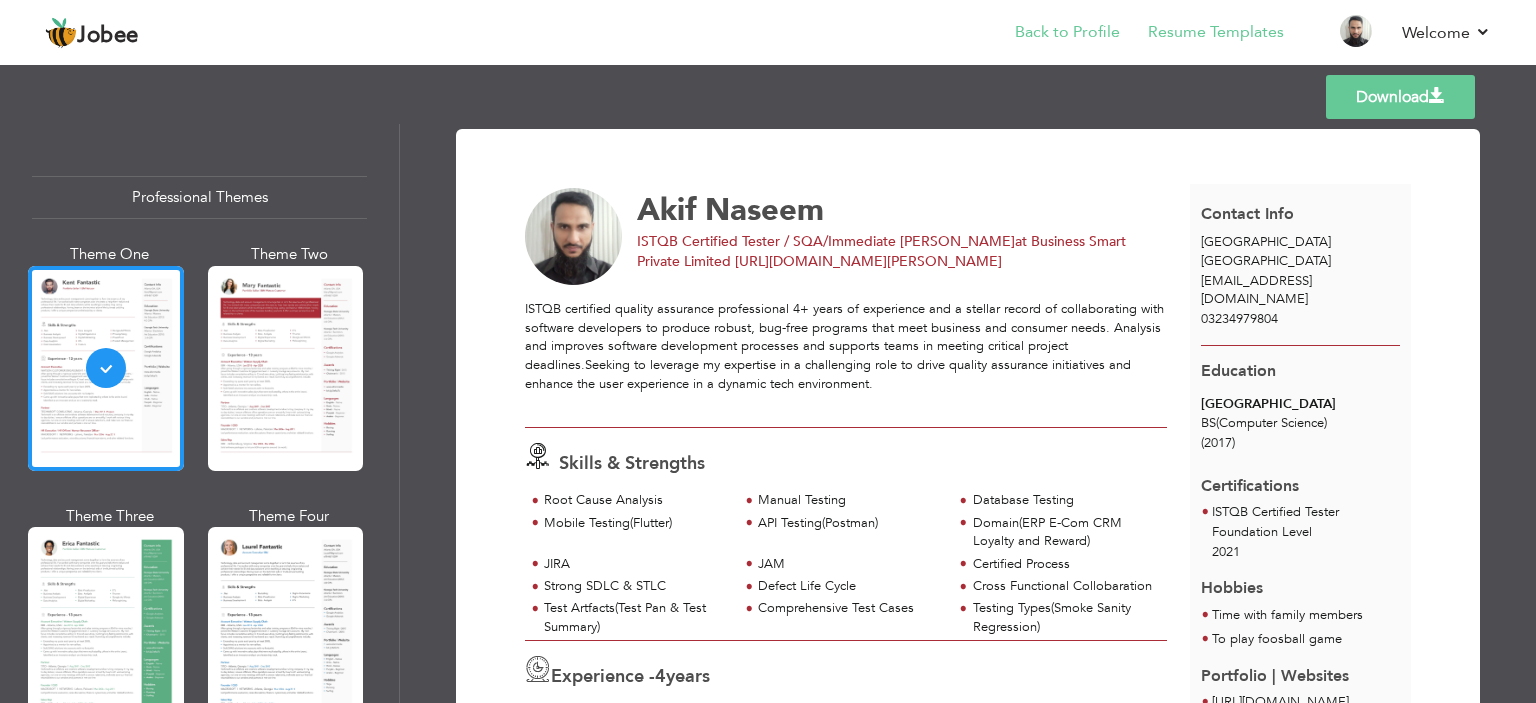 click on "Back to Profile" at bounding box center [1053, 34] 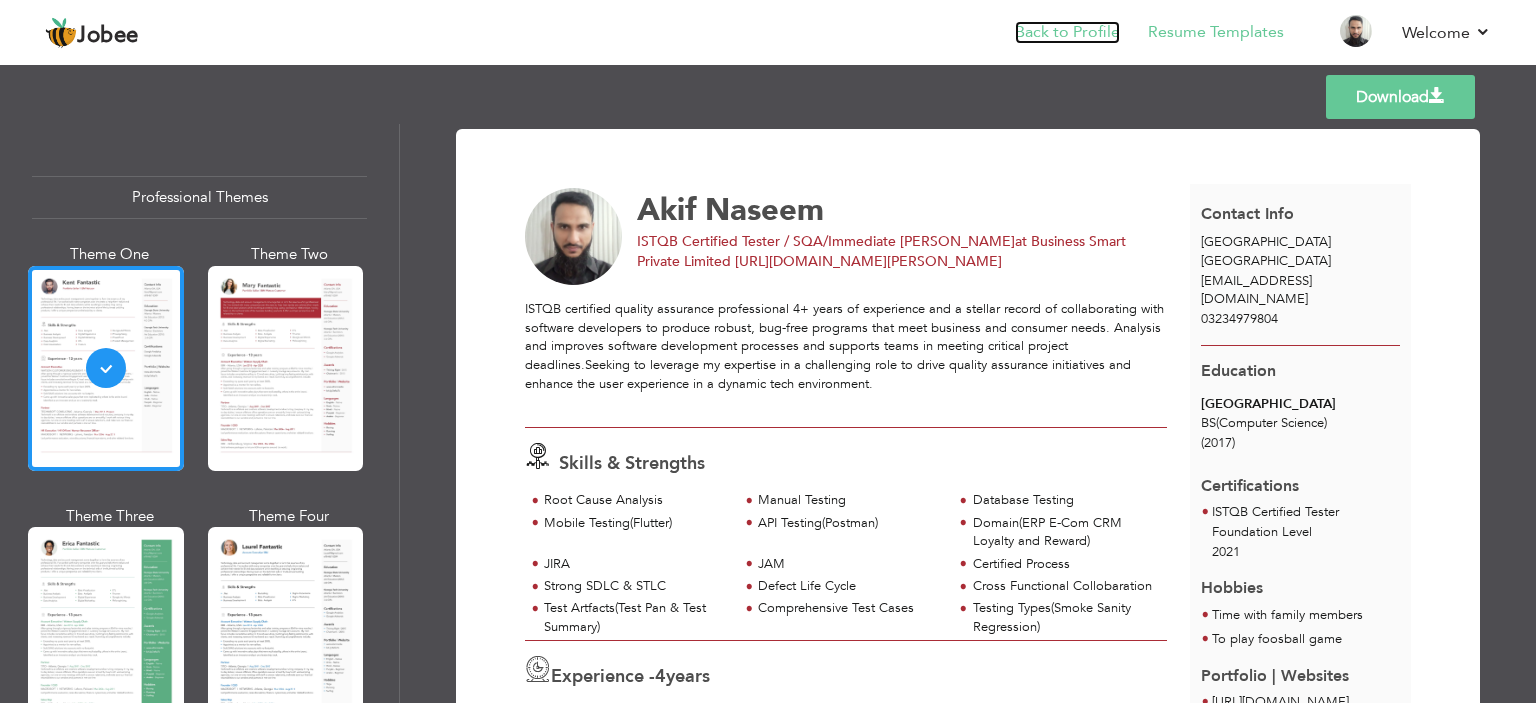 click on "Back to Profile" at bounding box center [1067, 32] 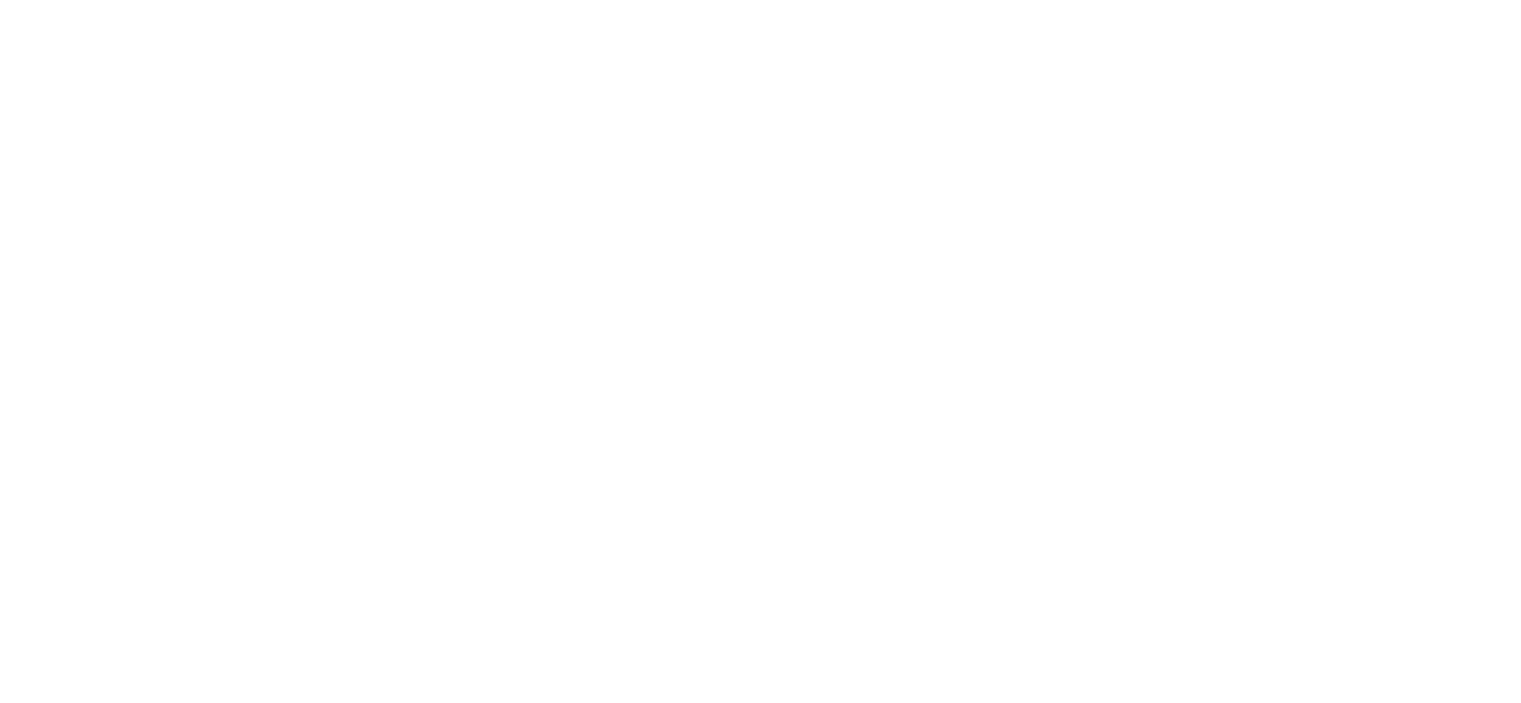 scroll, scrollTop: 0, scrollLeft: 0, axis: both 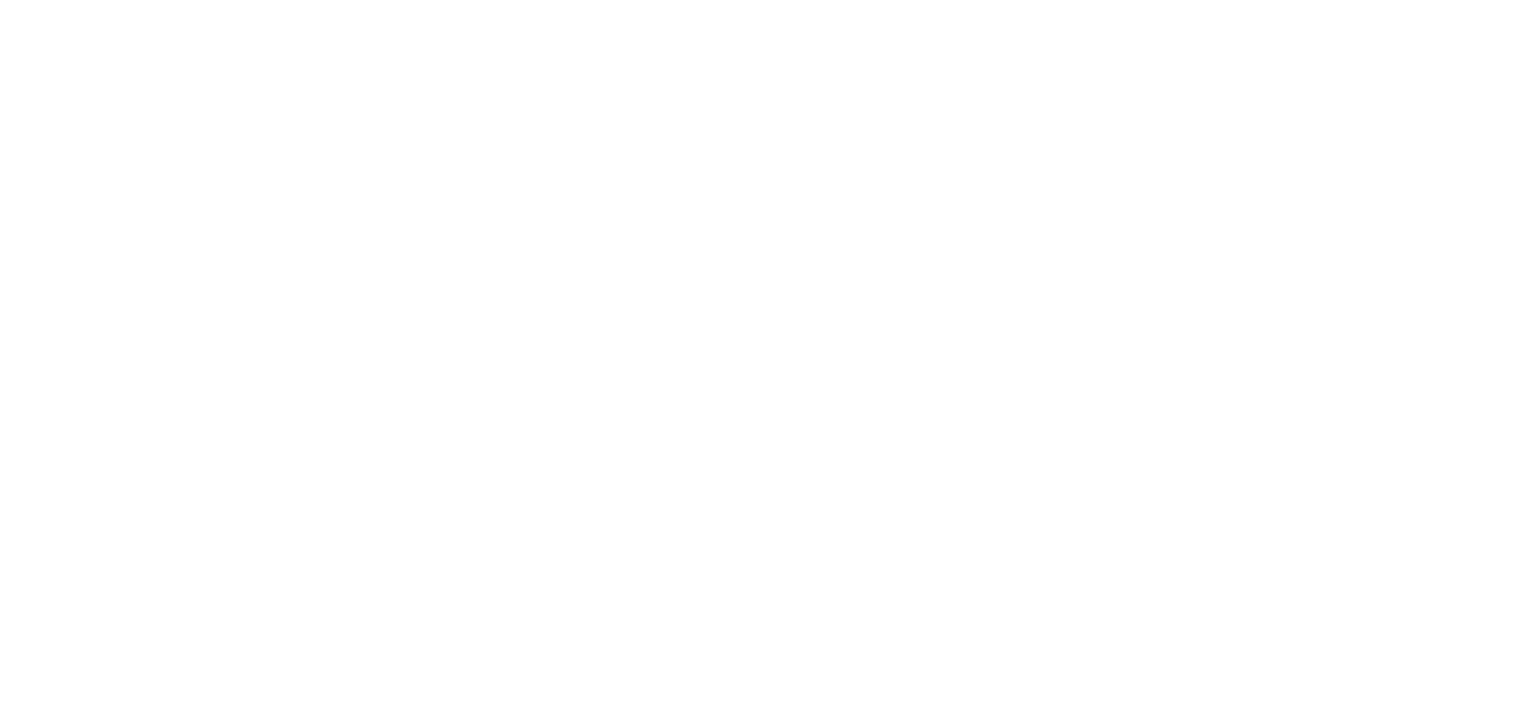 select on "?" 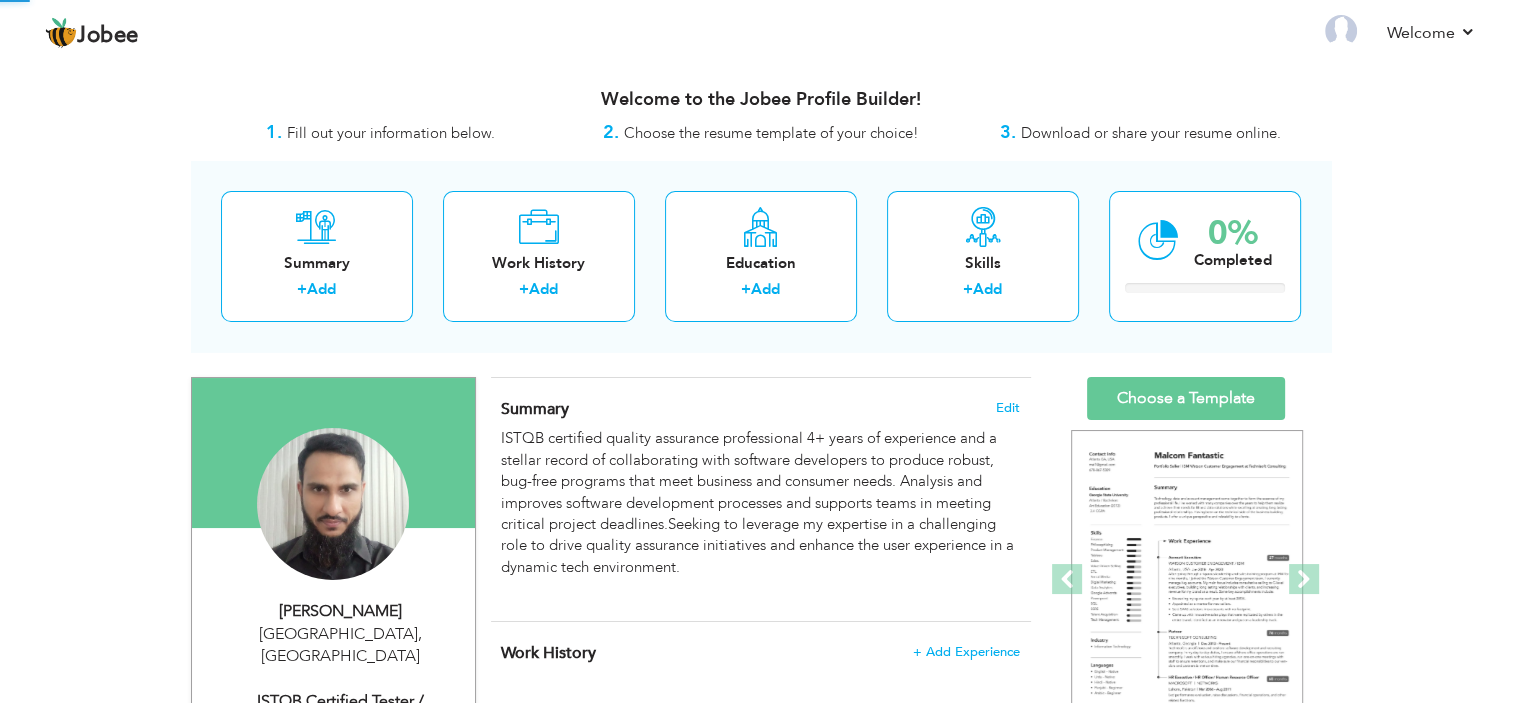 scroll, scrollTop: 0, scrollLeft: 0, axis: both 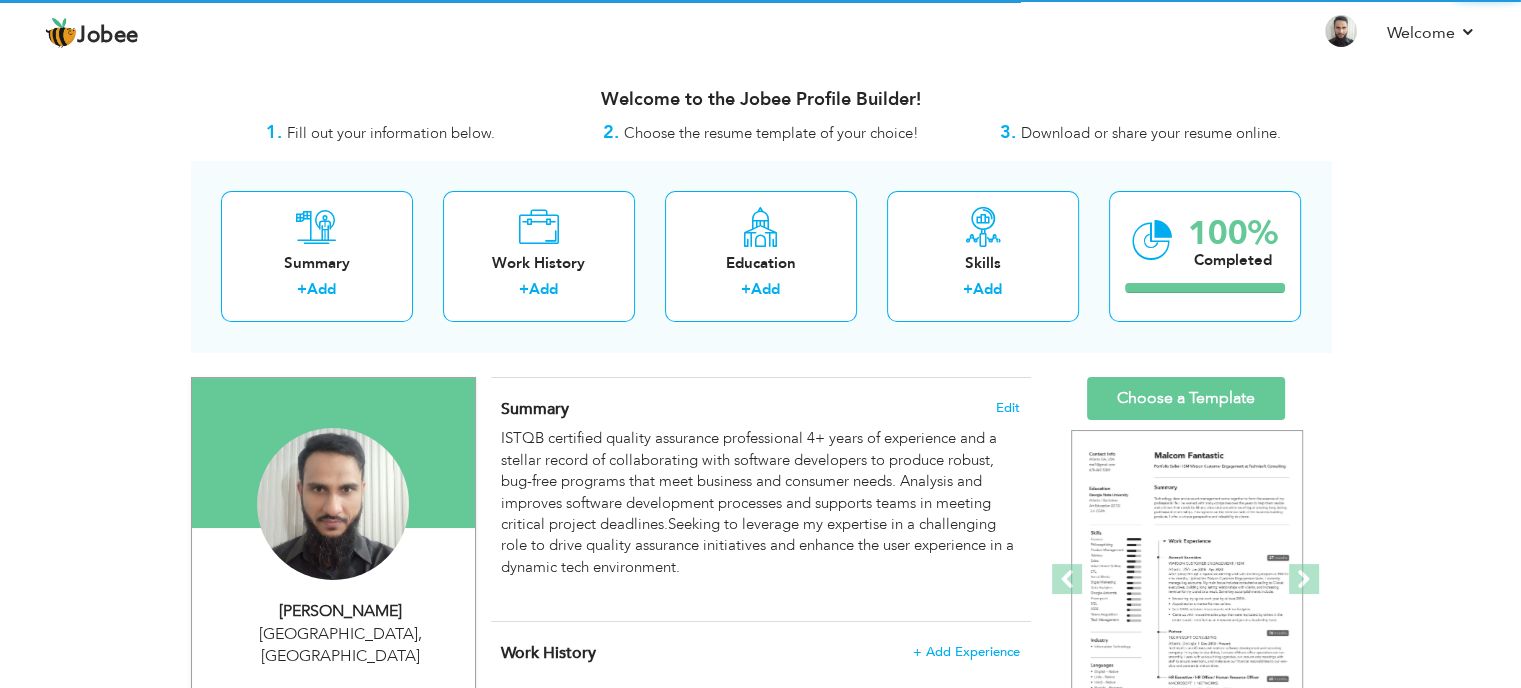 click on "Akif Naseem" at bounding box center [341, 611] 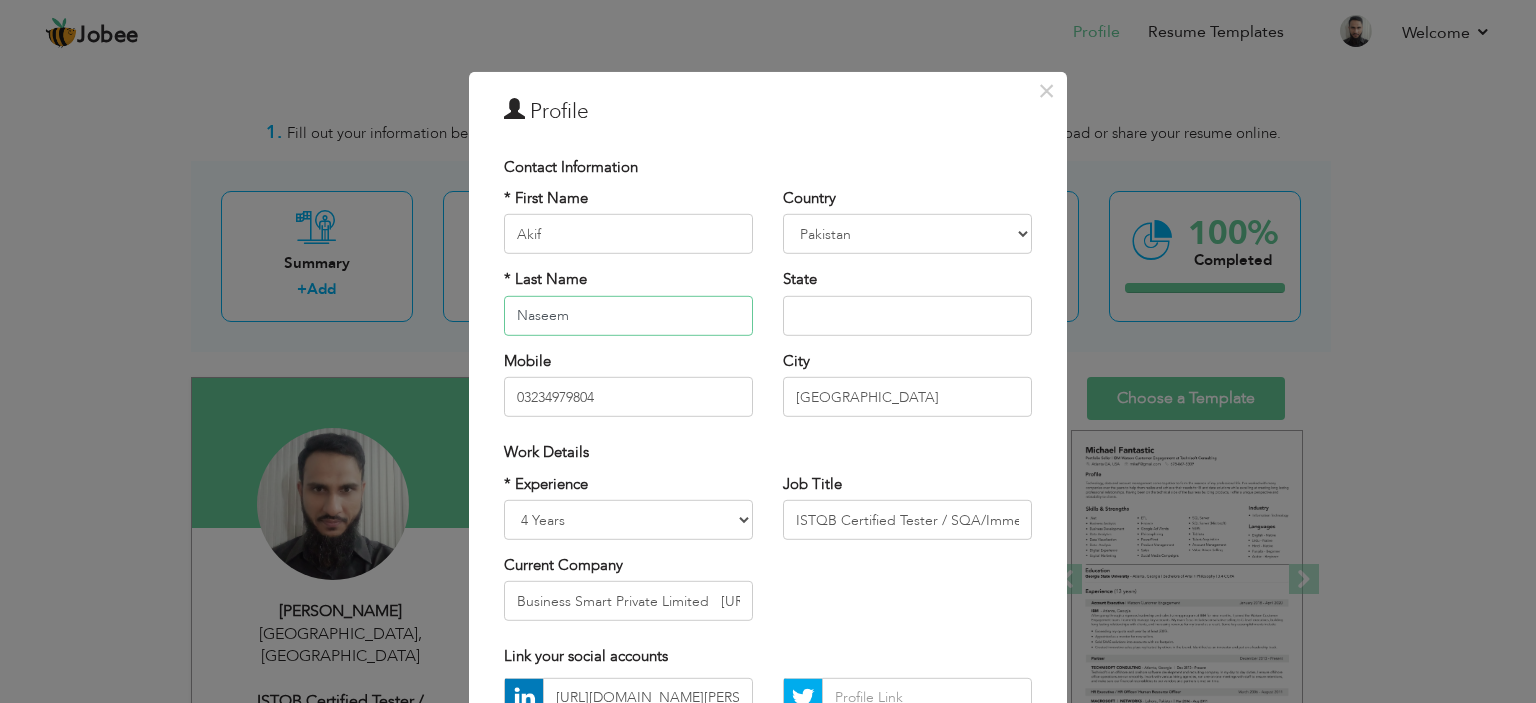 click on "Naseem" at bounding box center (628, 316) 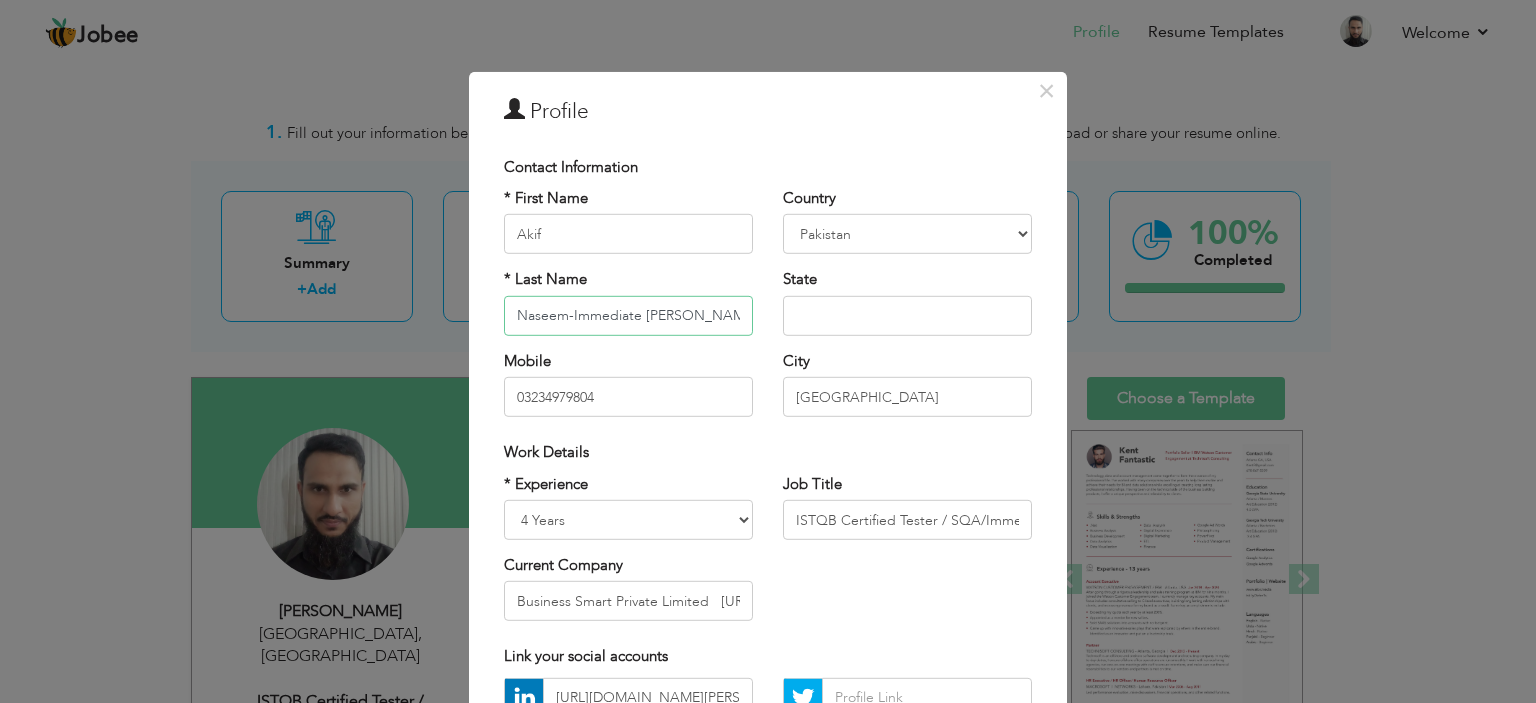 type on "Naseem-Immediate Joiner" 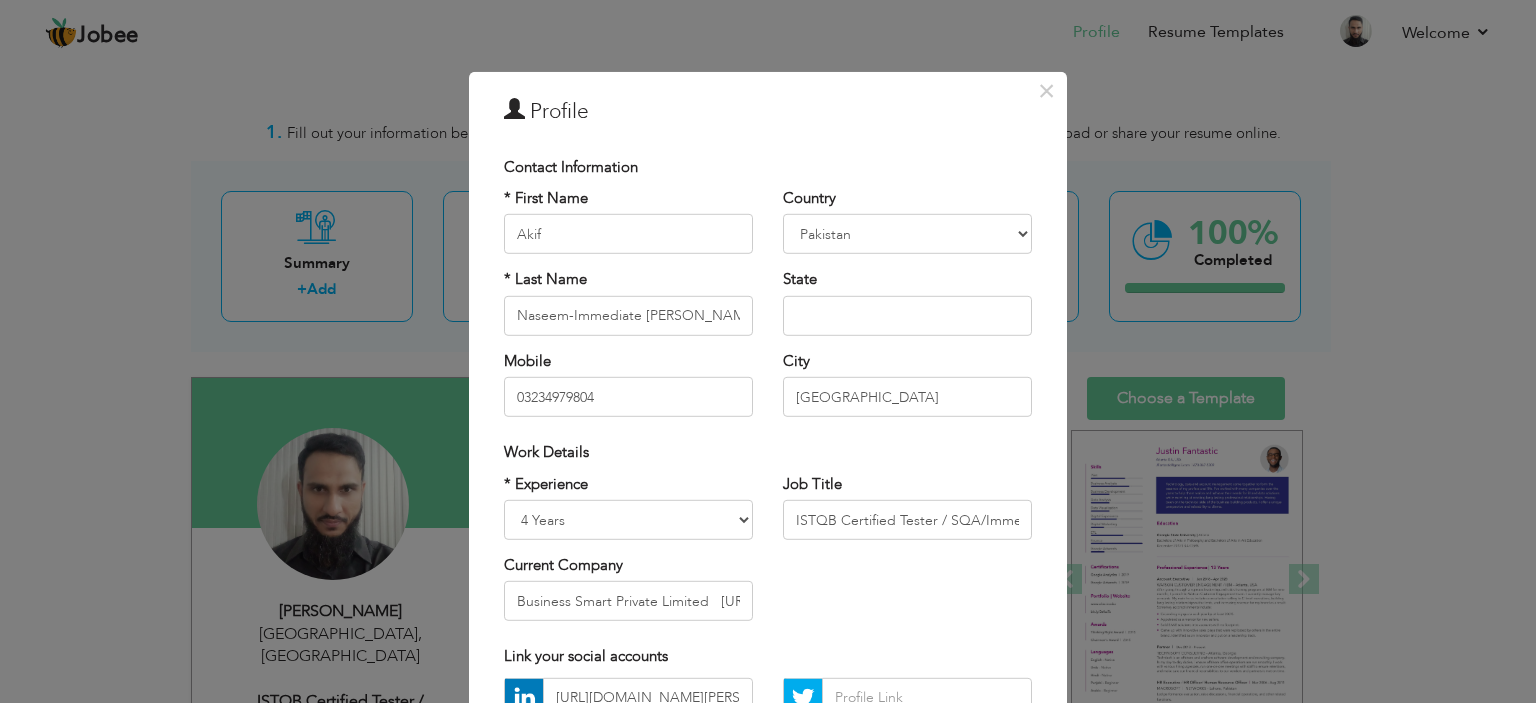 scroll, scrollTop: 37, scrollLeft: 0, axis: vertical 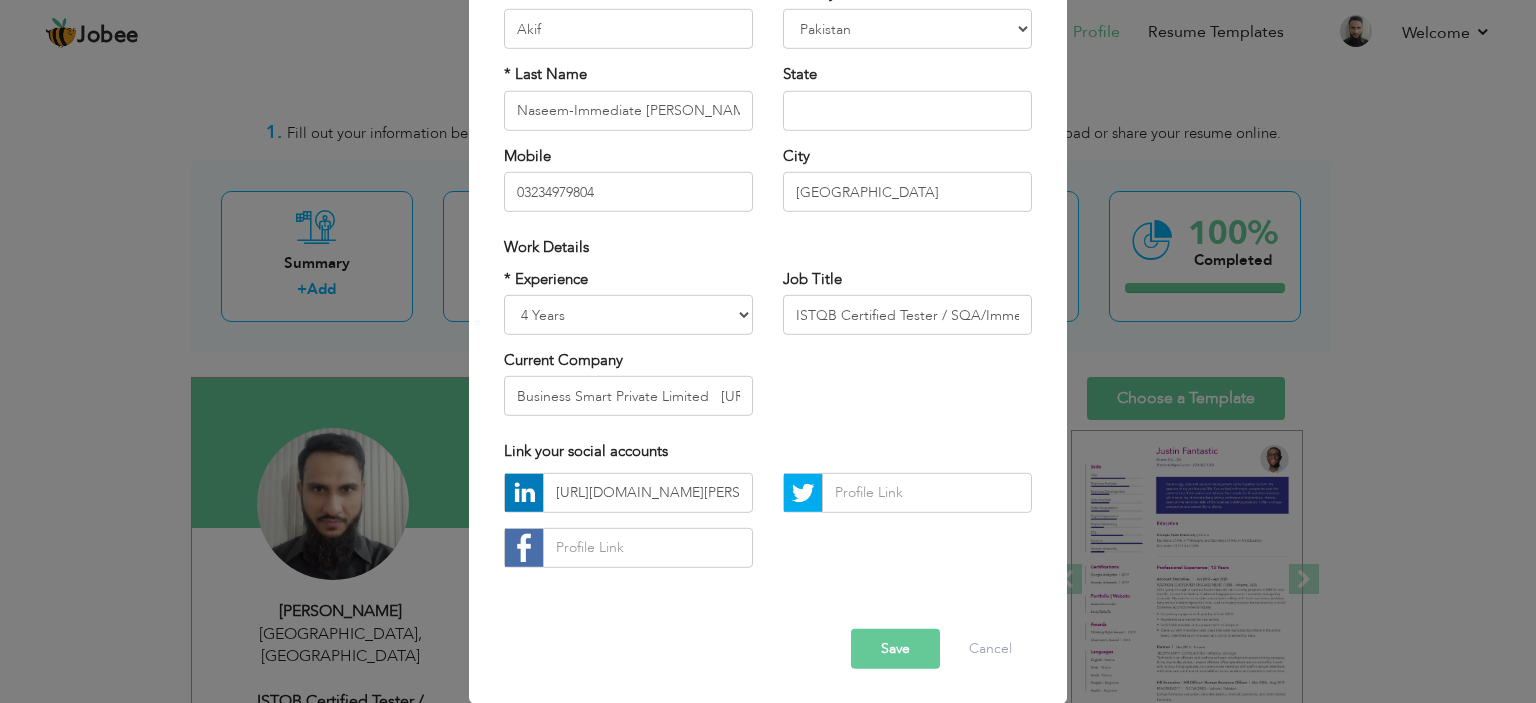 click on "Save" at bounding box center [895, 649] 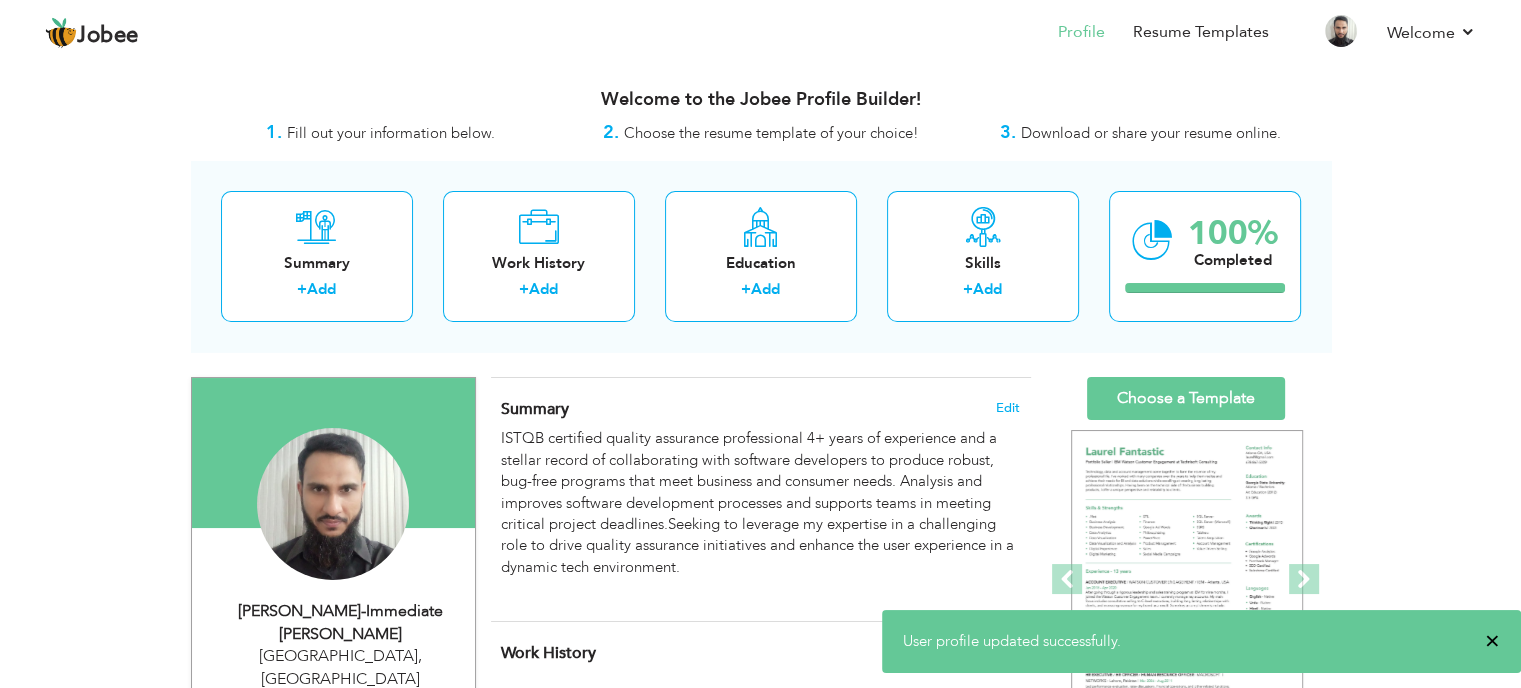 click on "×" at bounding box center [1492, 641] 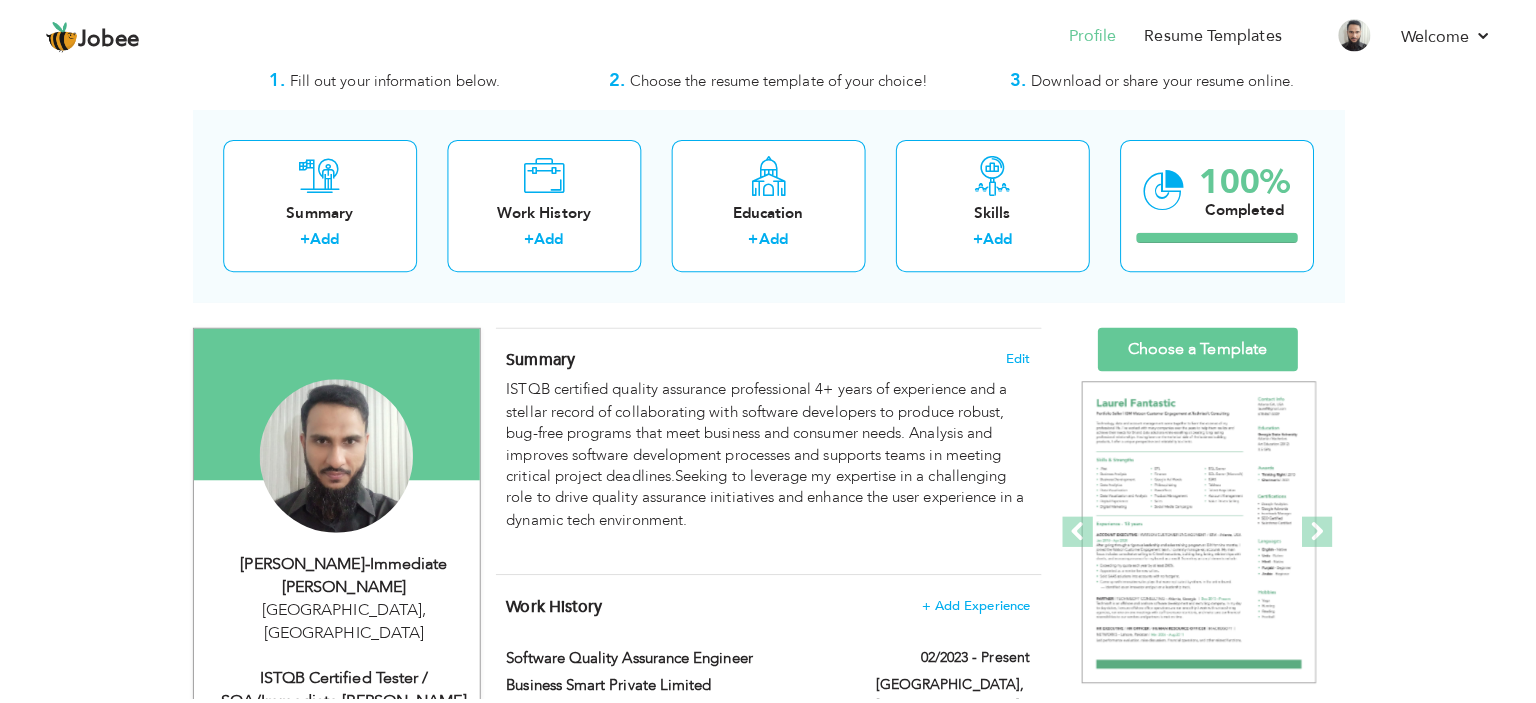 scroll, scrollTop: 67, scrollLeft: 0, axis: vertical 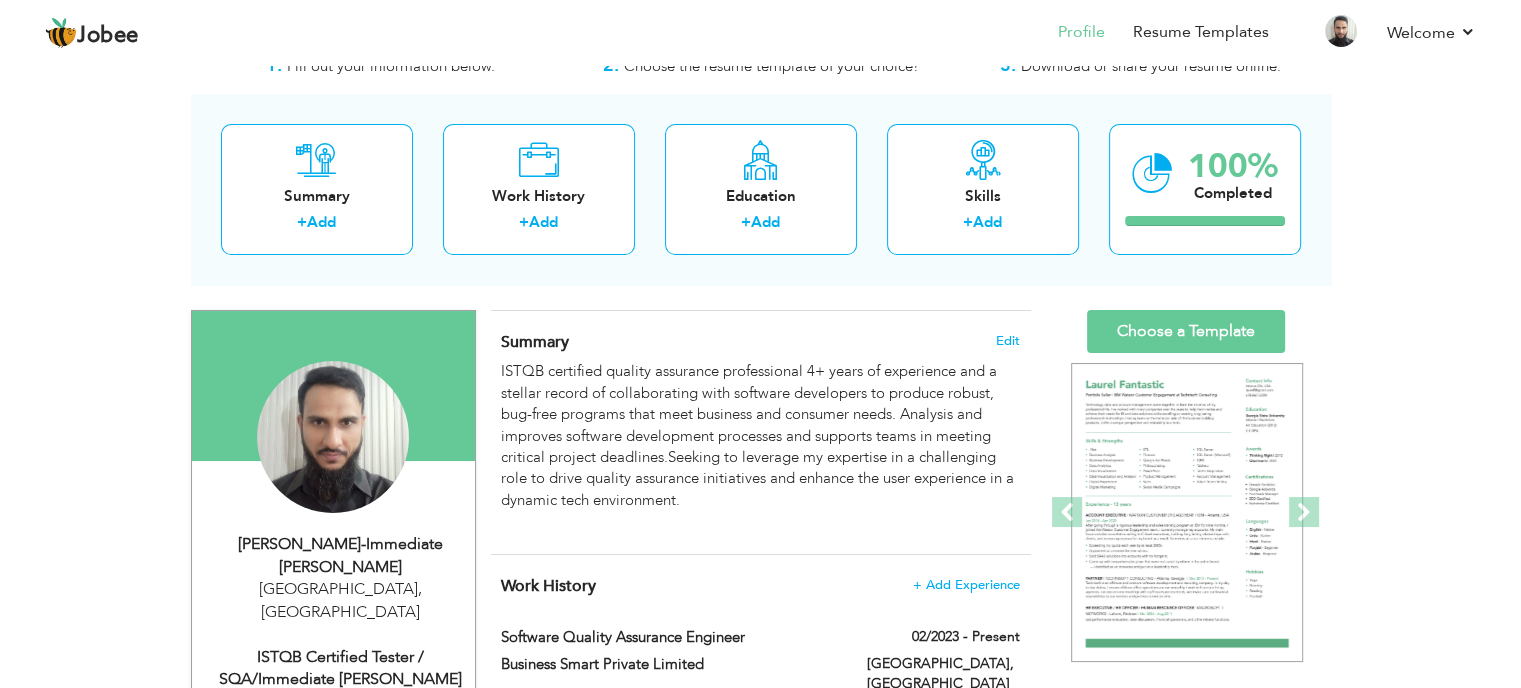 click on "ISTQB Certified Tester / SQA/Immediate Joiner" at bounding box center (341, 669) 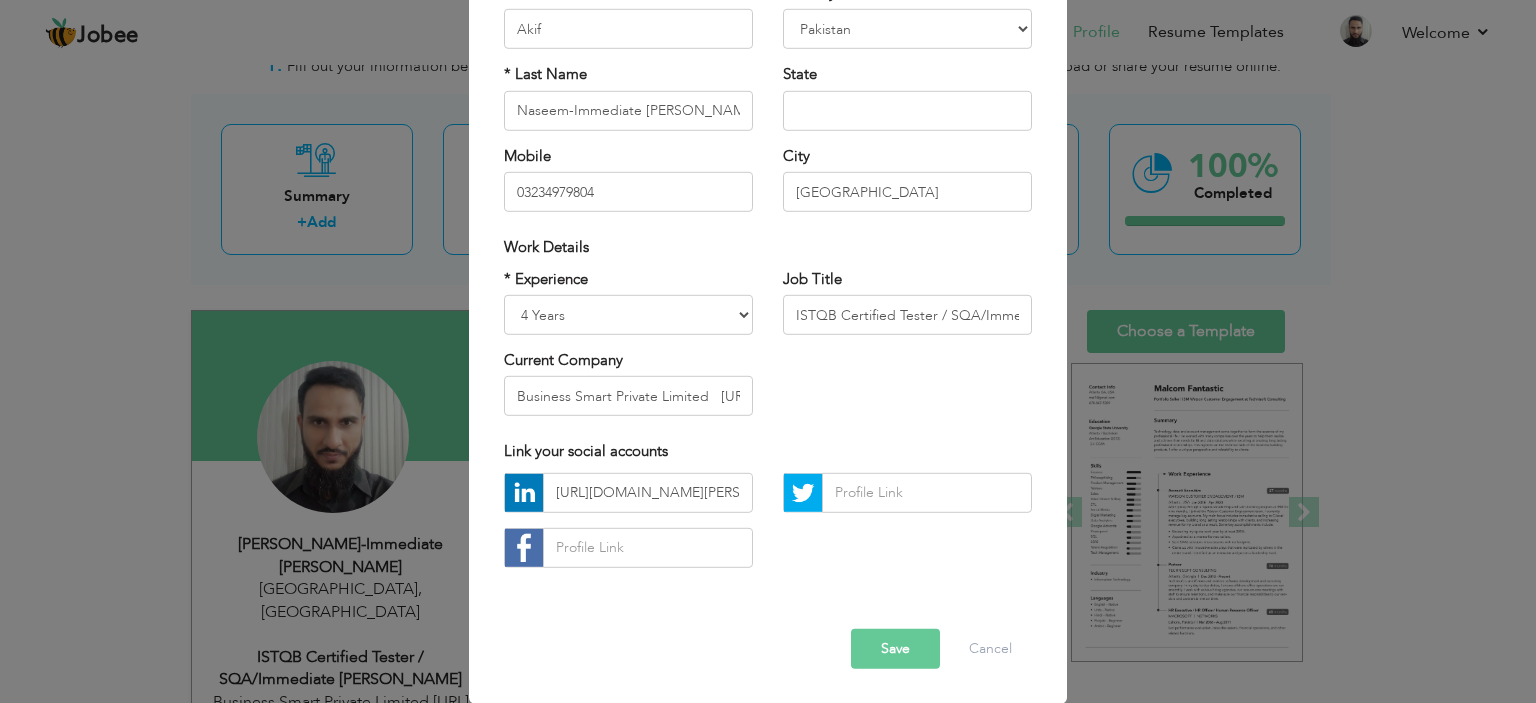 scroll, scrollTop: 0, scrollLeft: 0, axis: both 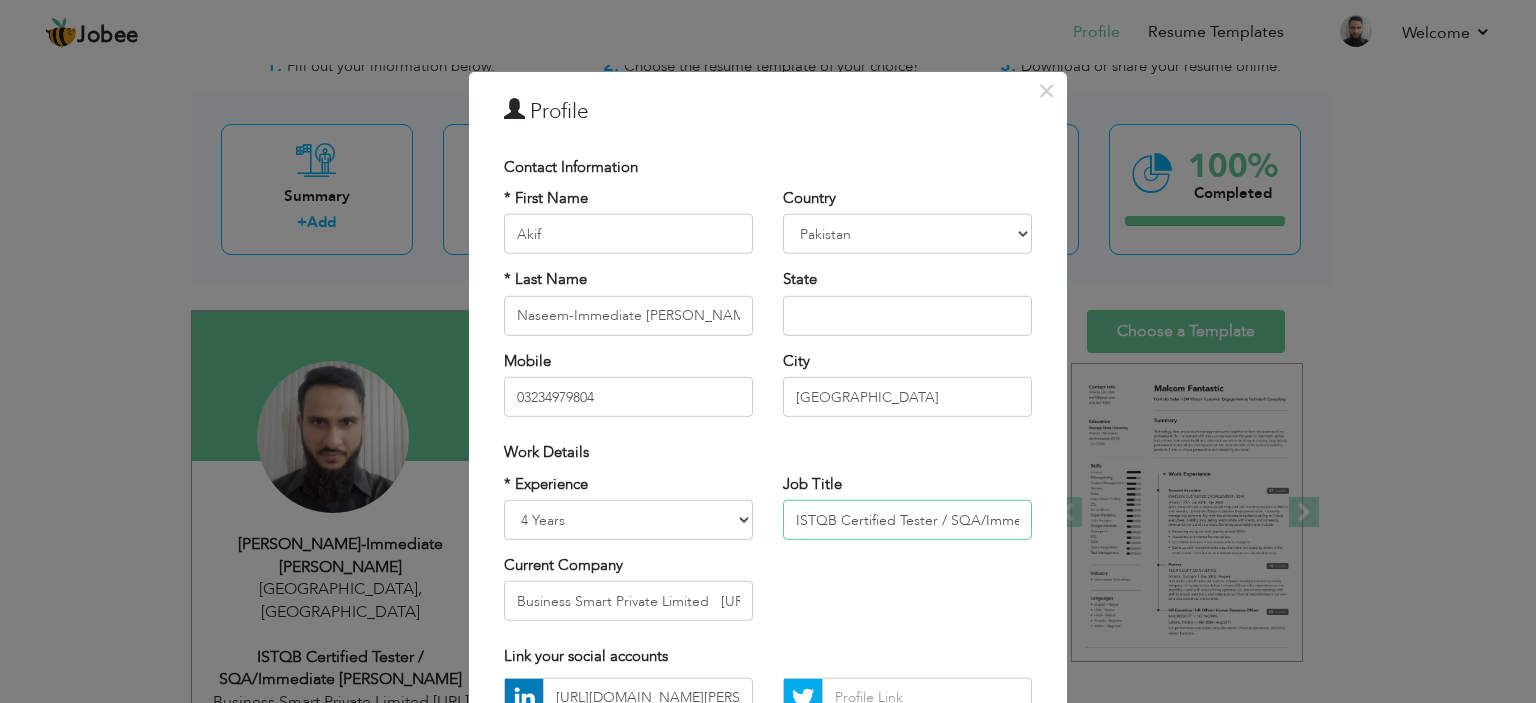 click on "ISTQB Certified Tester / SQA/Immediate Joiner" at bounding box center [907, 520] 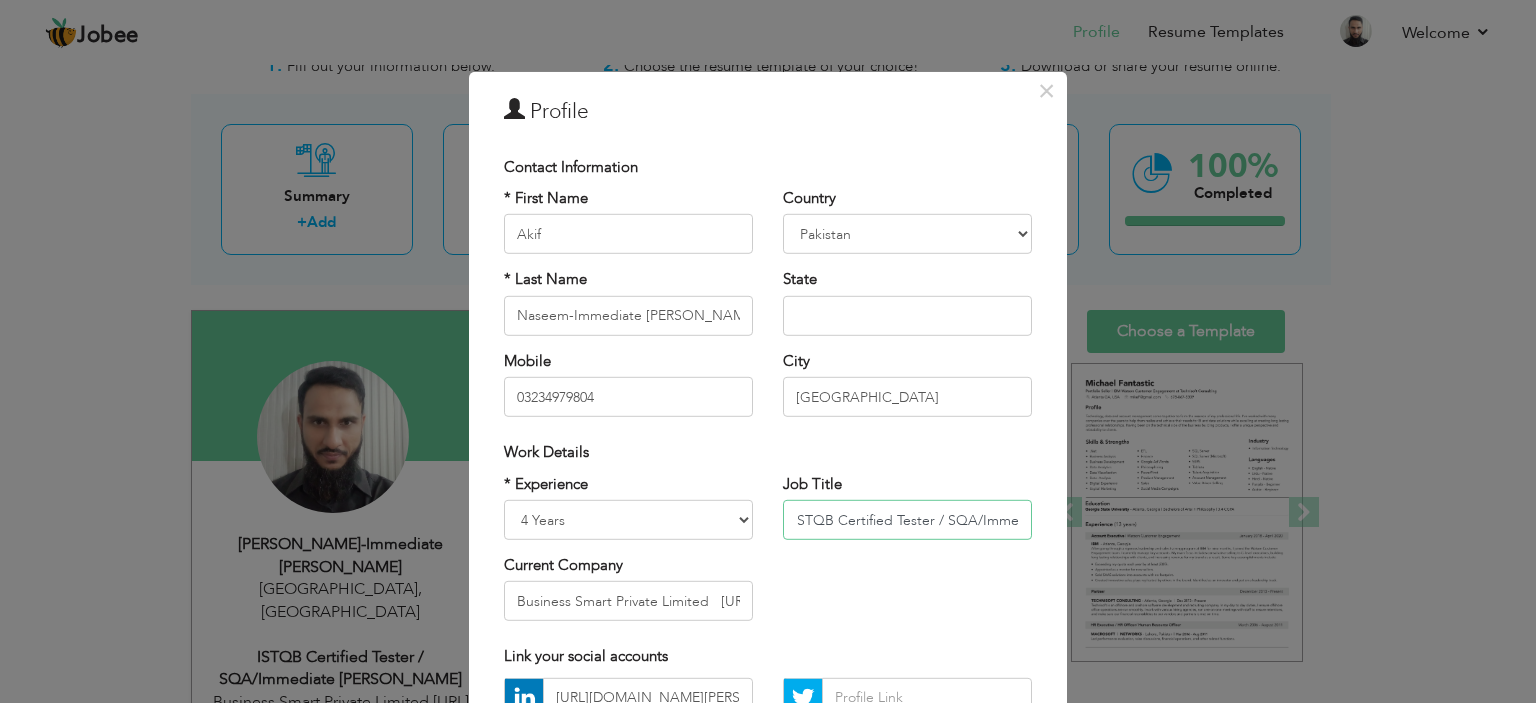 scroll, scrollTop: 0, scrollLeft: 0, axis: both 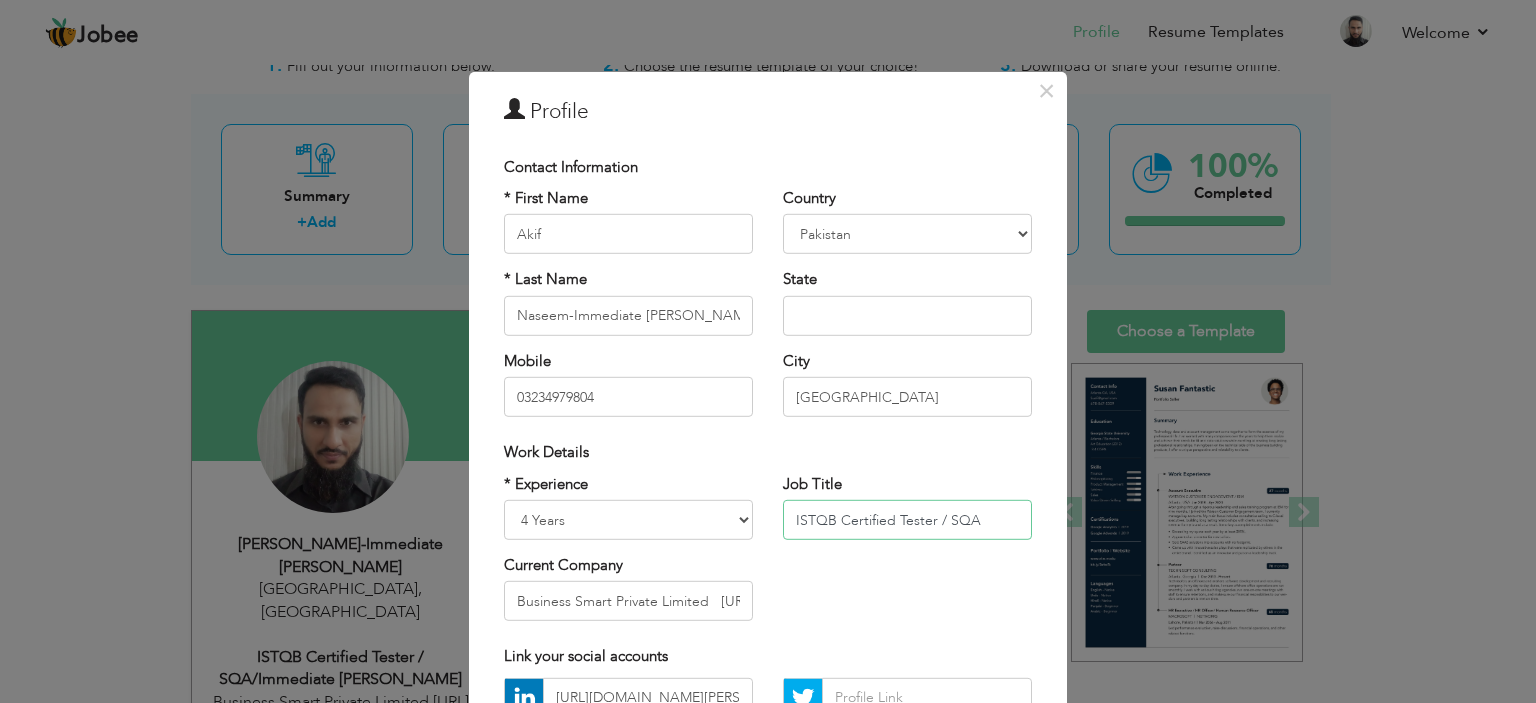 type on "ISTQB Certified Tester / SQA" 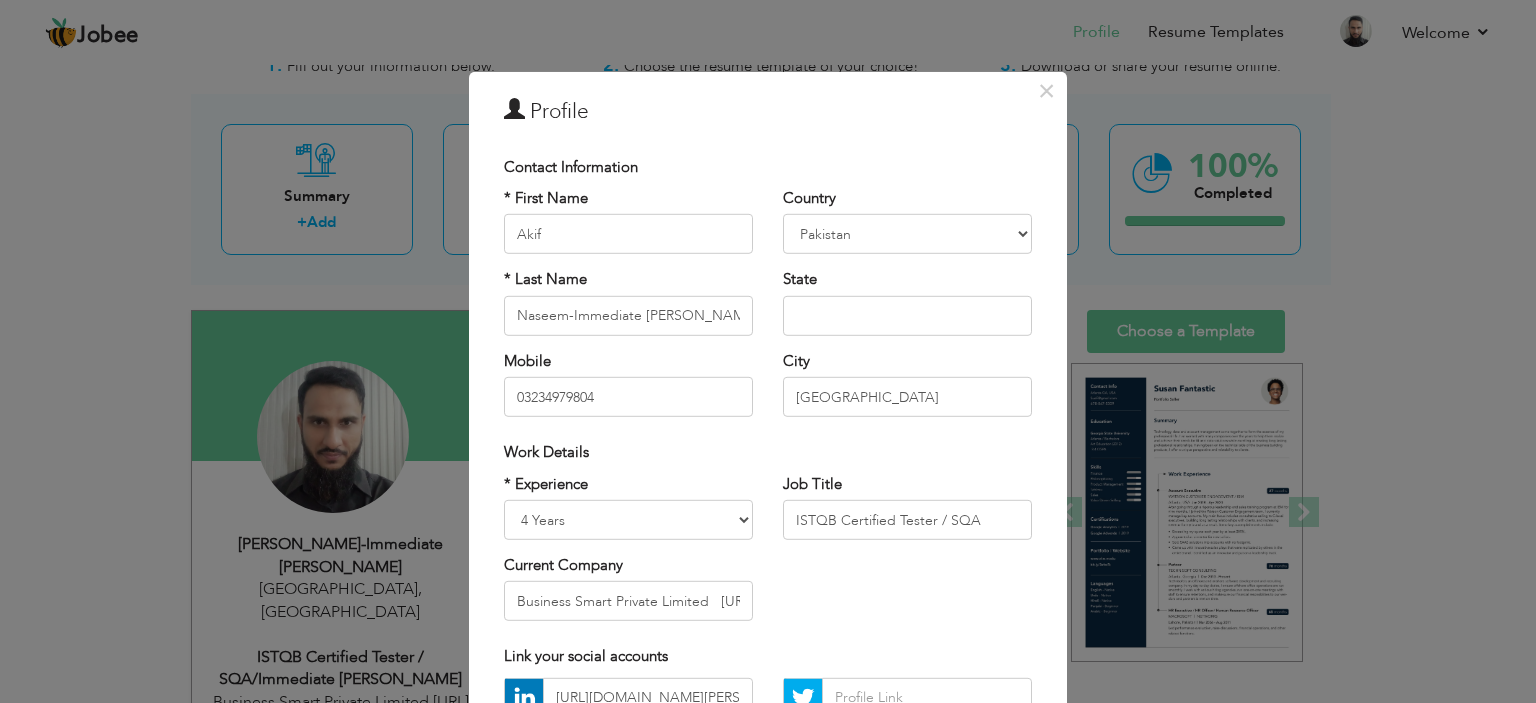 scroll, scrollTop: 205, scrollLeft: 0, axis: vertical 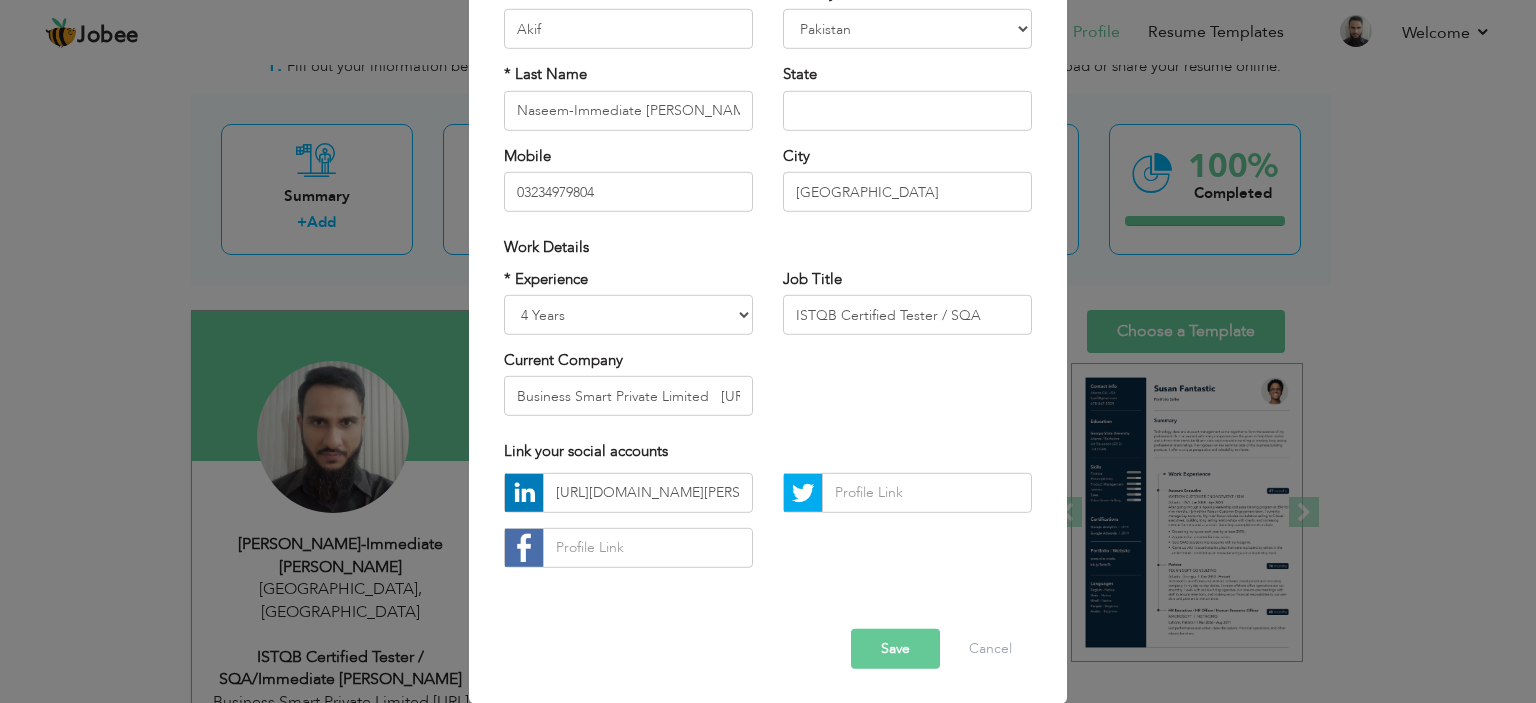 click on "Save" at bounding box center (895, 649) 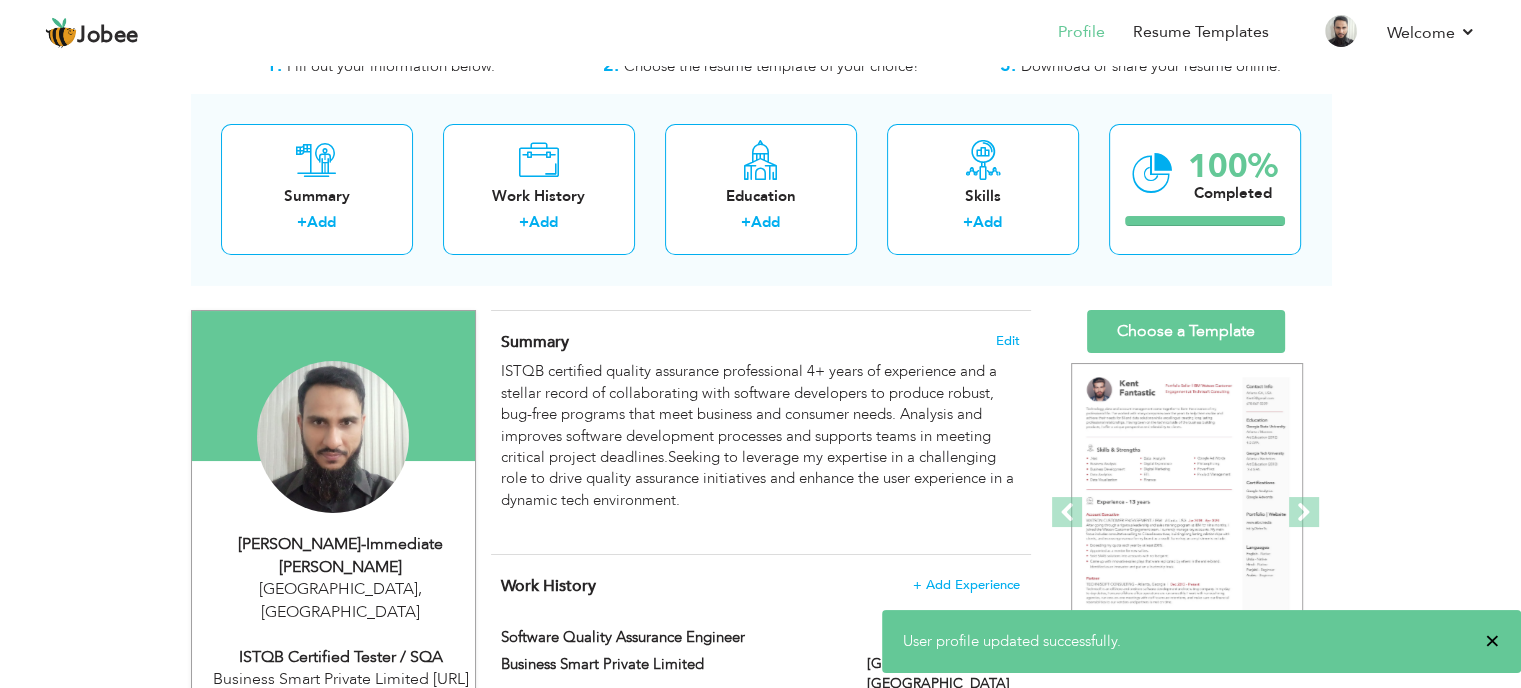 click on "×" at bounding box center (1492, 641) 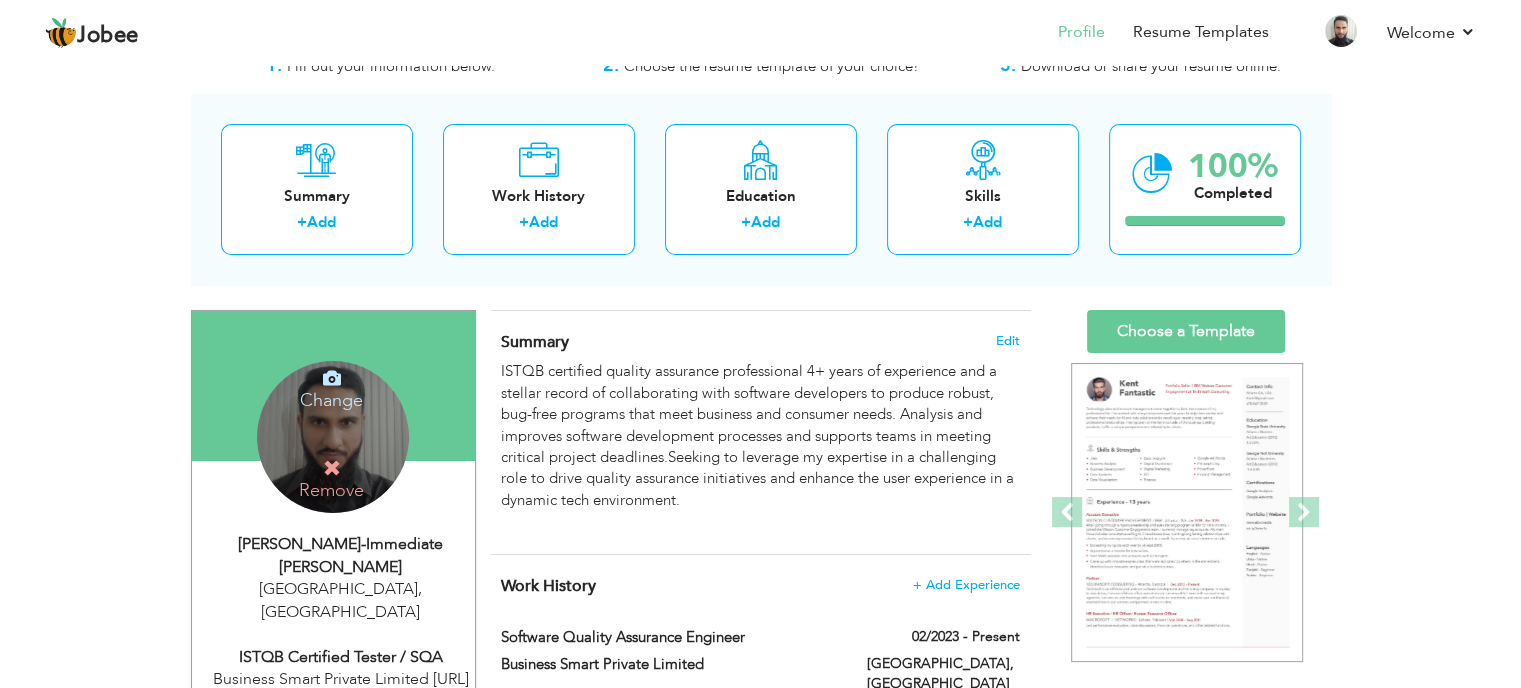 click on "Akif Naseem-Immediate Joiner" at bounding box center [341, 556] 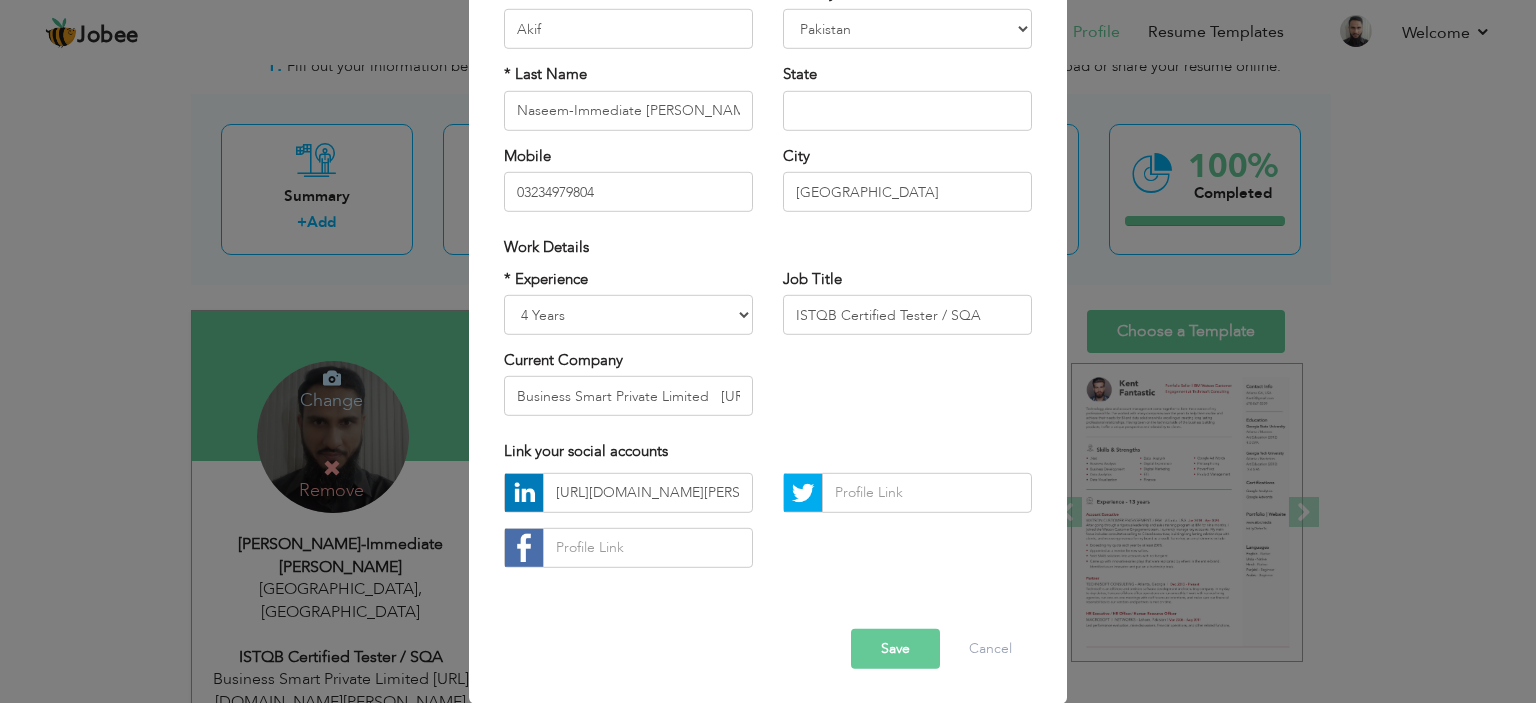scroll, scrollTop: 0, scrollLeft: 0, axis: both 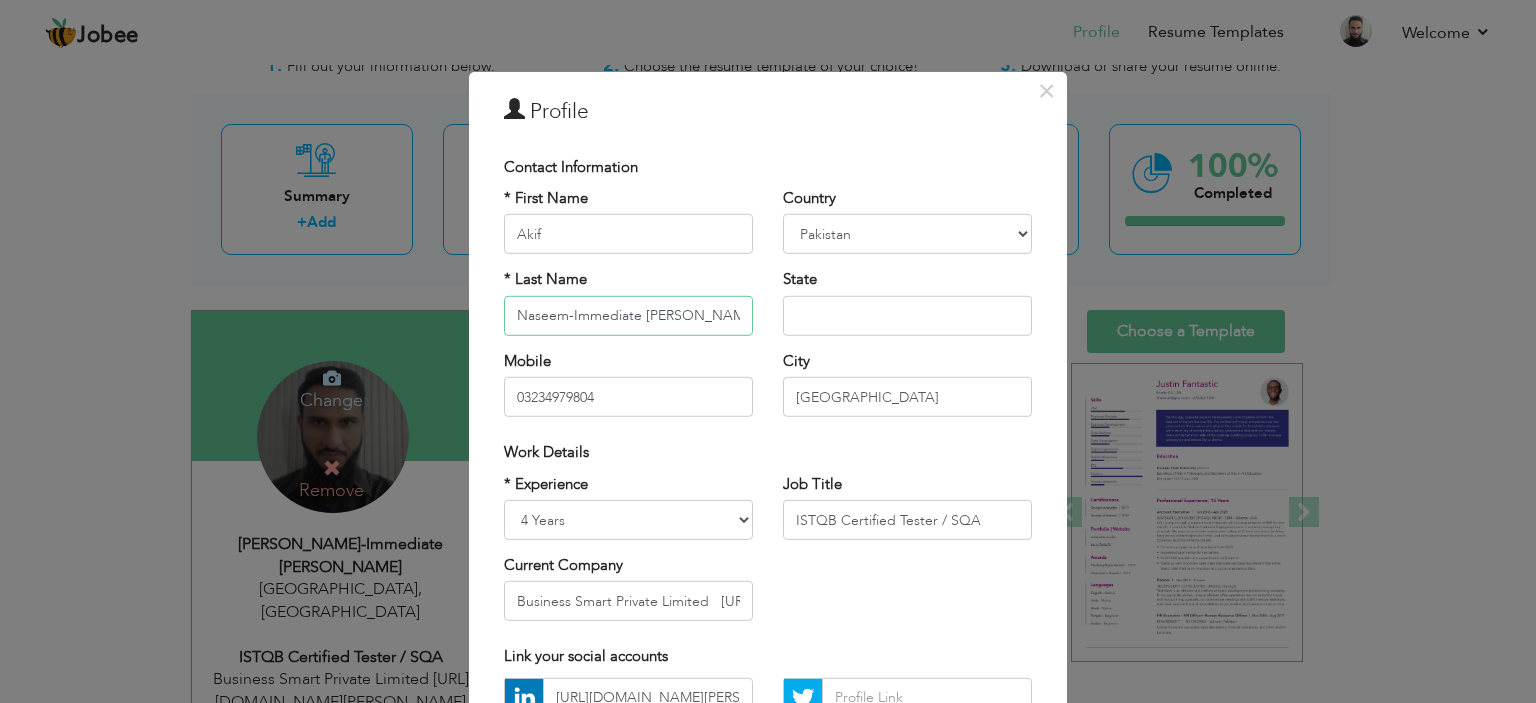 drag, startPoint x: 712, startPoint y: 317, endPoint x: 568, endPoint y: 314, distance: 144.03125 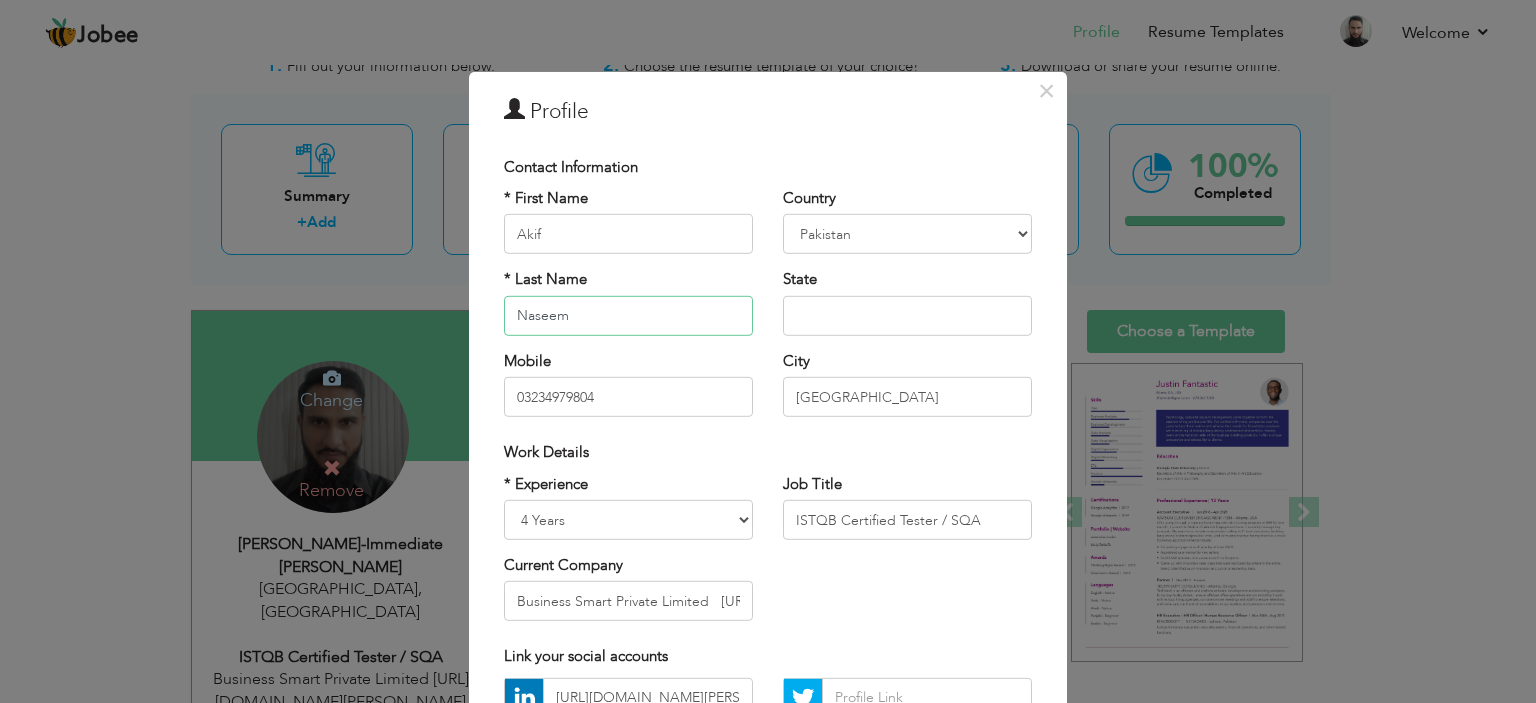 type on "Naseem" 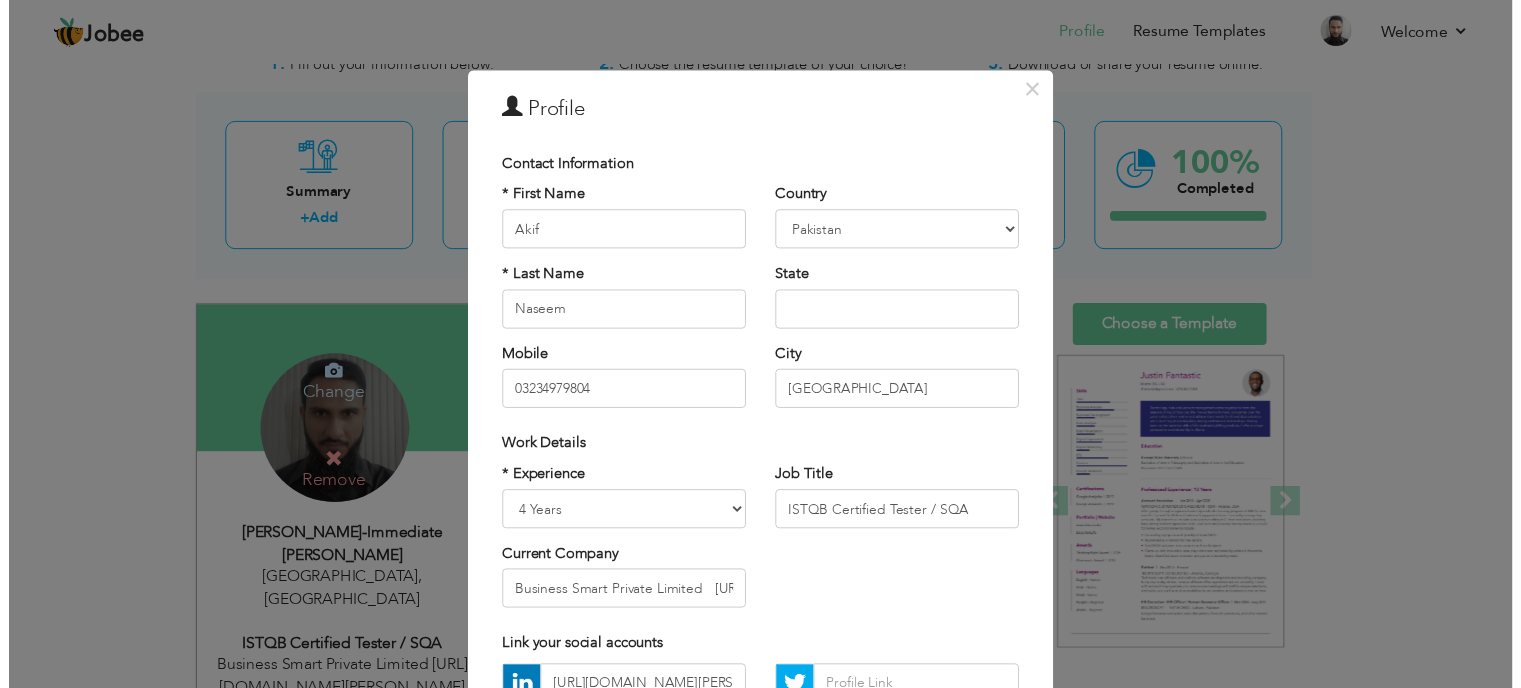 scroll, scrollTop: 150, scrollLeft: 0, axis: vertical 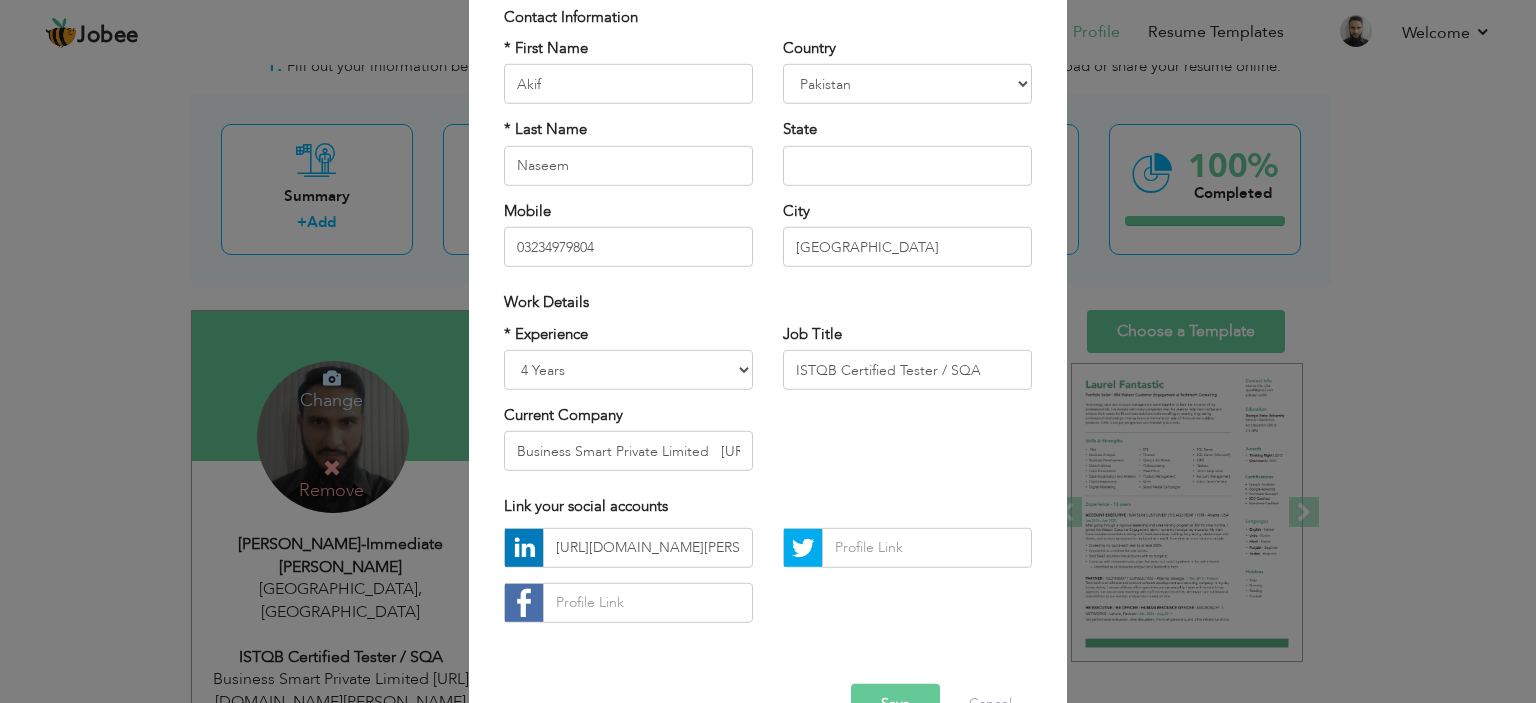 click on "Save" at bounding box center [895, 704] 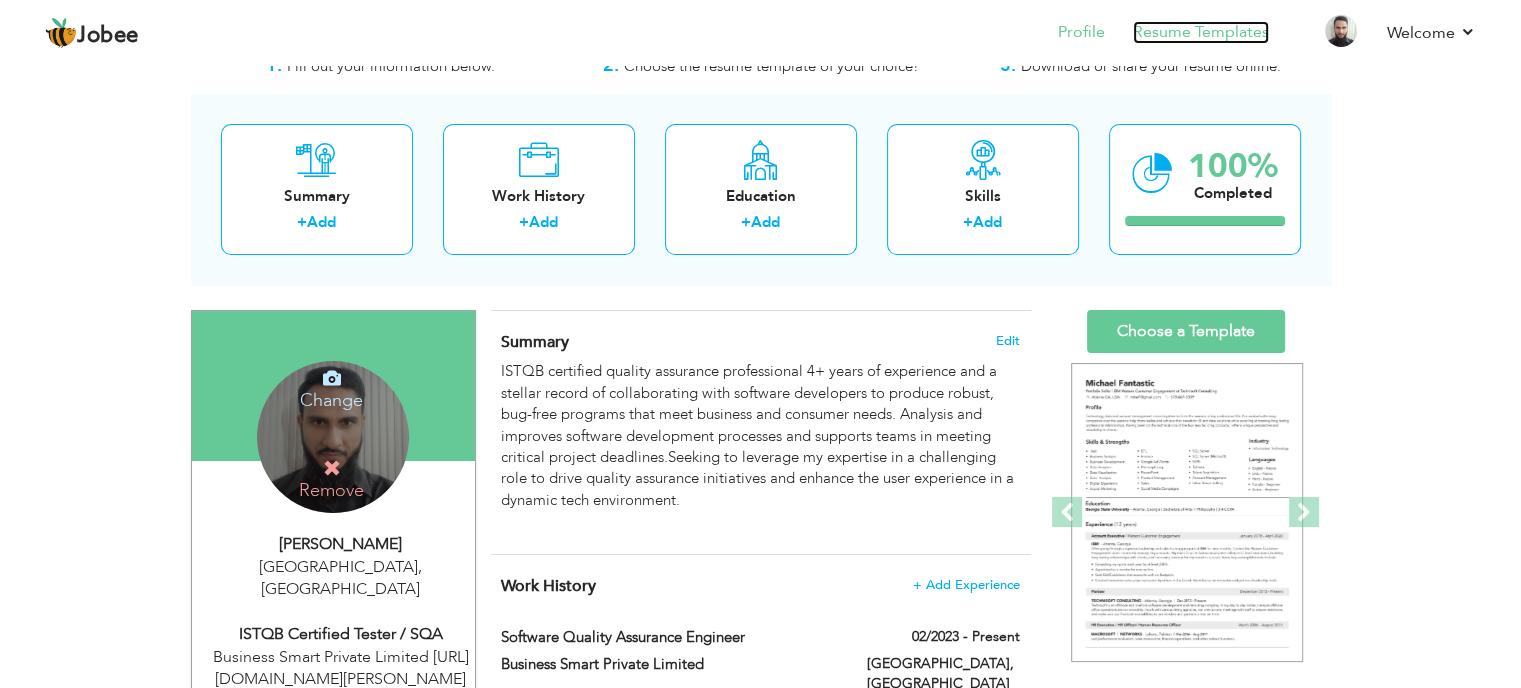 click on "Resume Templates" at bounding box center [1201, 32] 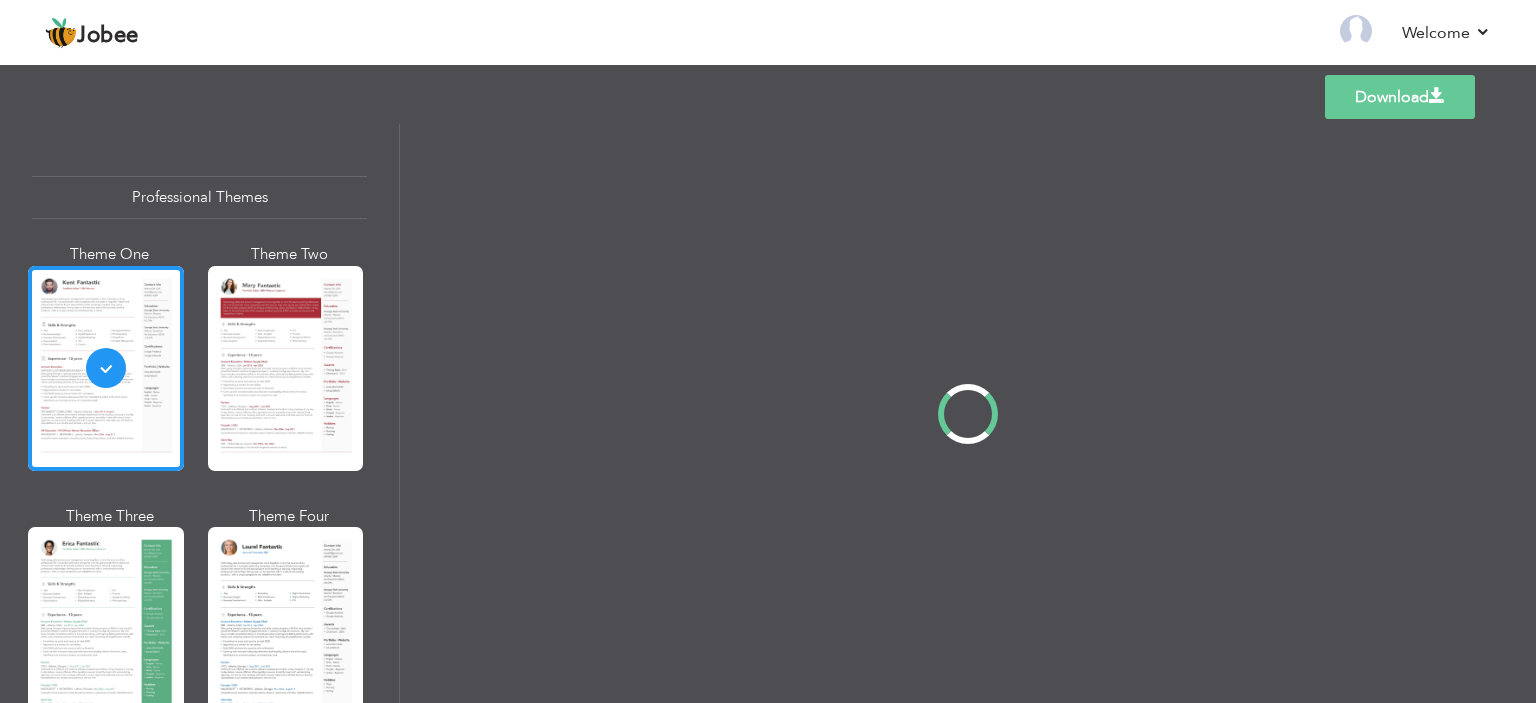 scroll, scrollTop: 0, scrollLeft: 0, axis: both 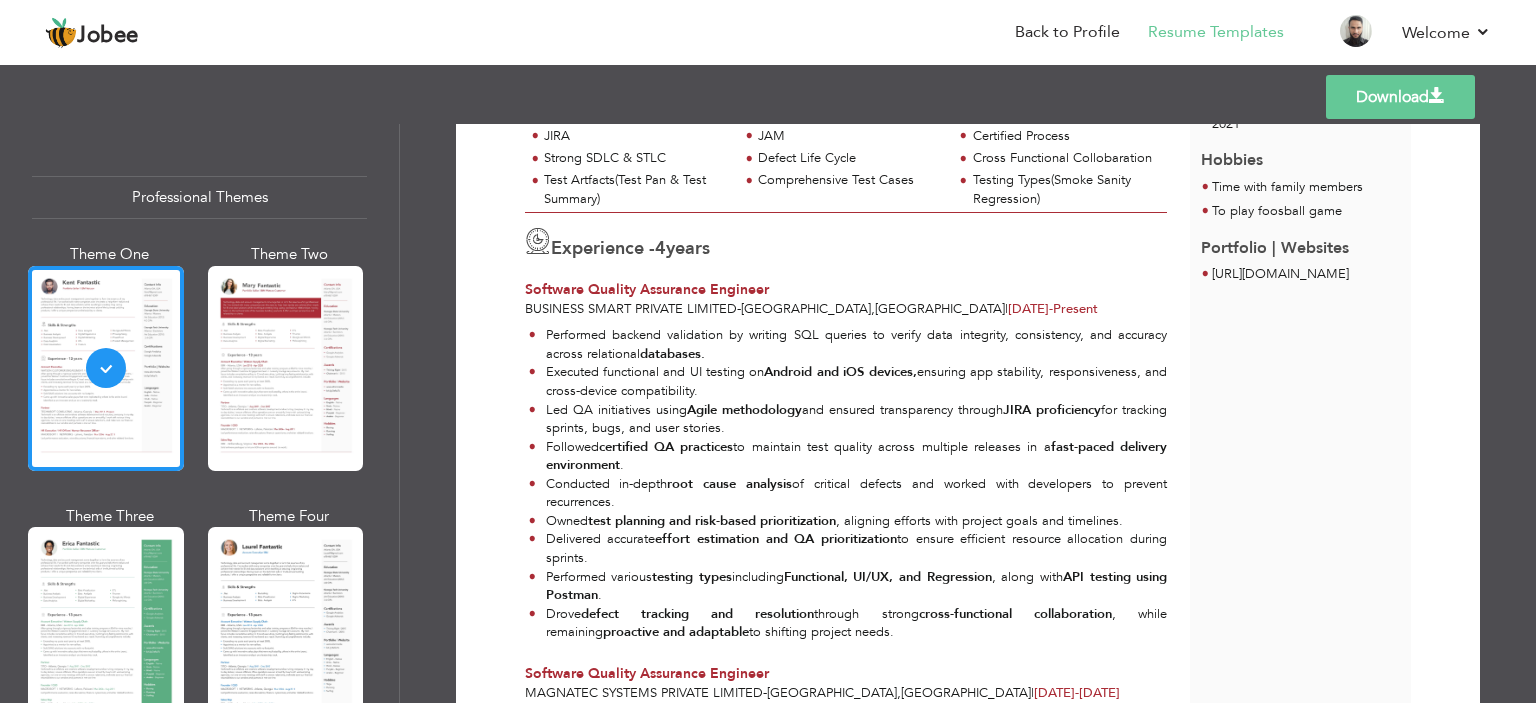click on "Download" at bounding box center (1400, 97) 